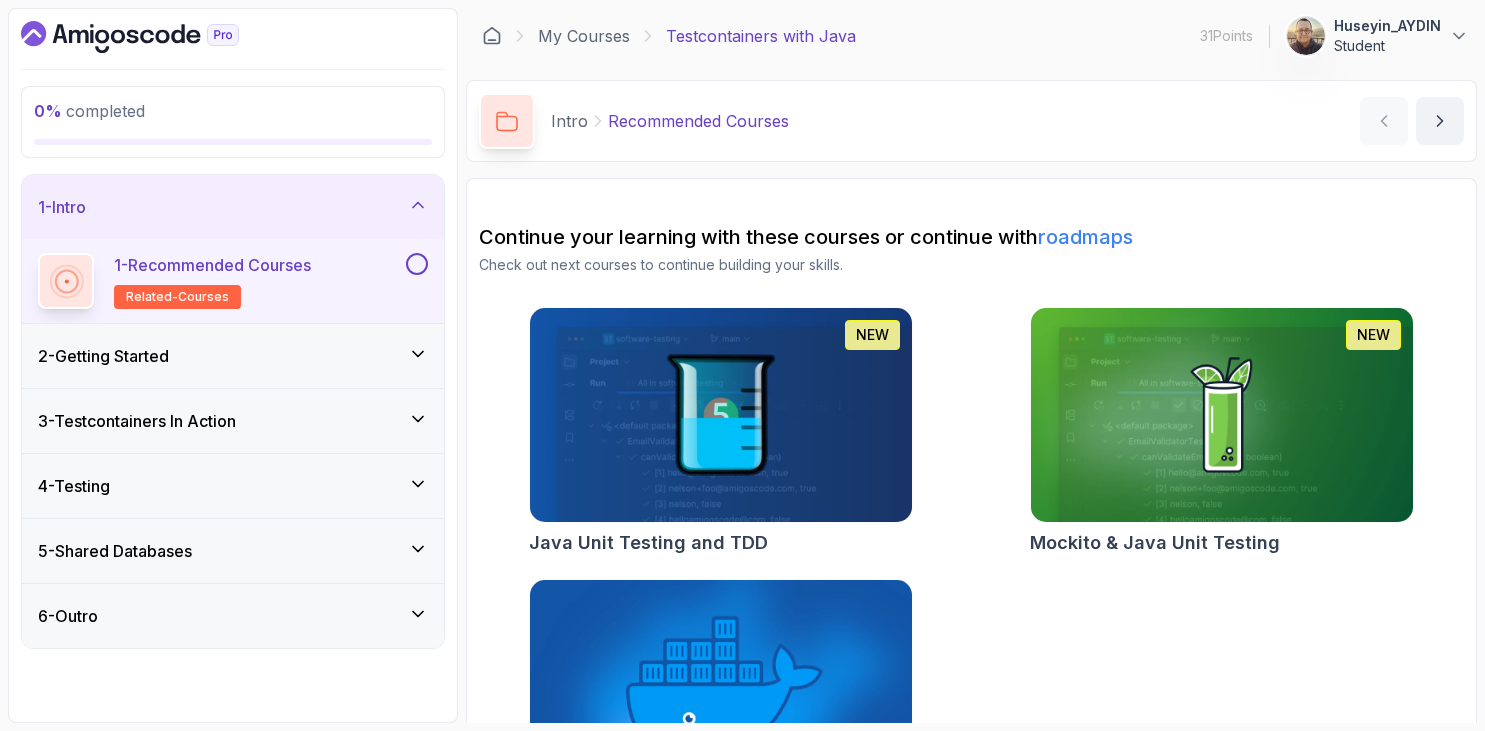 scroll, scrollTop: 0, scrollLeft: 0, axis: both 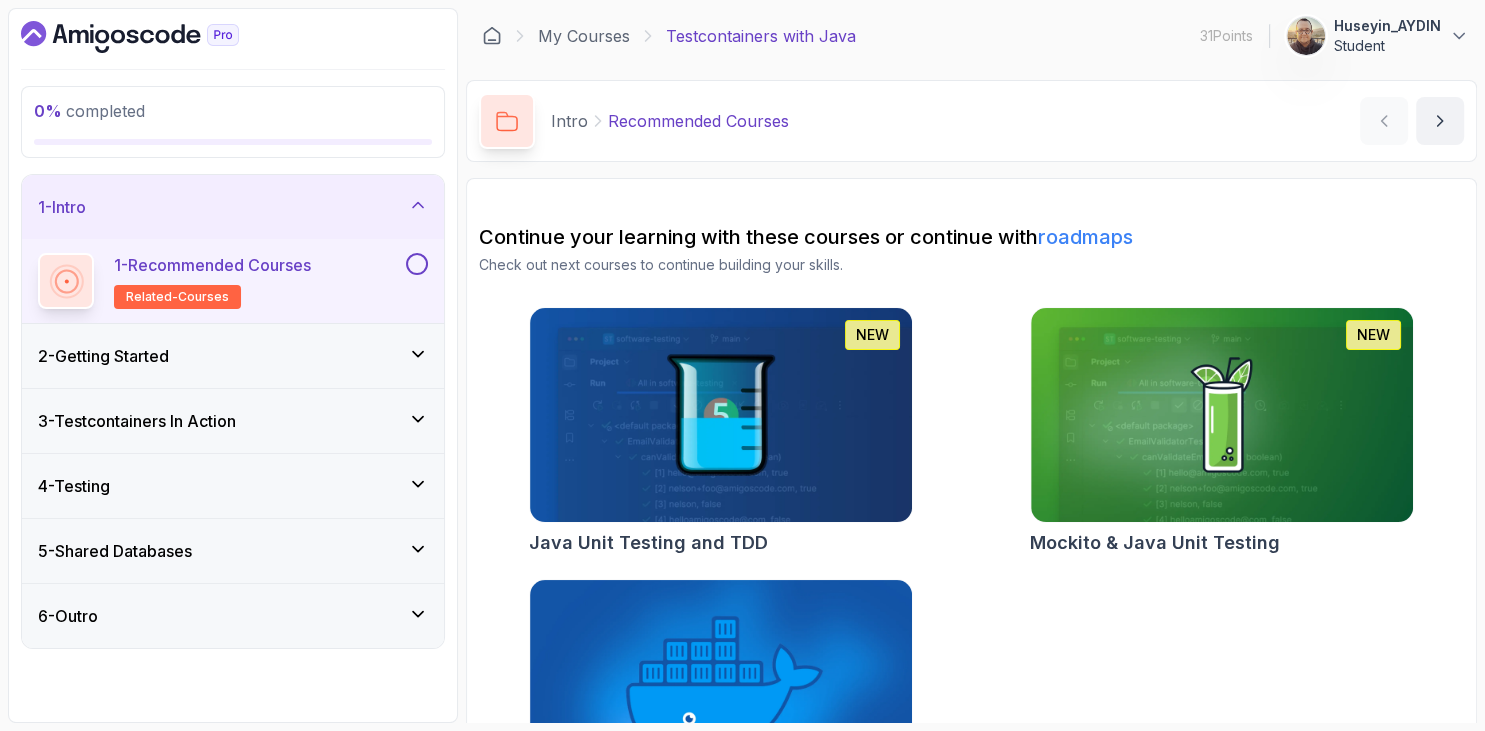 click on "0 % completed" at bounding box center (233, 111) 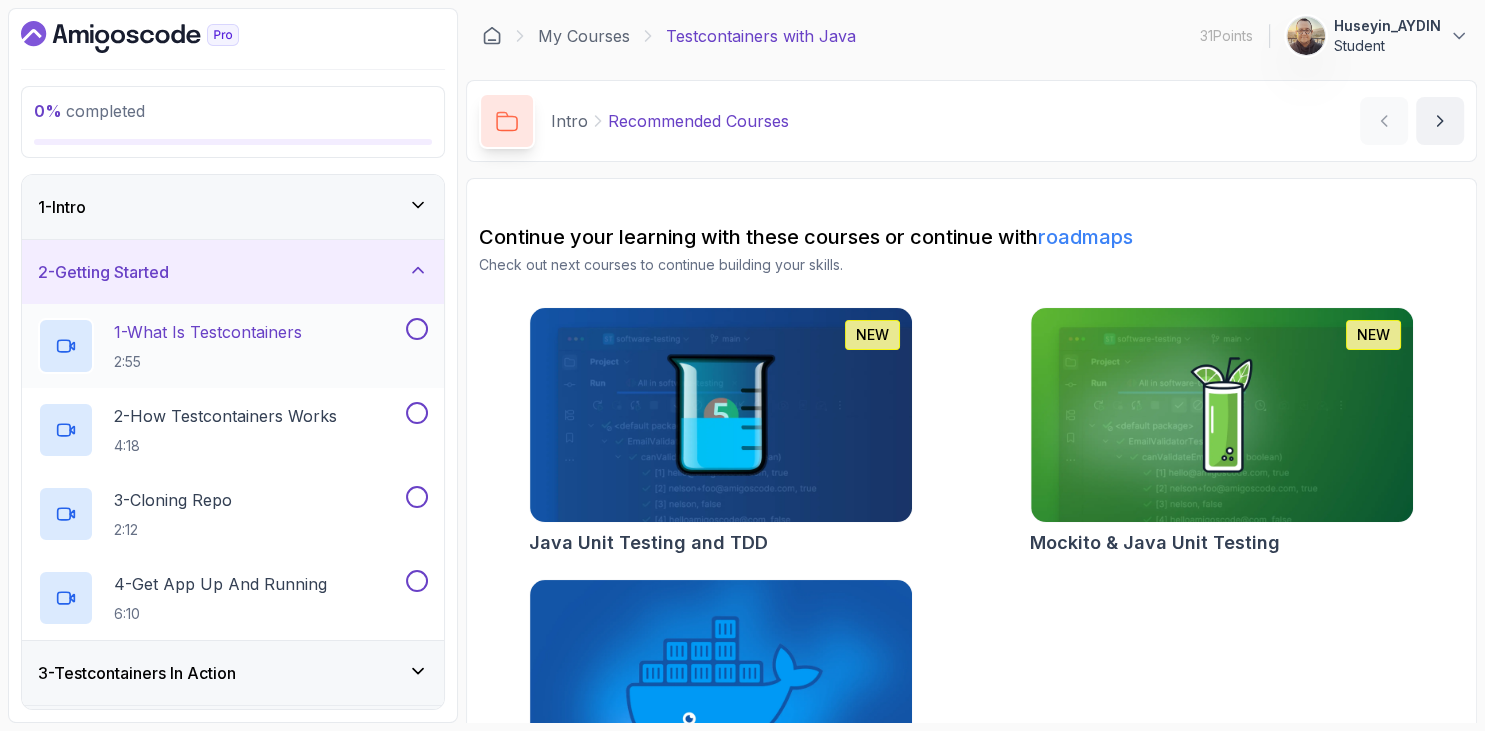 click on "1  -  What Is Testcontainers" at bounding box center (208, 332) 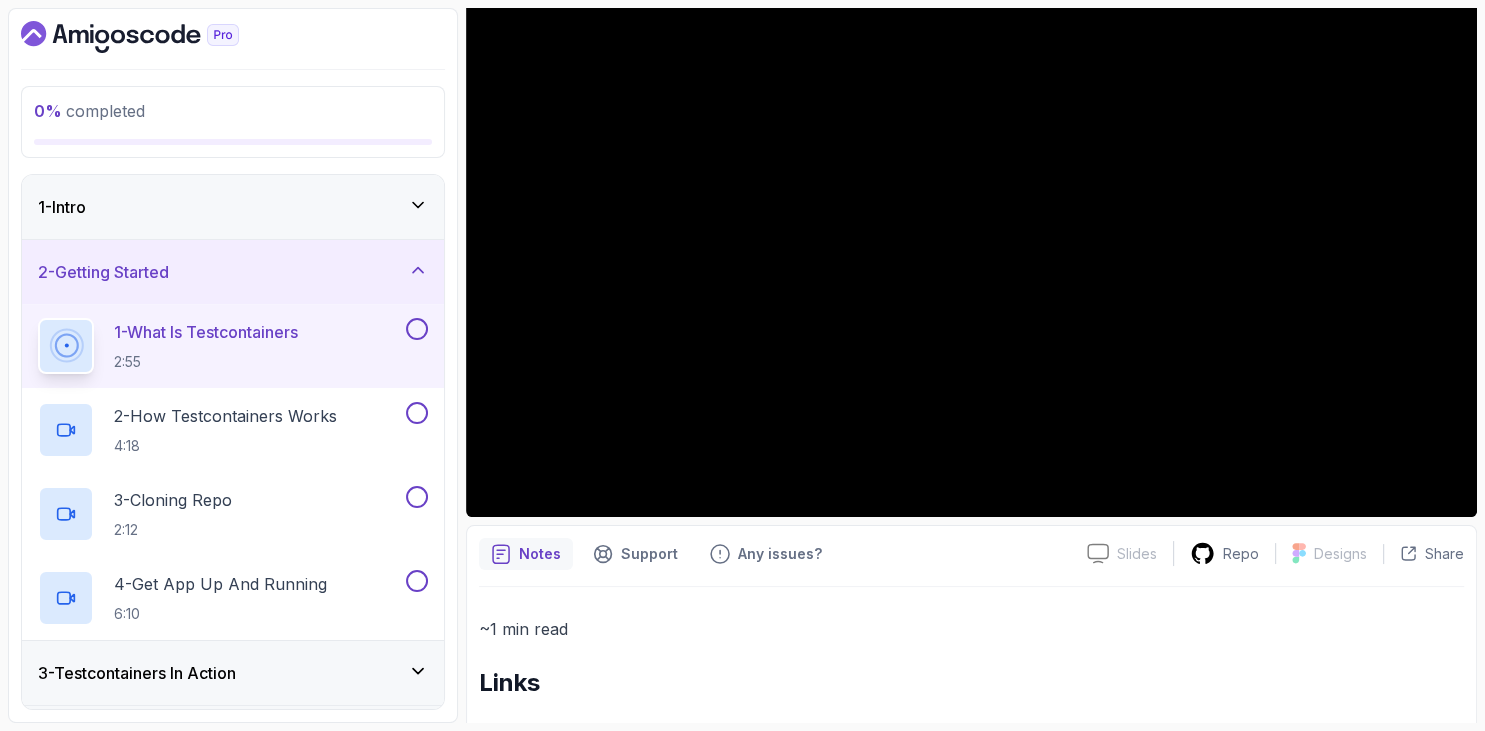 scroll, scrollTop: 306, scrollLeft: 0, axis: vertical 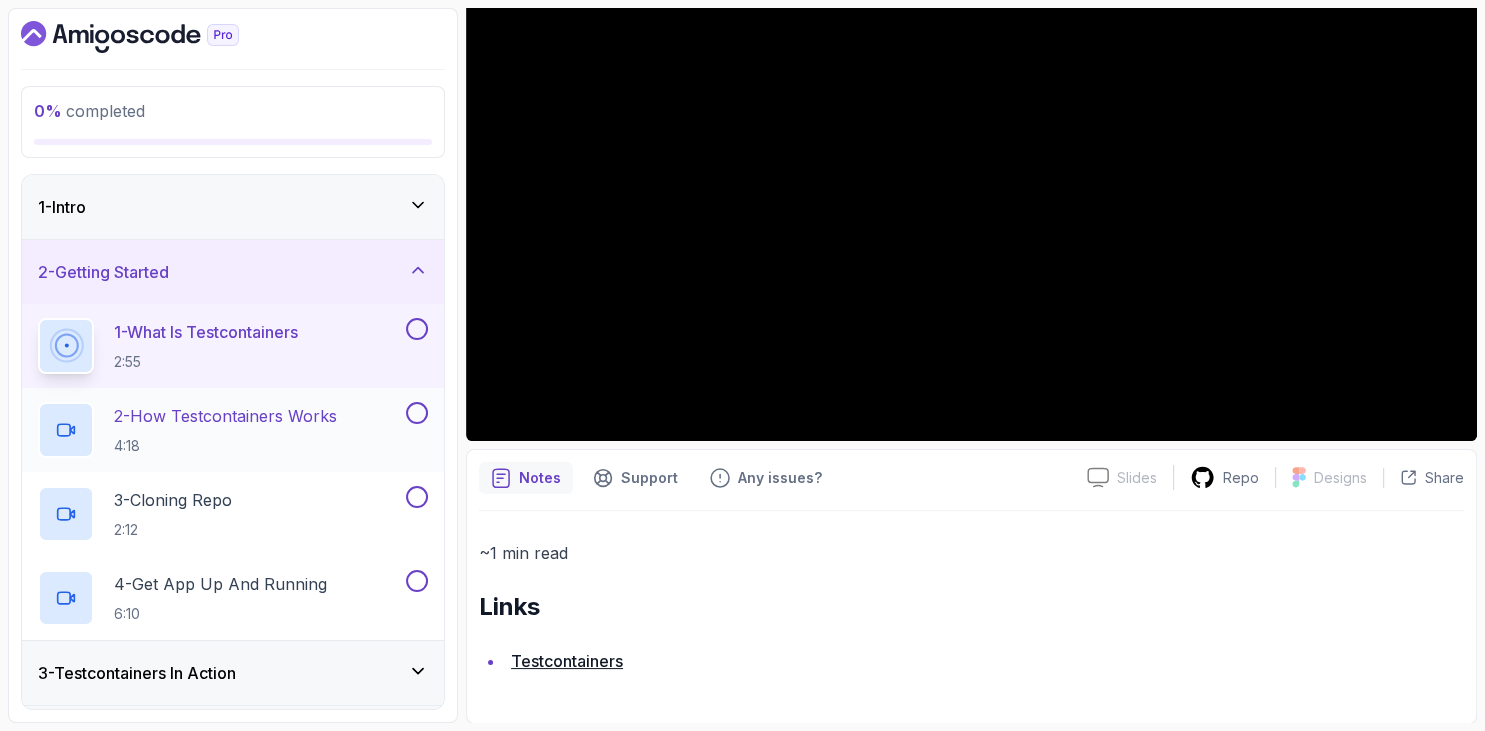 drag, startPoint x: 183, startPoint y: 422, endPoint x: 129, endPoint y: 428, distance: 54.33231 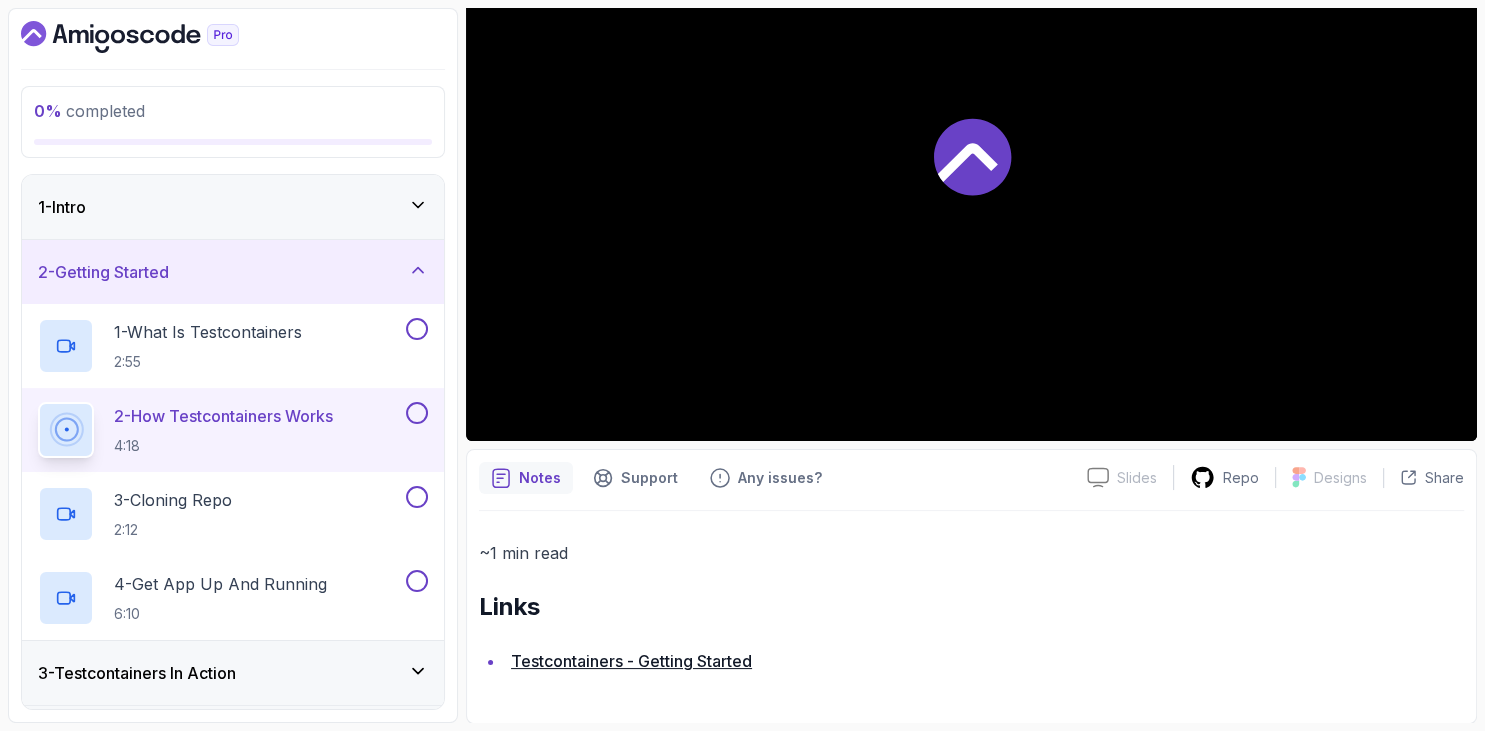 click on "0 % completed 1  -  Intro 2  -  Getting Started 1  -  What Is Testcontainers 2:55 2  -  How Testcontainers Works 4:18 3  -  Cloning Repo 2:12 4  -  Get App Up And Running 6:10 3  -  Testcontainers In Action 4  -  Testing 5  -  Shared Databases 6  -  Outro" at bounding box center (233, 365) 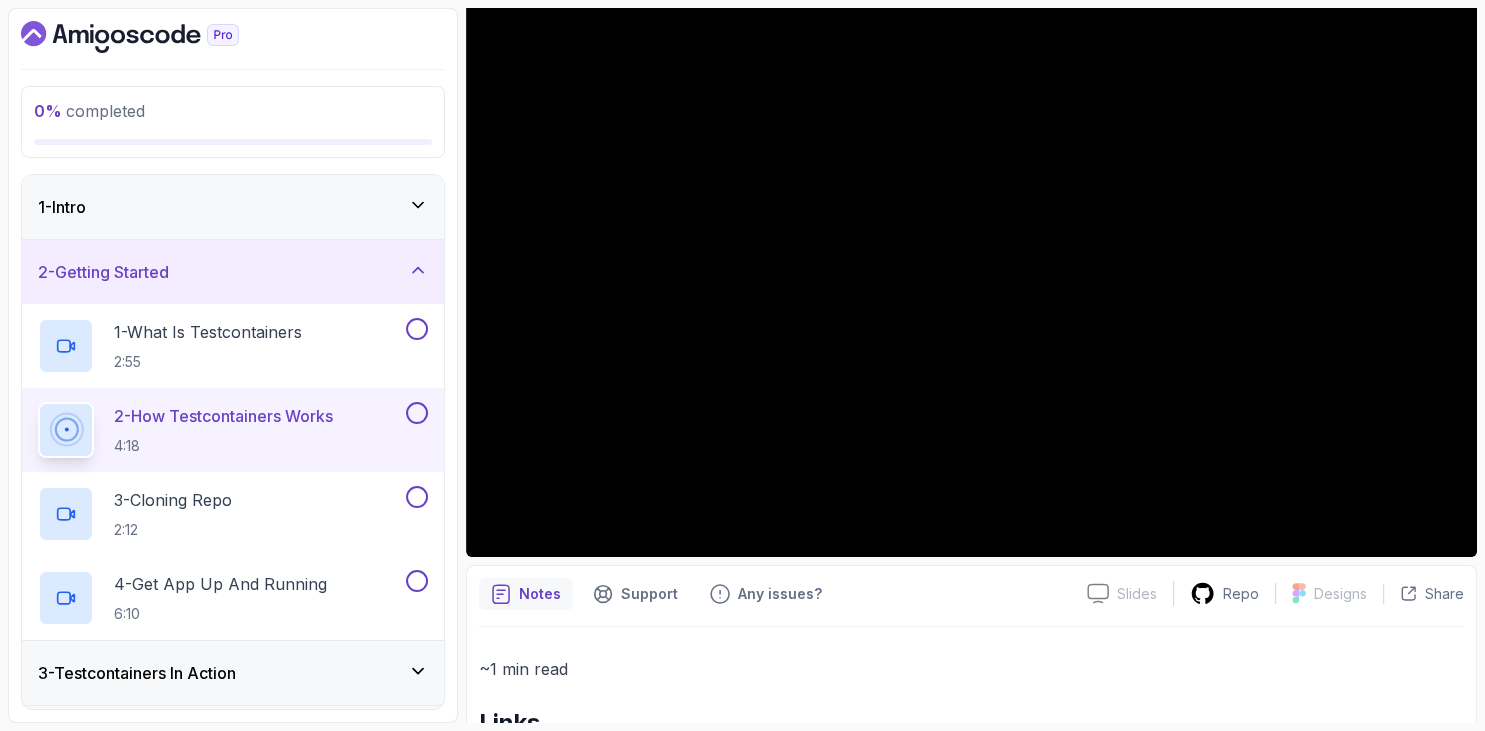scroll, scrollTop: 75, scrollLeft: 0, axis: vertical 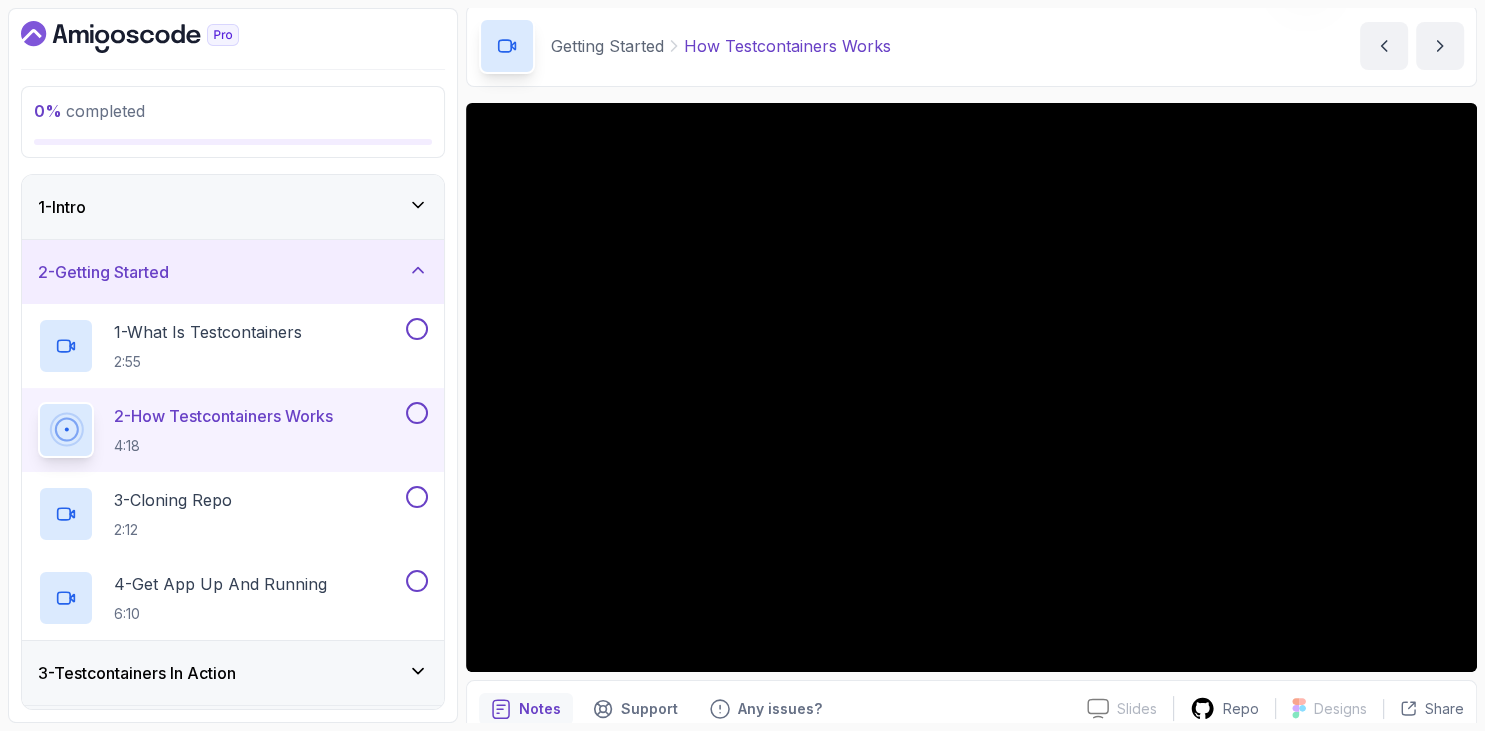click on "0 % completed 1  -  Intro 2  -  Getting Started 1  -  What Is Testcontainers 2:55 2  -  How Testcontainers Works 4:18 3  -  Cloning Repo 2:12 4  -  Get App Up And Running 6:10 3  -  Testcontainers In Action 4  -  Testing 5  -  Shared Databases 6  -  Outro" at bounding box center (233, 365) 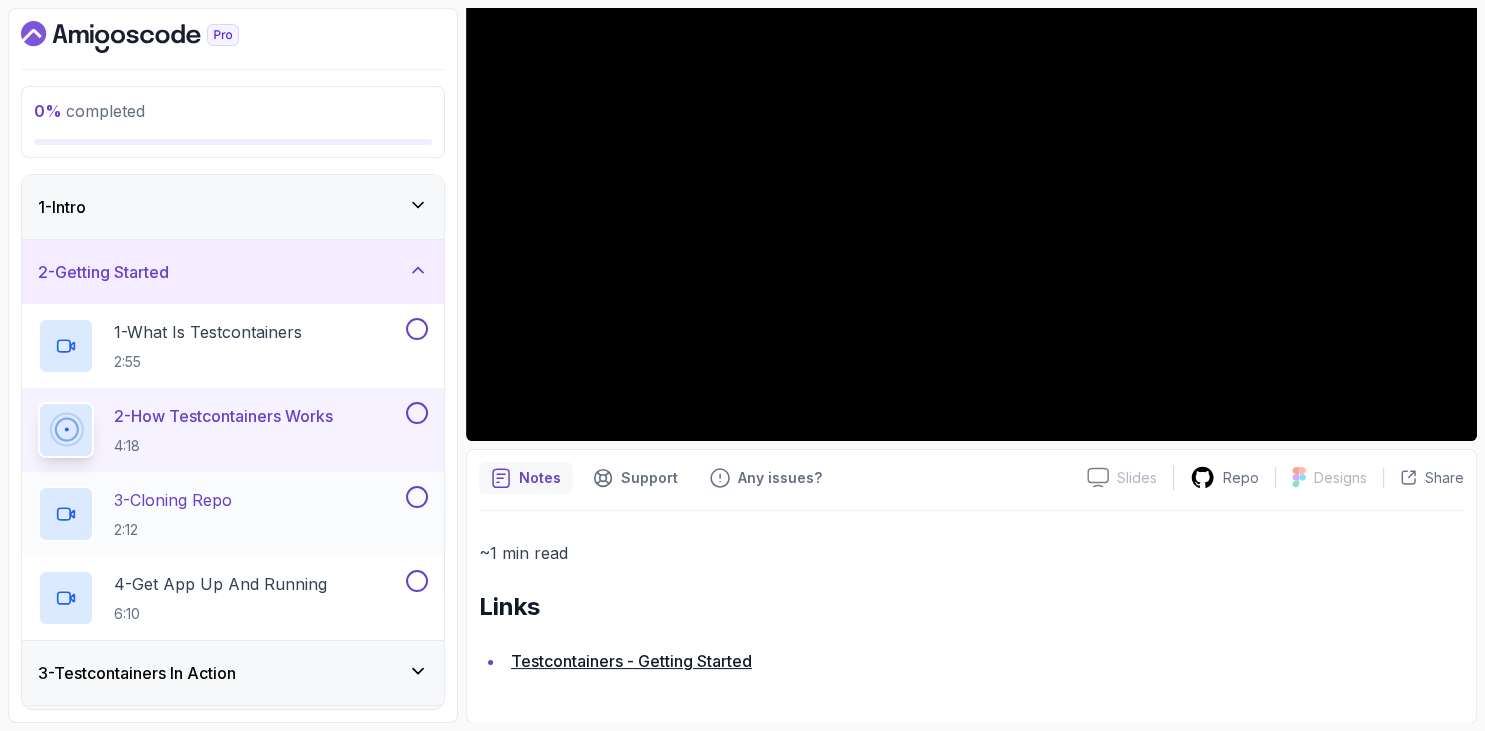 click on "3  -  Cloning Repo 2:12" at bounding box center [220, 514] 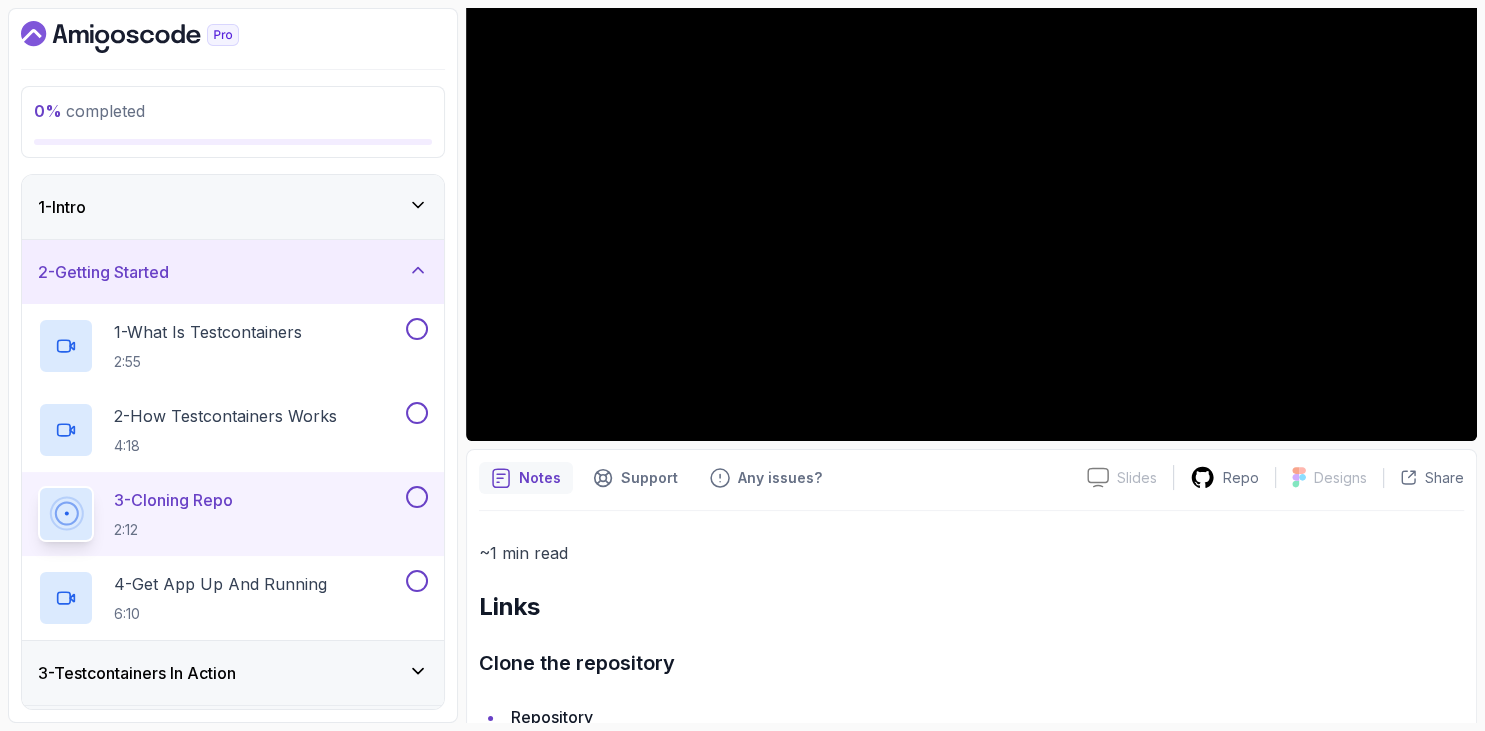 click on "0 % completed" at bounding box center [233, 111] 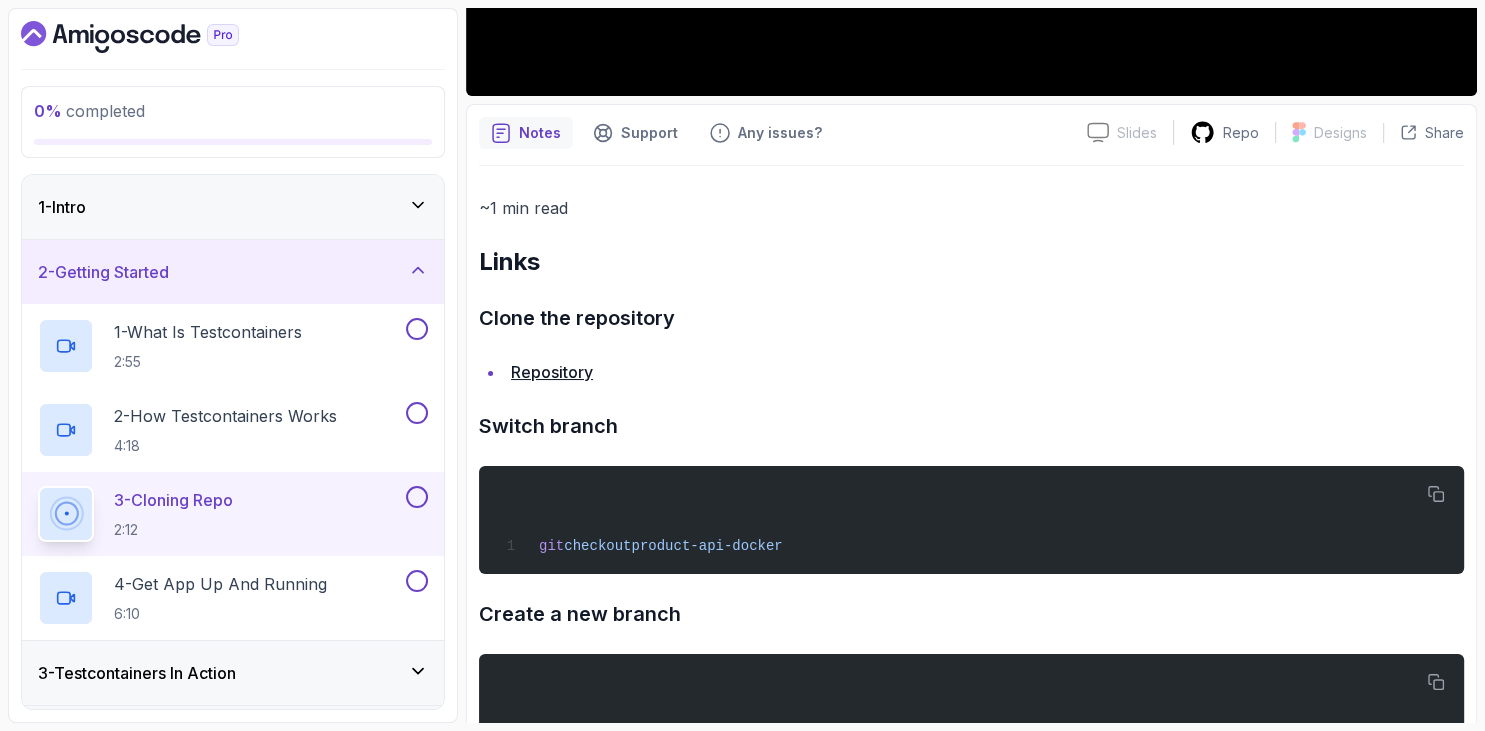 scroll, scrollTop: 730, scrollLeft: 0, axis: vertical 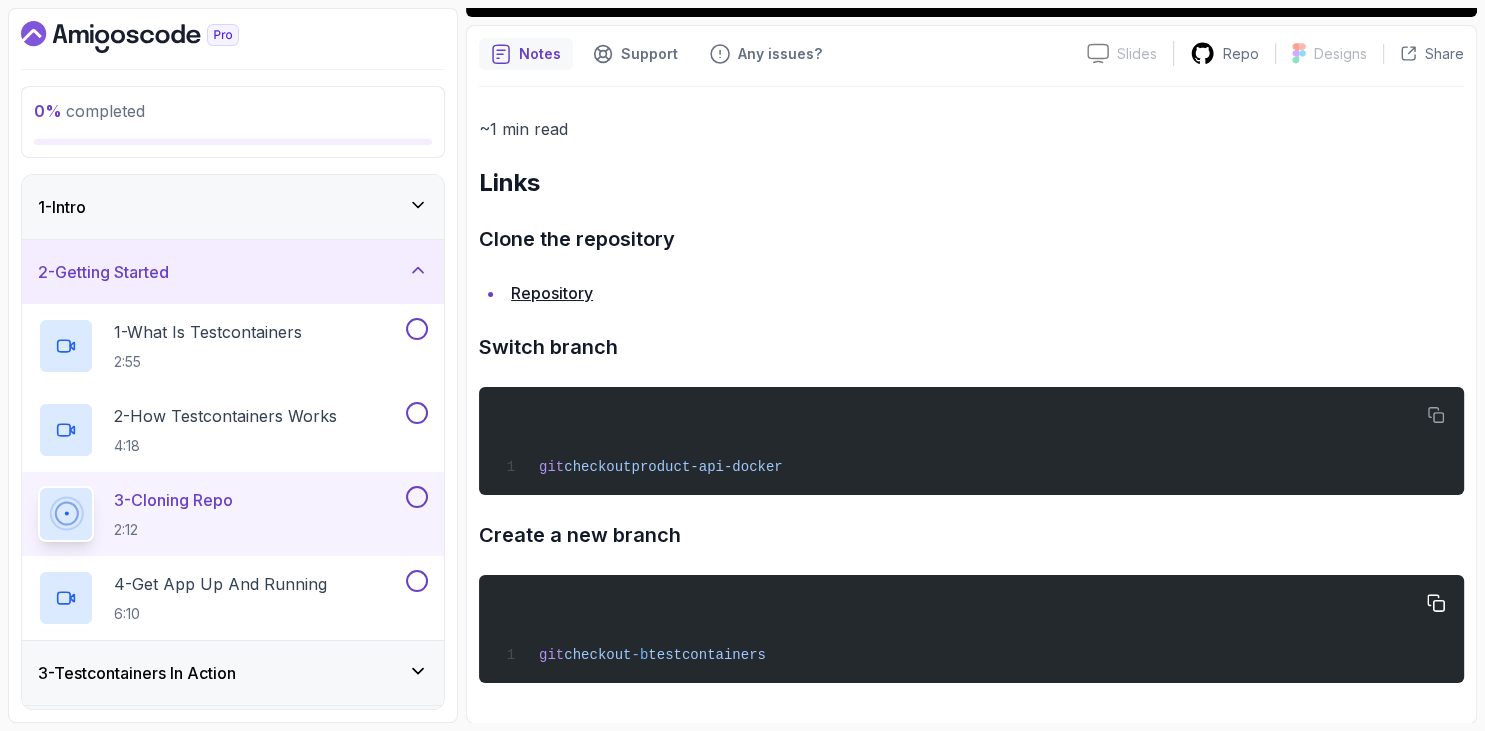 drag, startPoint x: 482, startPoint y: 178, endPoint x: 813, endPoint y: 649, distance: 575.67523 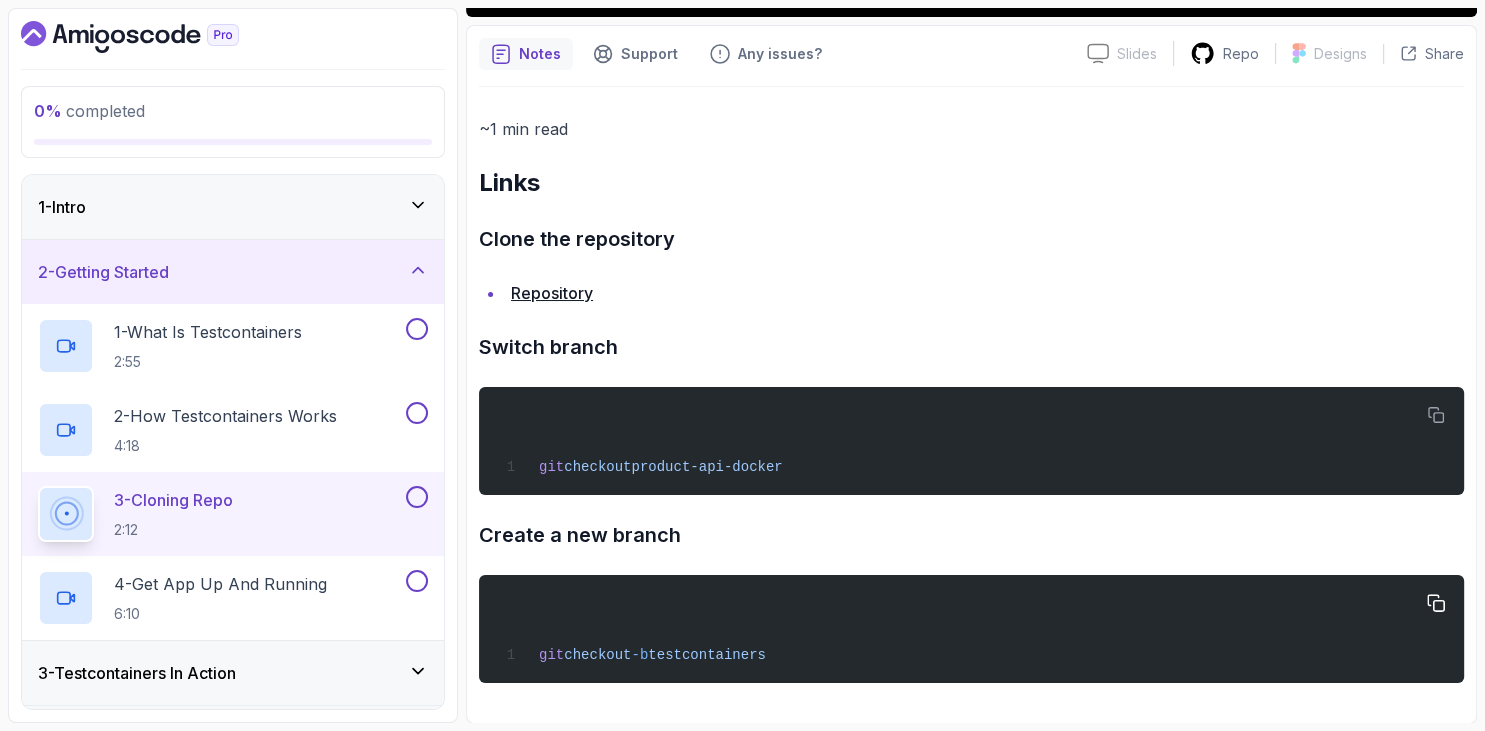 click on "~1 min read Links
Clone the repository
Repository
Switch branch
git  checkout  product-api-docker
Create a new branch
git  checkout  -b  testcontainers" at bounding box center [971, 399] 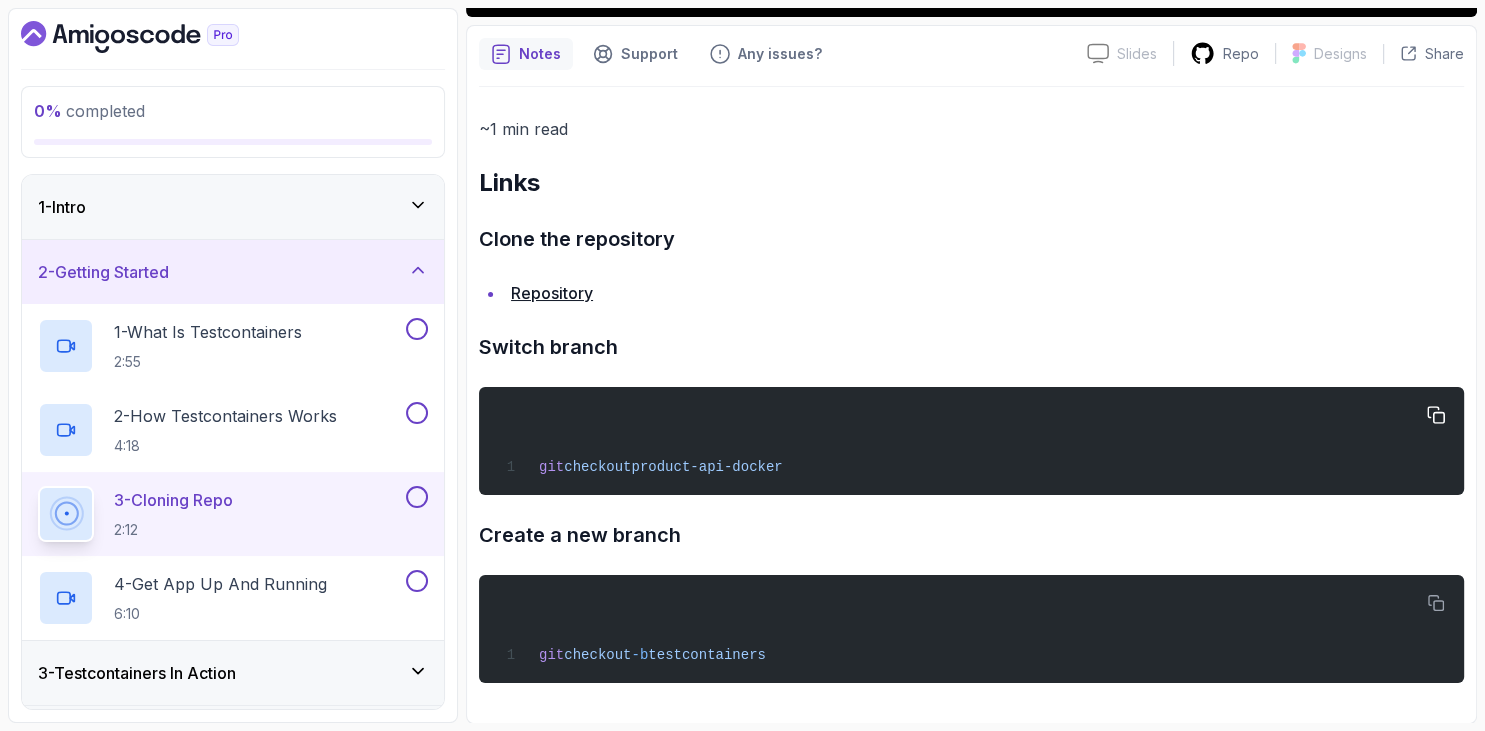 copy on "git  checkout  -b  testcontainers" 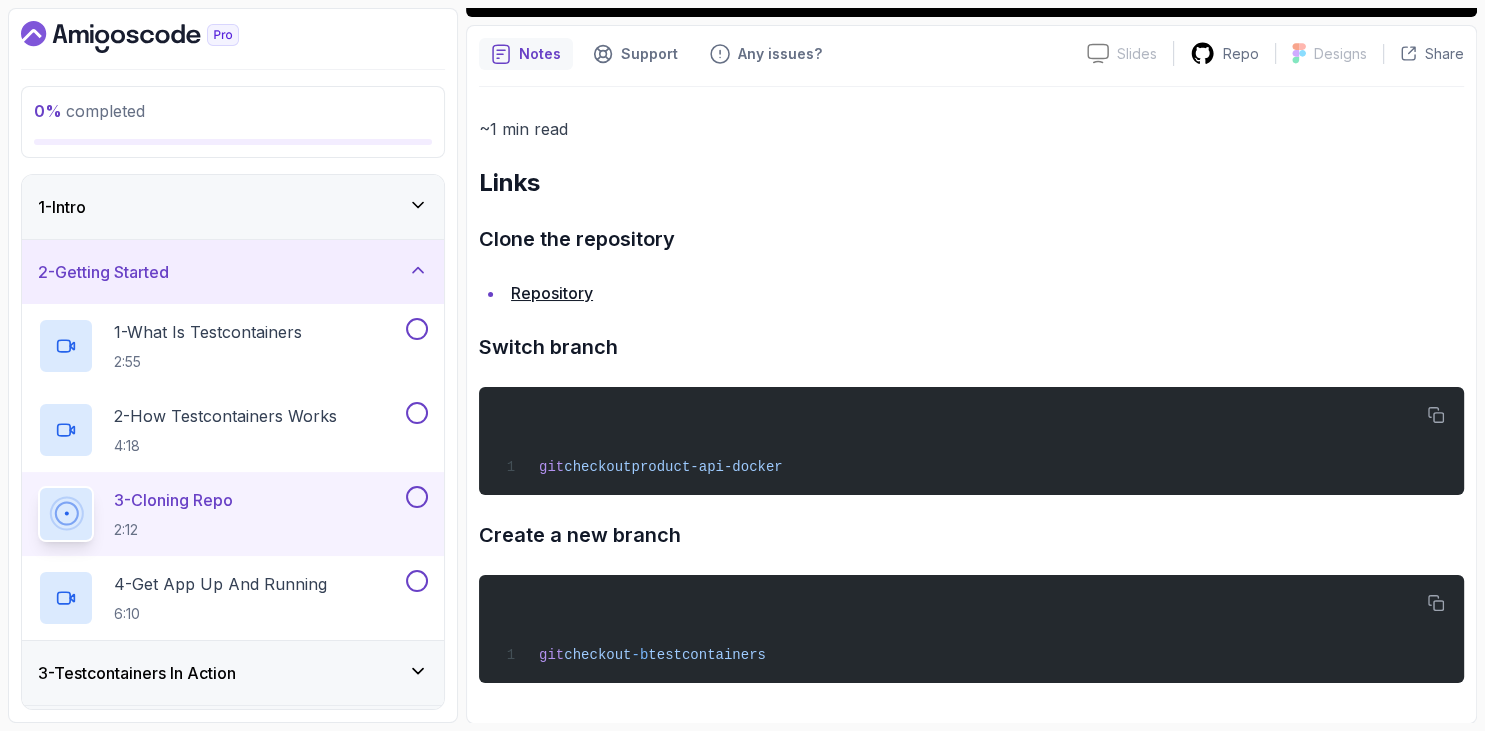 click on "~1 min read Links
Clone the repository
Repository
Switch branch
git  checkout  product-api-docker
Create a new branch
git  checkout  -b  testcontainers" at bounding box center [971, 399] 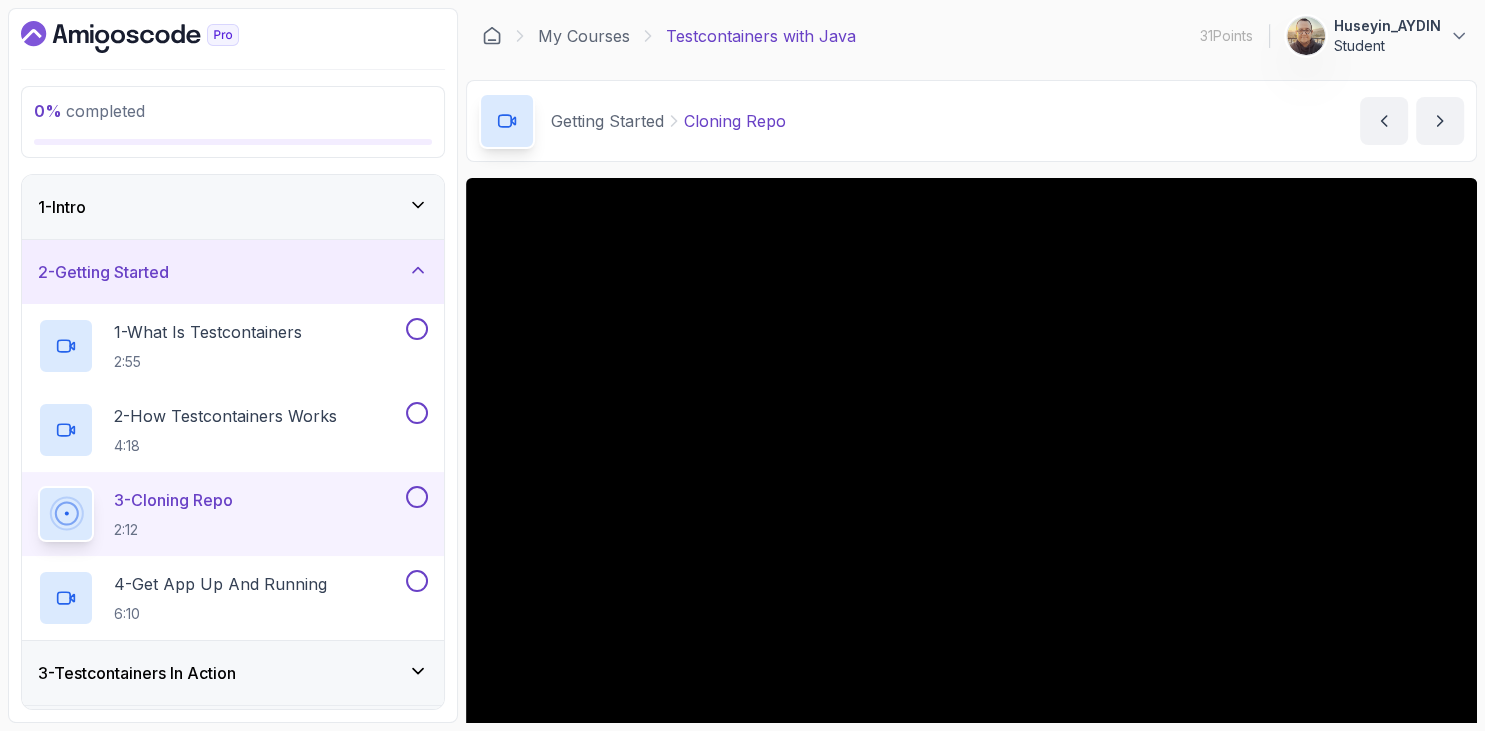 scroll, scrollTop: 115, scrollLeft: 0, axis: vertical 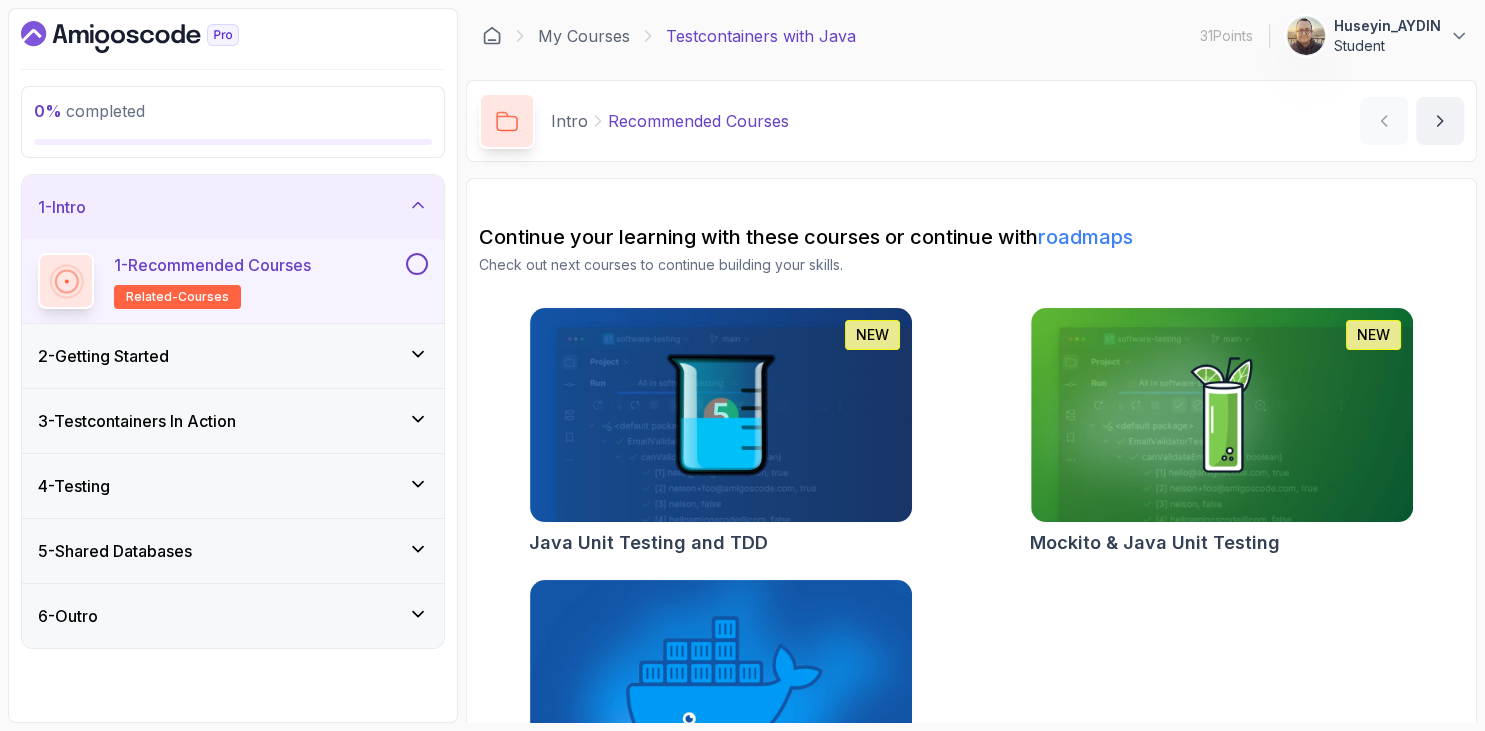 click on "2  -  Getting Started" at bounding box center [103, 356] 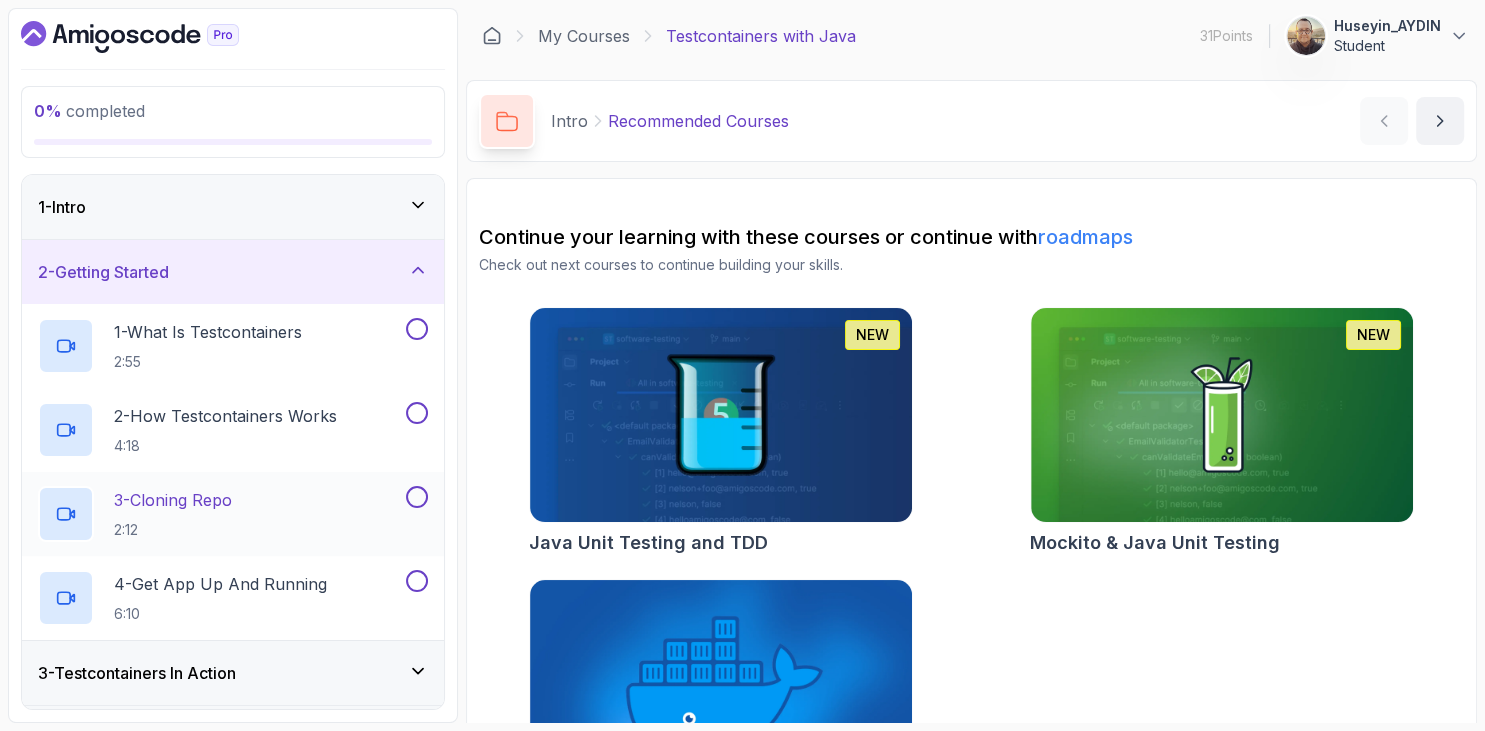 drag, startPoint x: 189, startPoint y: 497, endPoint x: 198, endPoint y: 491, distance: 10.816654 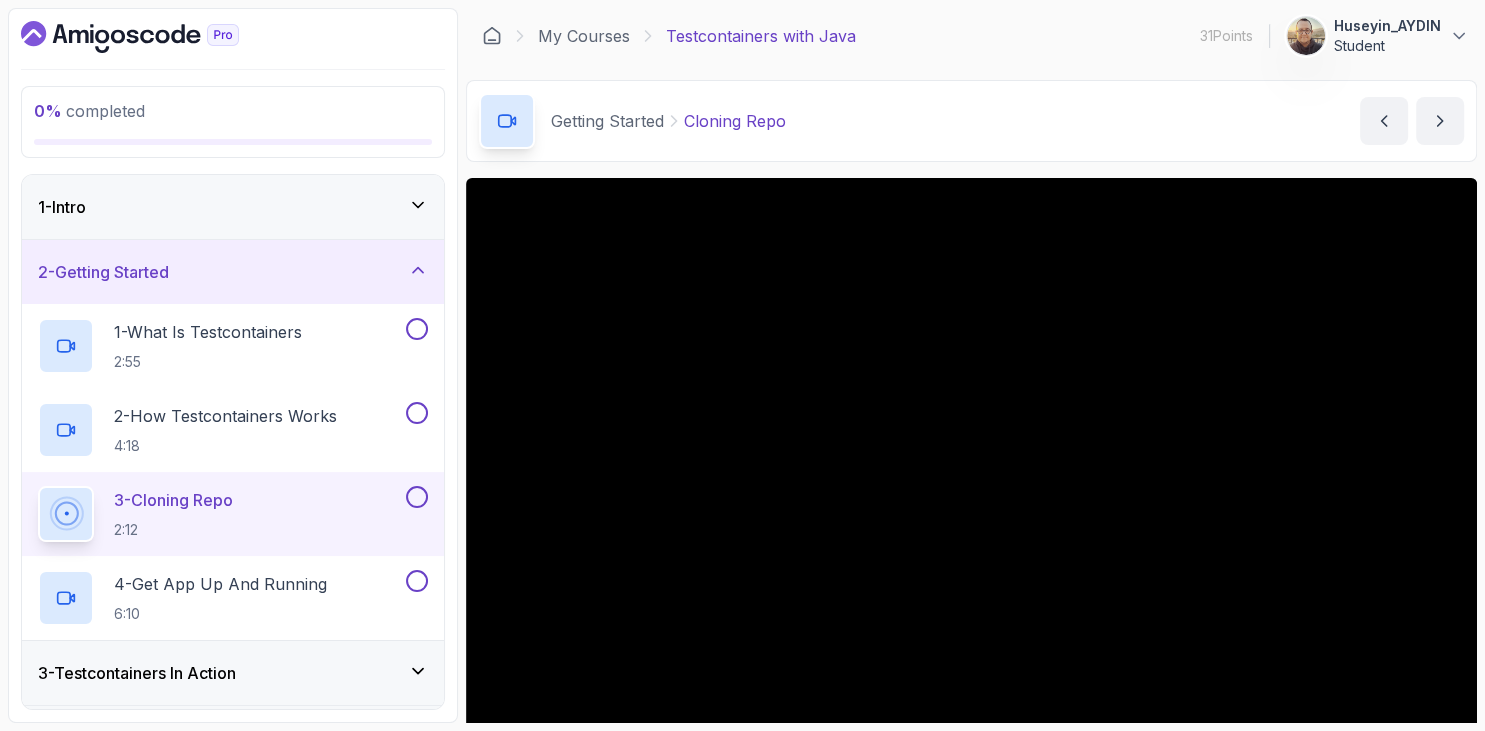 click at bounding box center [233, 37] 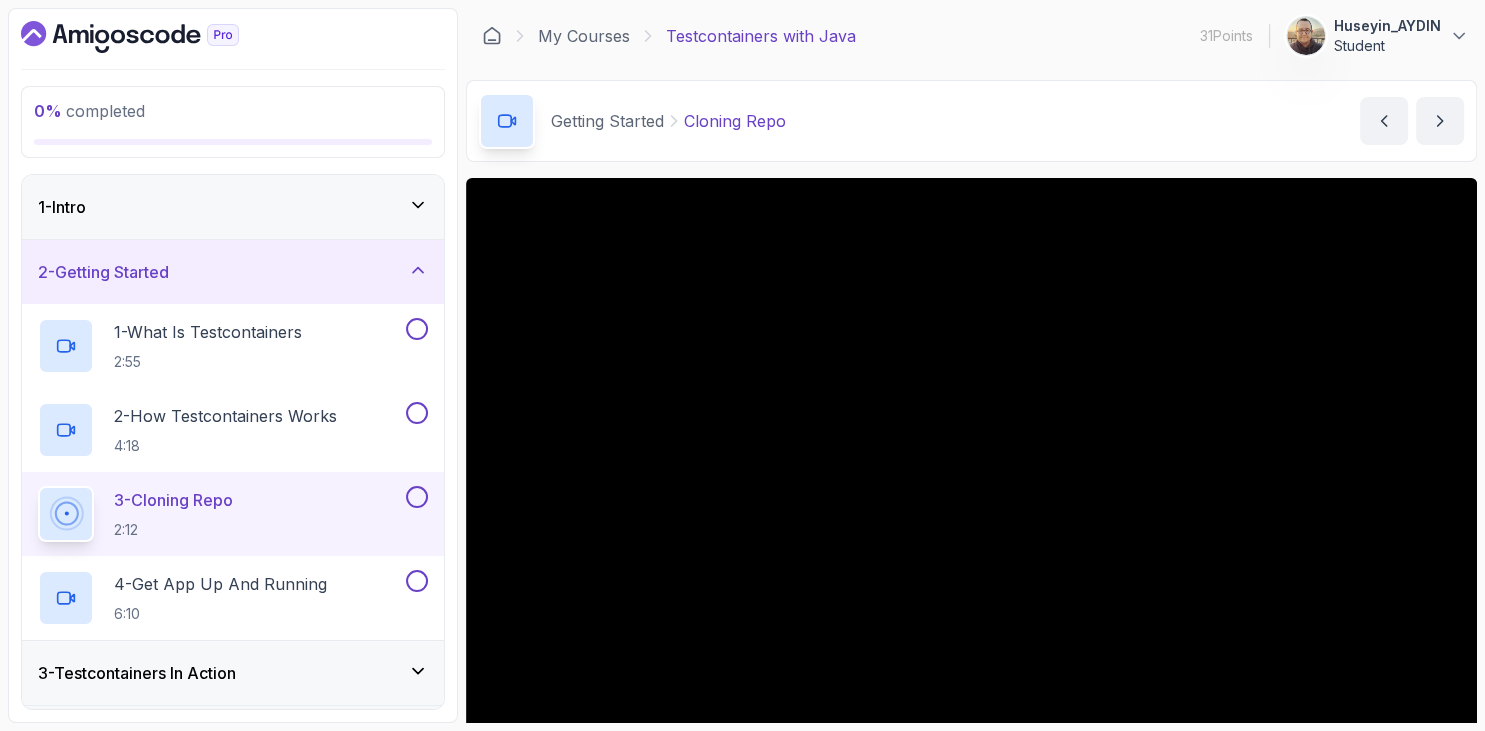 scroll, scrollTop: 115, scrollLeft: 0, axis: vertical 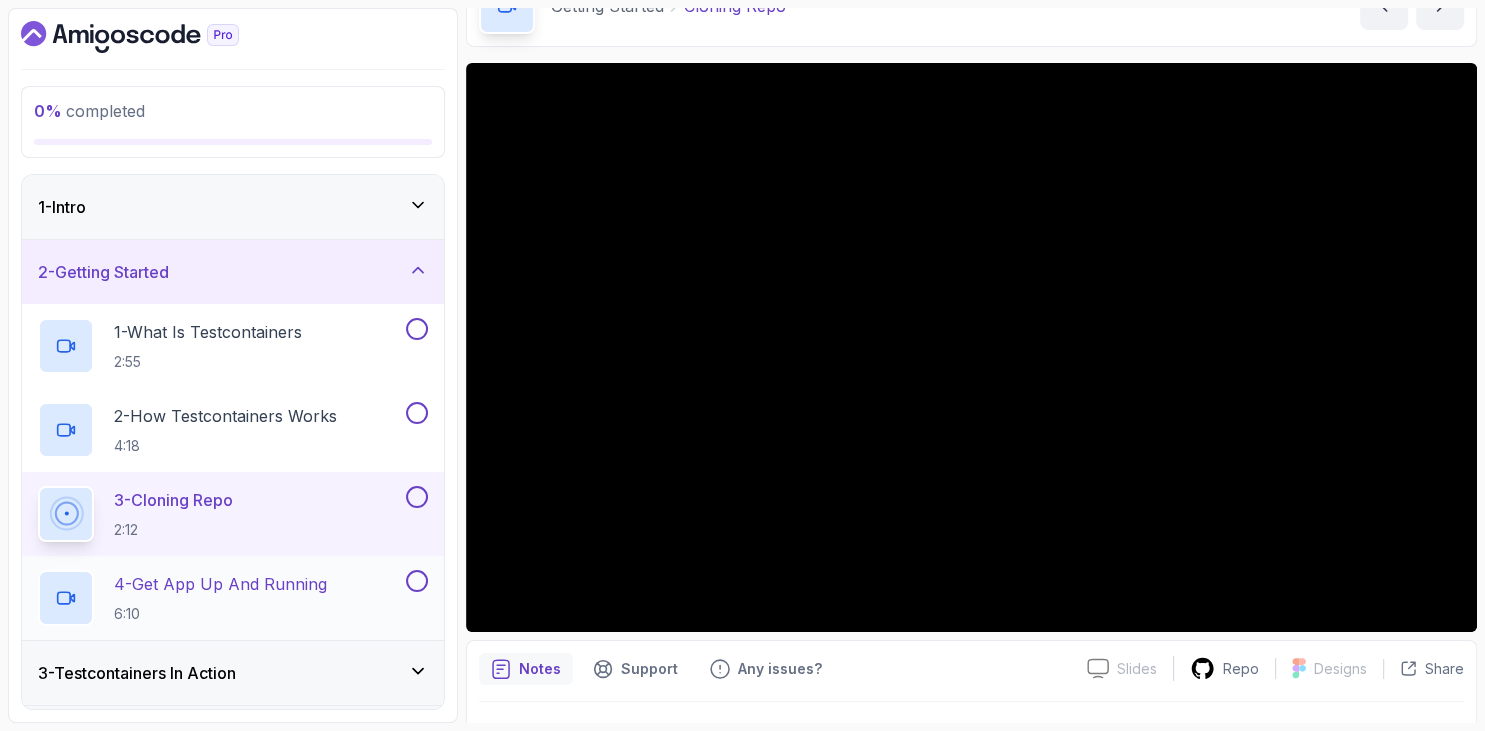 click on "4  -  Get App Up And Running" at bounding box center (220, 584) 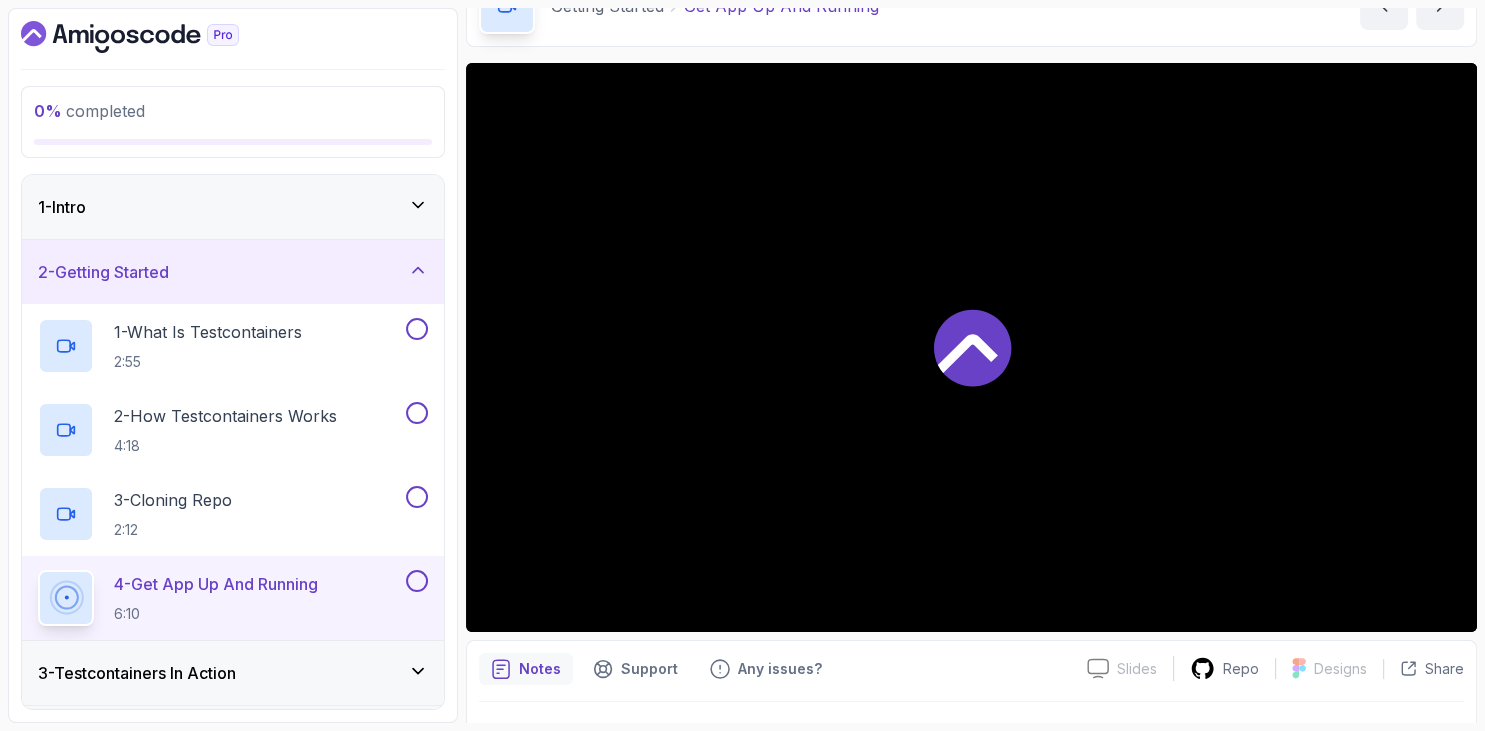 click on "0 % completed 1  -  Intro 2  -  Getting Started 1  -  What Is Testcontainers 2:55 2  -  How Testcontainers Works 4:18 3  -  Cloning Repo 2:12 4  -  Get App Up And Running 6:10 3  -  Testcontainers In Action 4  -  Testing 5  -  Shared Databases 6  -  Outro" at bounding box center (233, 365) 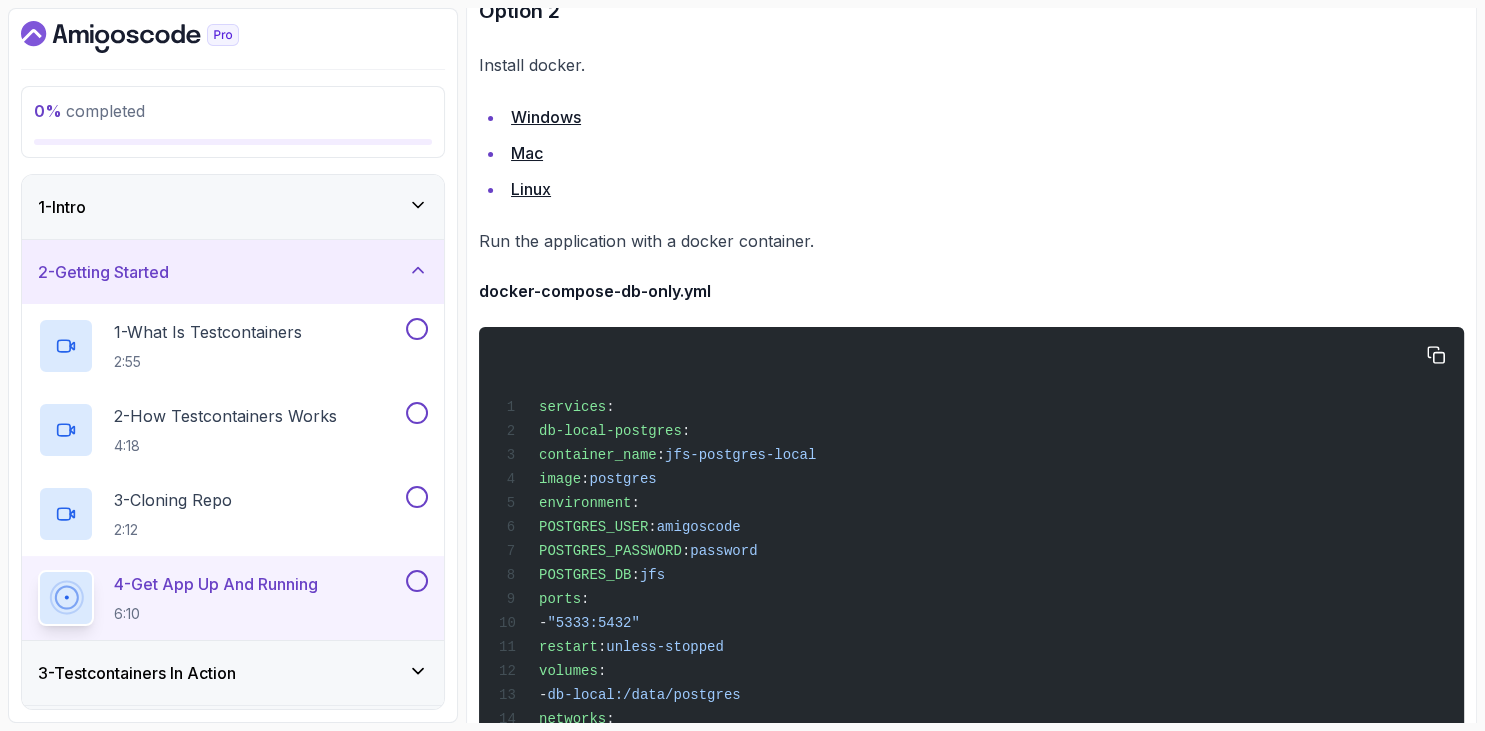 scroll, scrollTop: 1829, scrollLeft: 0, axis: vertical 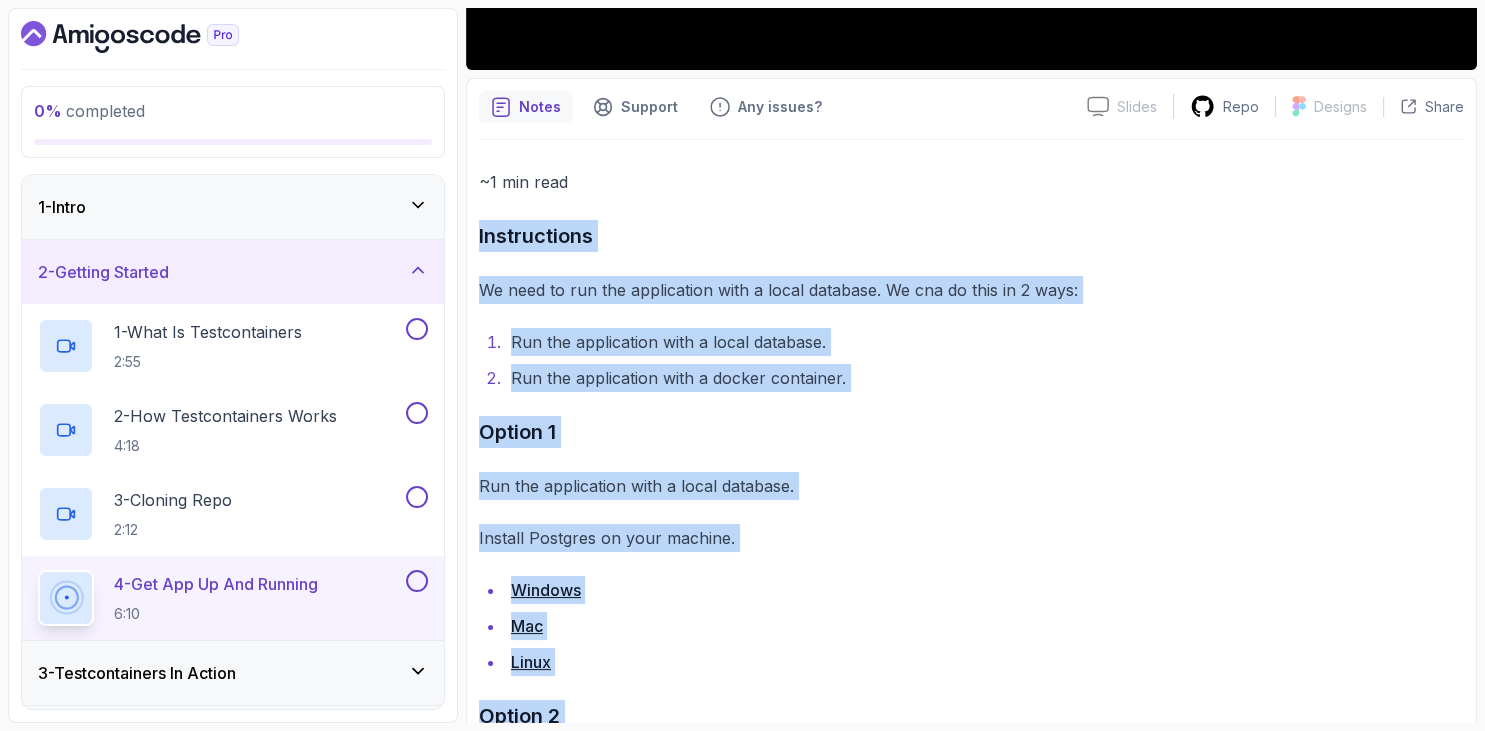 drag, startPoint x: 961, startPoint y: 658, endPoint x: 465, endPoint y: 226, distance: 657.7537 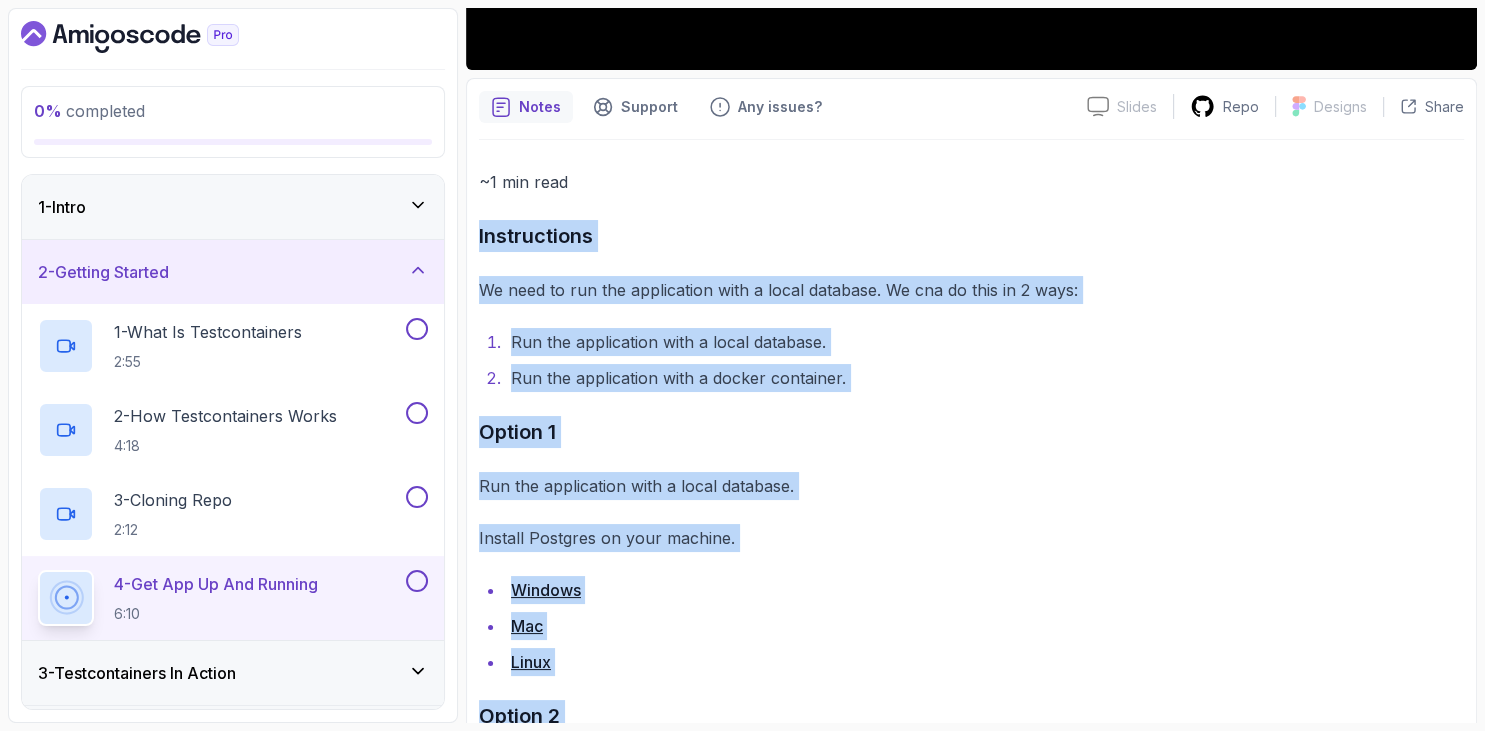 click on "docker  compose  -f  docker-compose-db-only.yml  up  -d" at bounding box center [971, 1770] 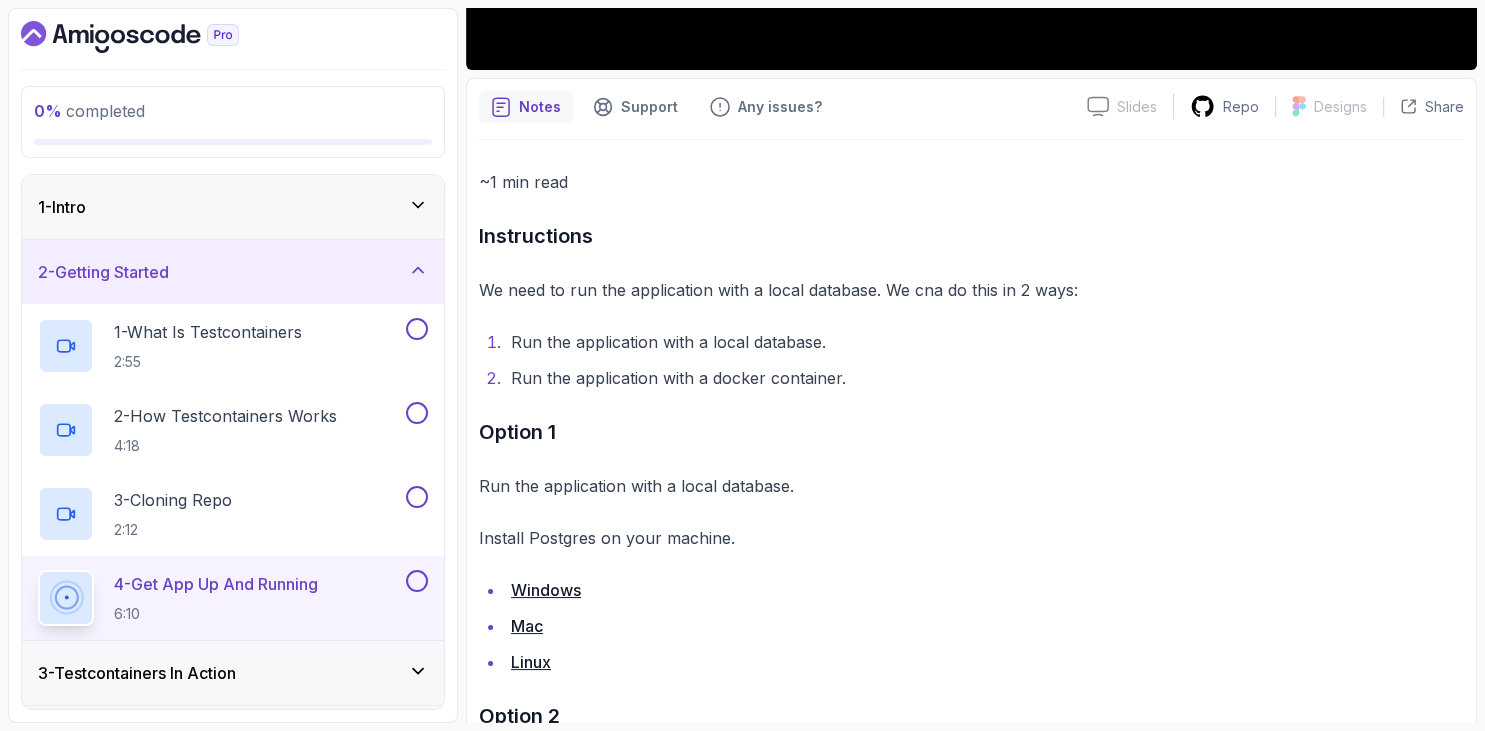 click on "Instructions" at bounding box center [971, 236] 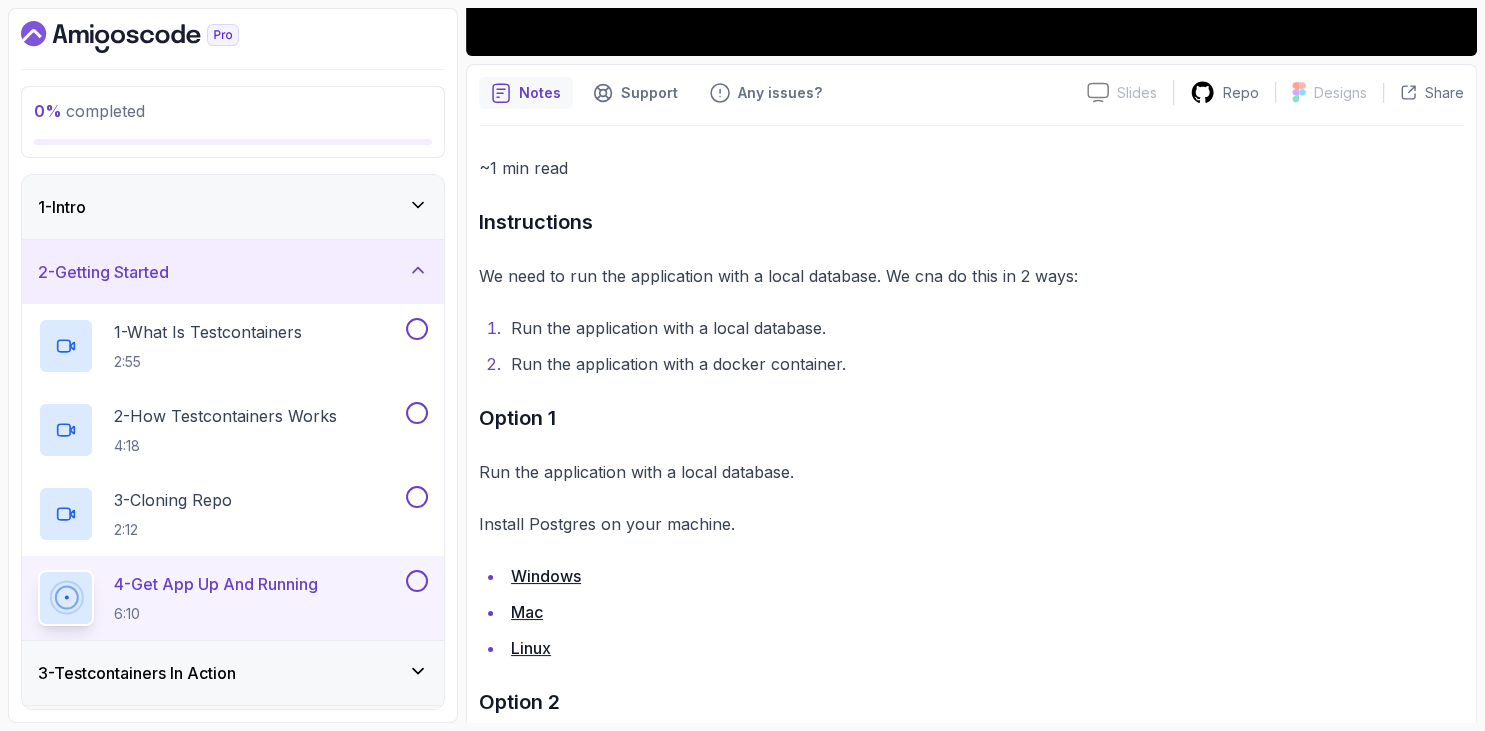 scroll, scrollTop: 806, scrollLeft: 0, axis: vertical 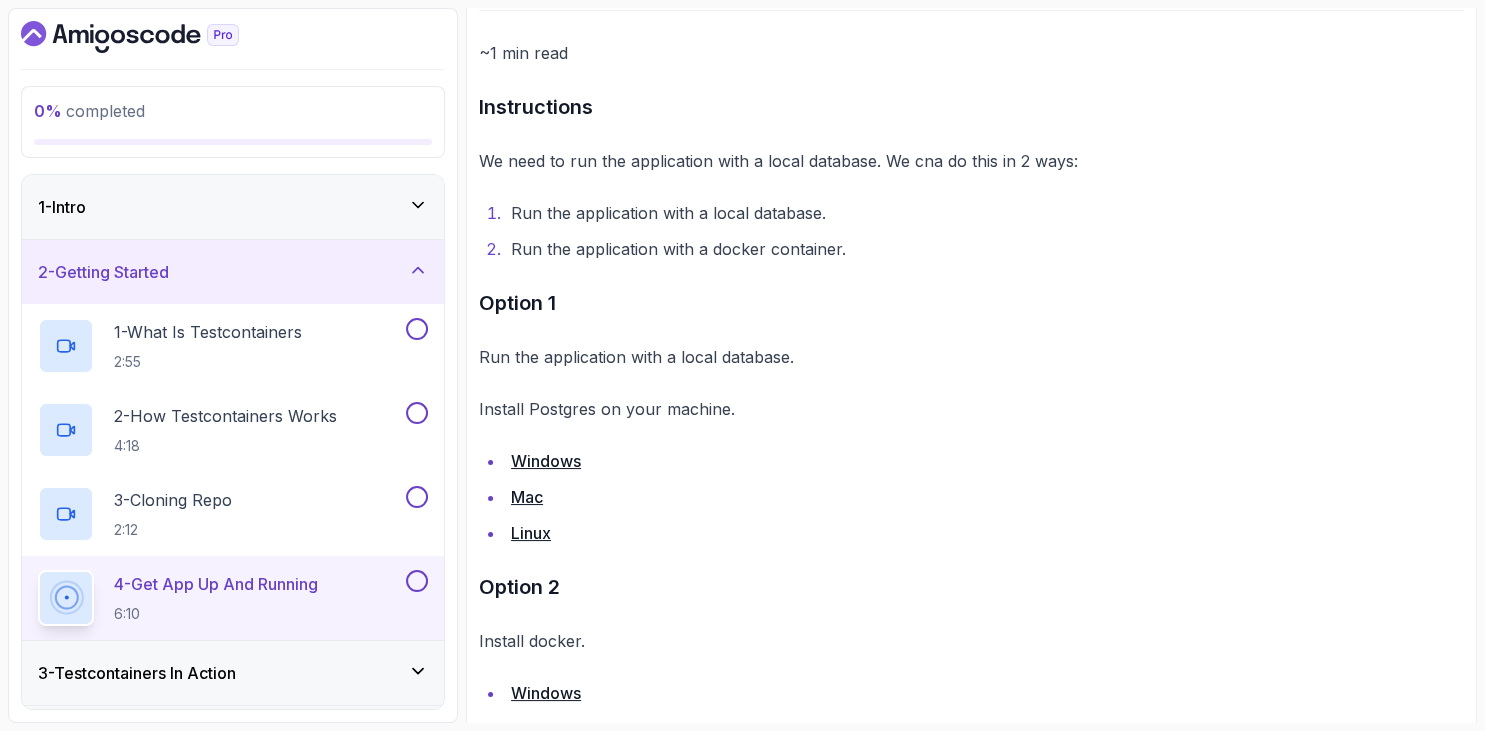 click on "~1 min read Instructions
We need to run the application with a local database. We cna do this in 2 ways:
Run the application with a local database.
Run the application with a docker container.
Option 1
Run the application with a local database.
Install Postgres on your machine.
Windows
Mac
Linux
Option 2
Install docker.
Windows
Mac
Linux
Run the application with a docker container.
docker-compose-db-only.yml
services :
db-local-postgres :
container_name :  jfs-postgres-local
image :  postgres
environment :
POSTGRES_USER :  amigoscode
POSTGRES_PASSWORD :  password
POSTGRES_DB :  jfs
ports :
-  "5333:5432"
restart :  unless-stopped
volumes :
-  db-local:/data/postgres
networks :
-  amigos
networks :
amigos :
driver :  bridge
volumes :
db-local :
Run the docker compose file
docker  compose  -f  docker-compose-db-only.yml  up" at bounding box center (971, 867) 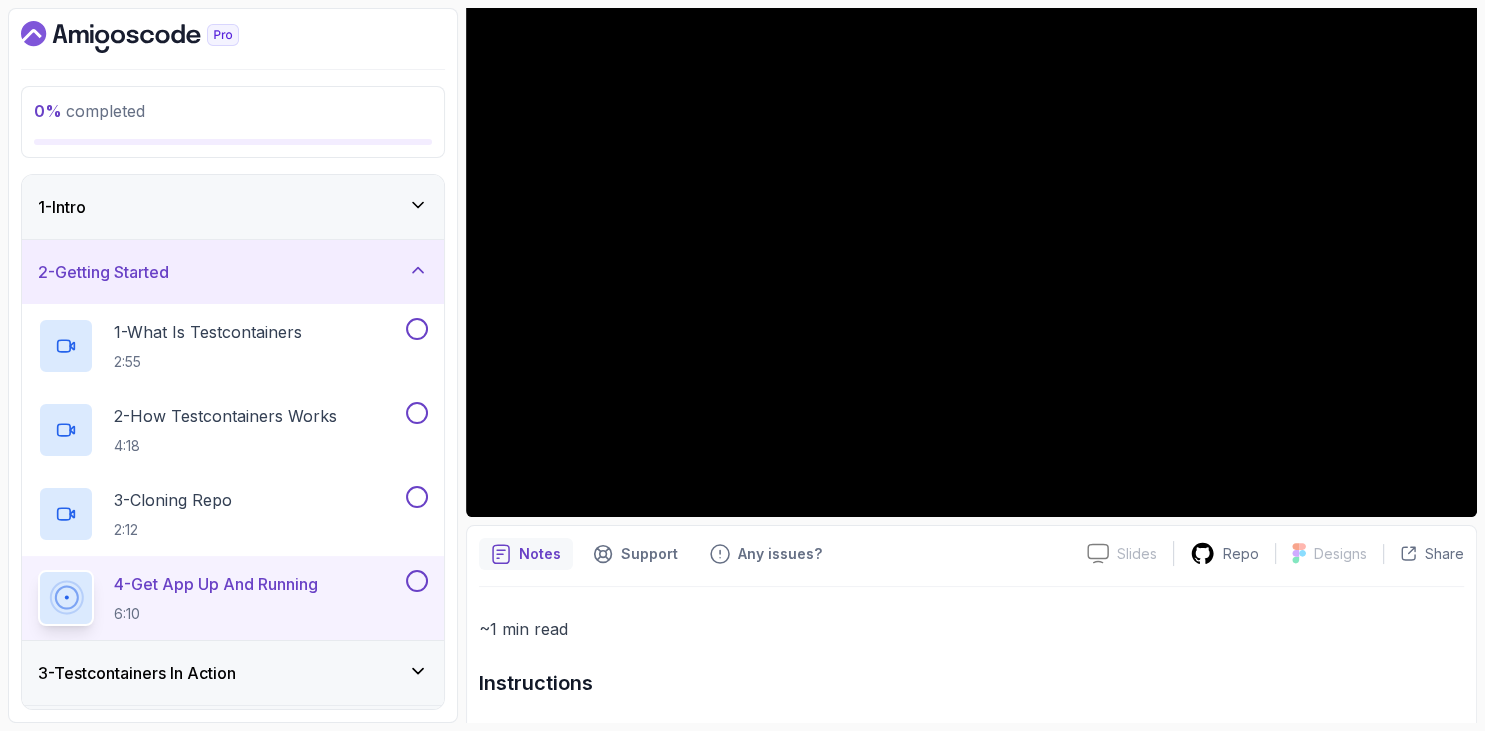 scroll, scrollTop: 0, scrollLeft: 0, axis: both 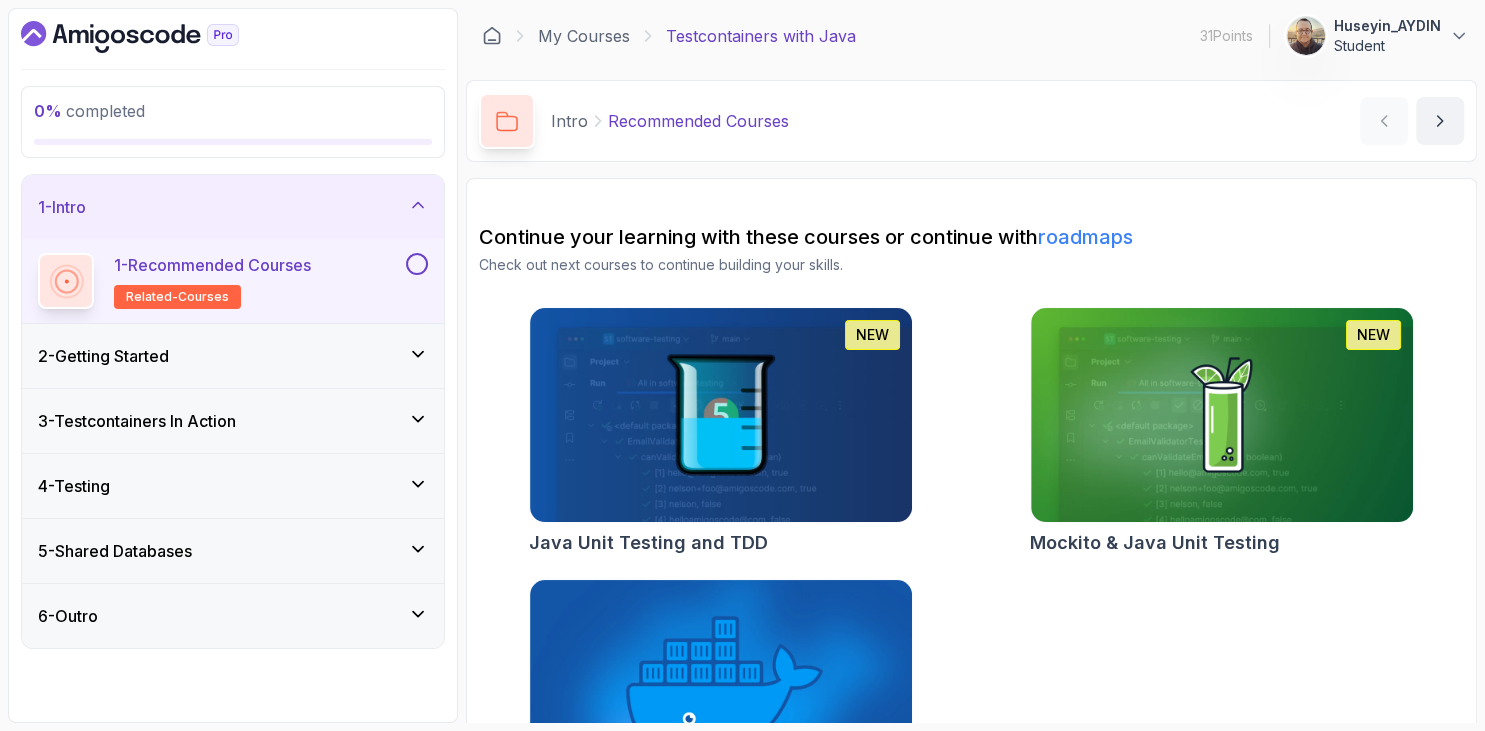 click on "2  -  Getting Started" at bounding box center (103, 356) 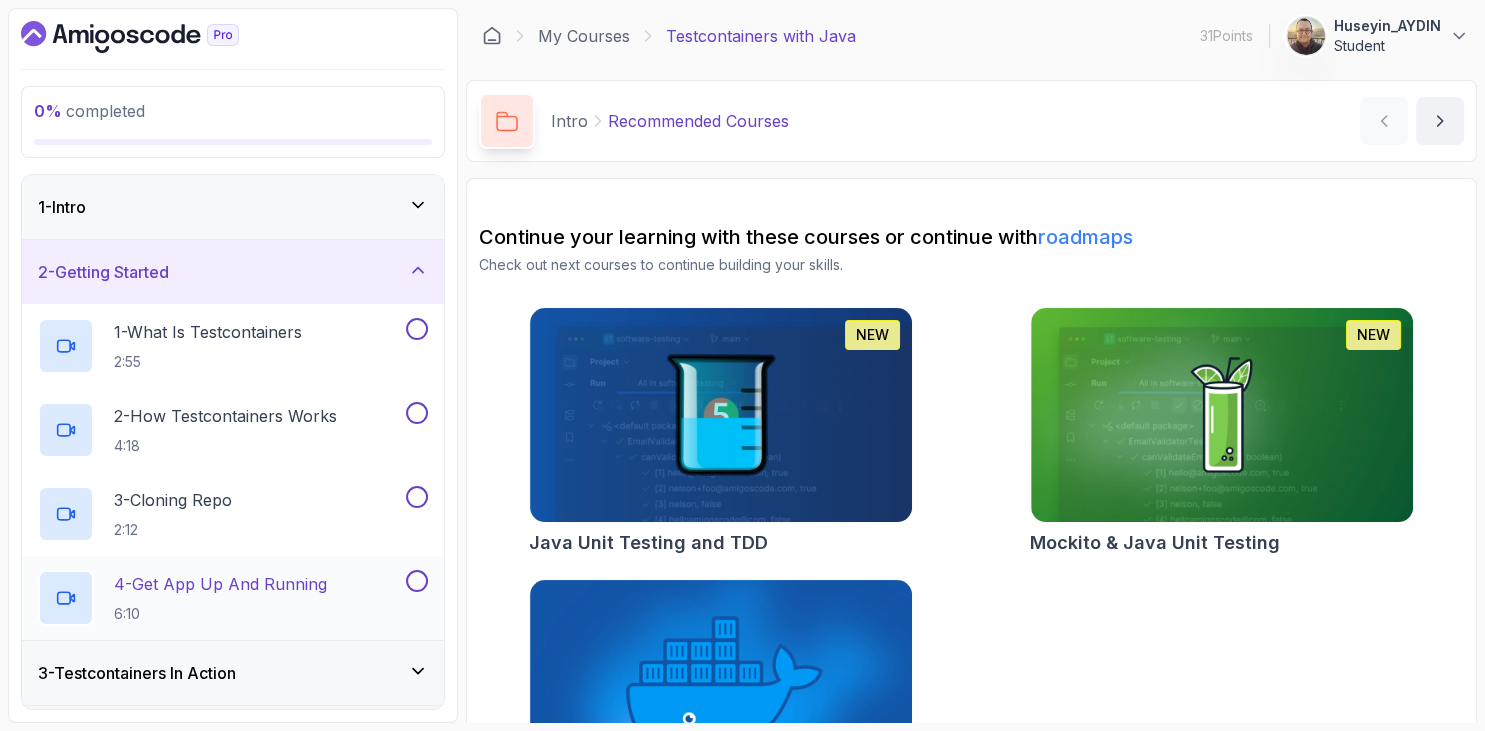click on "4  -  Get App Up And Running 6:10" at bounding box center [220, 598] 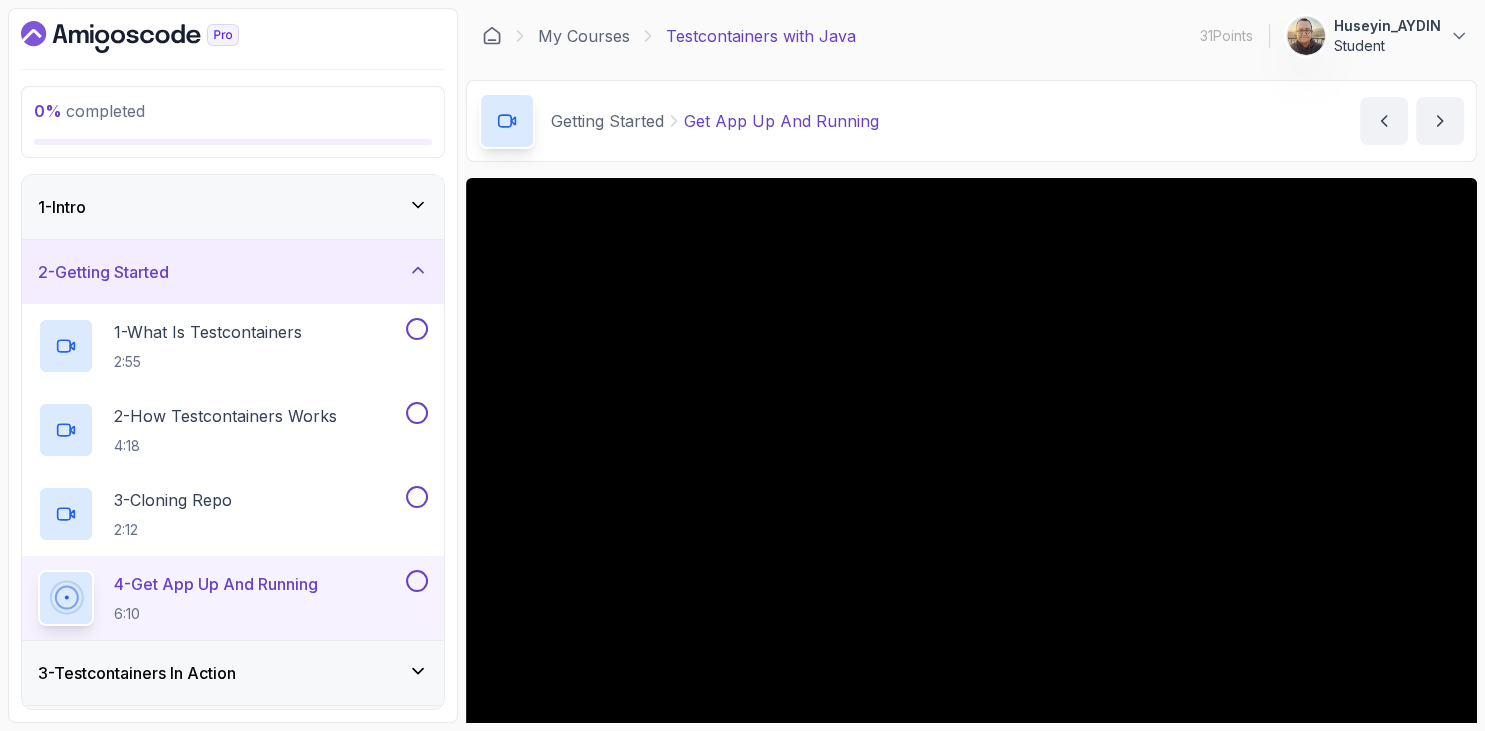 click at bounding box center (233, 37) 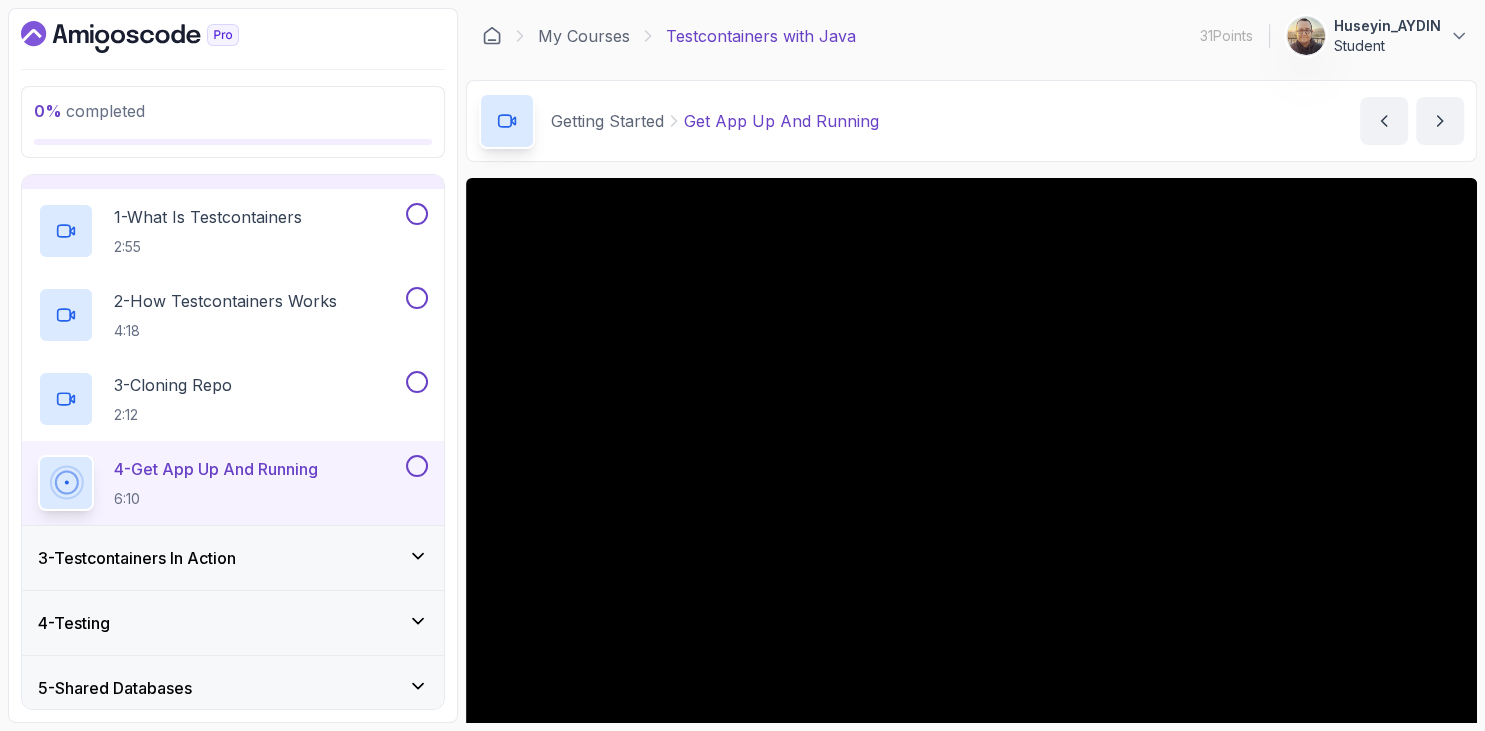 scroll, scrollTop: 115, scrollLeft: 0, axis: vertical 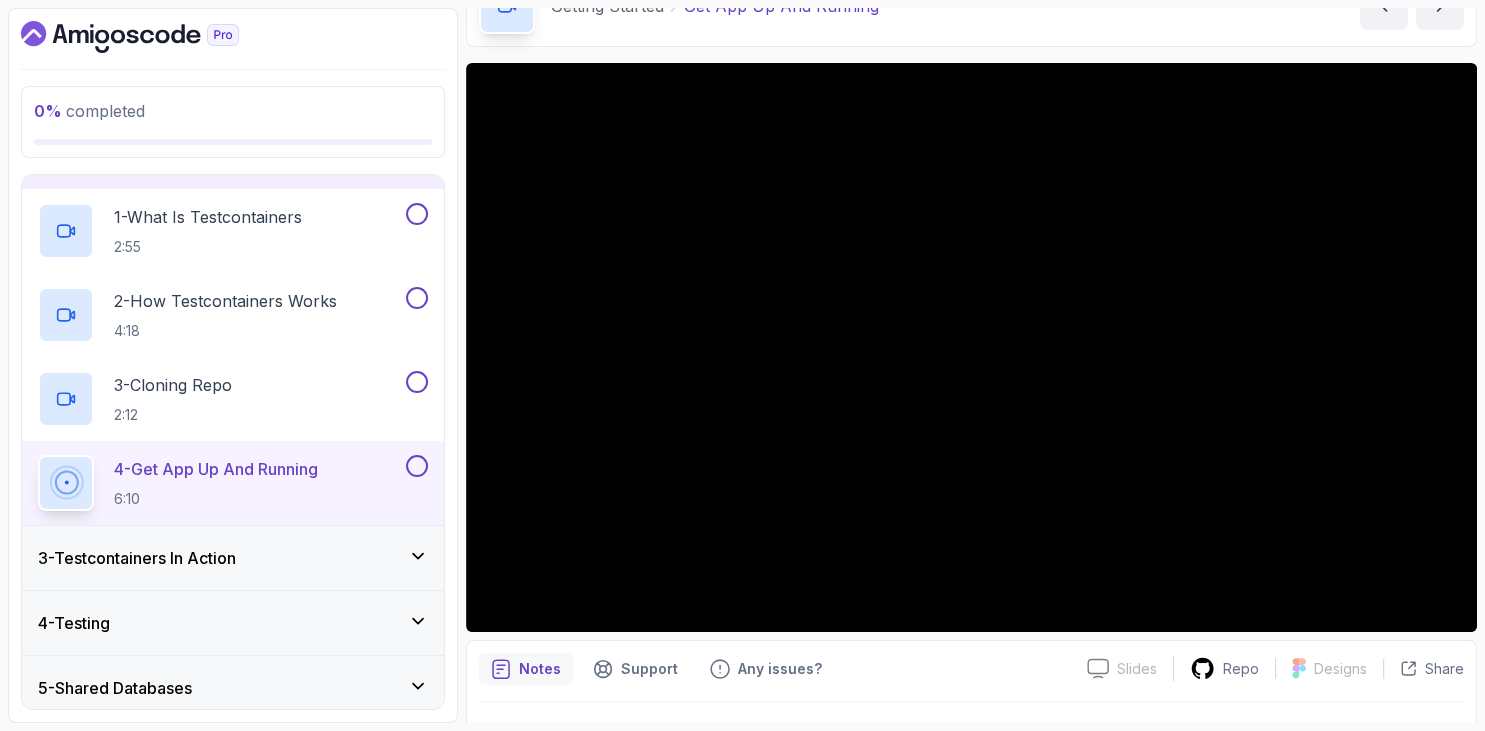 click on "3  -  Testcontainers In Action" at bounding box center (137, 558) 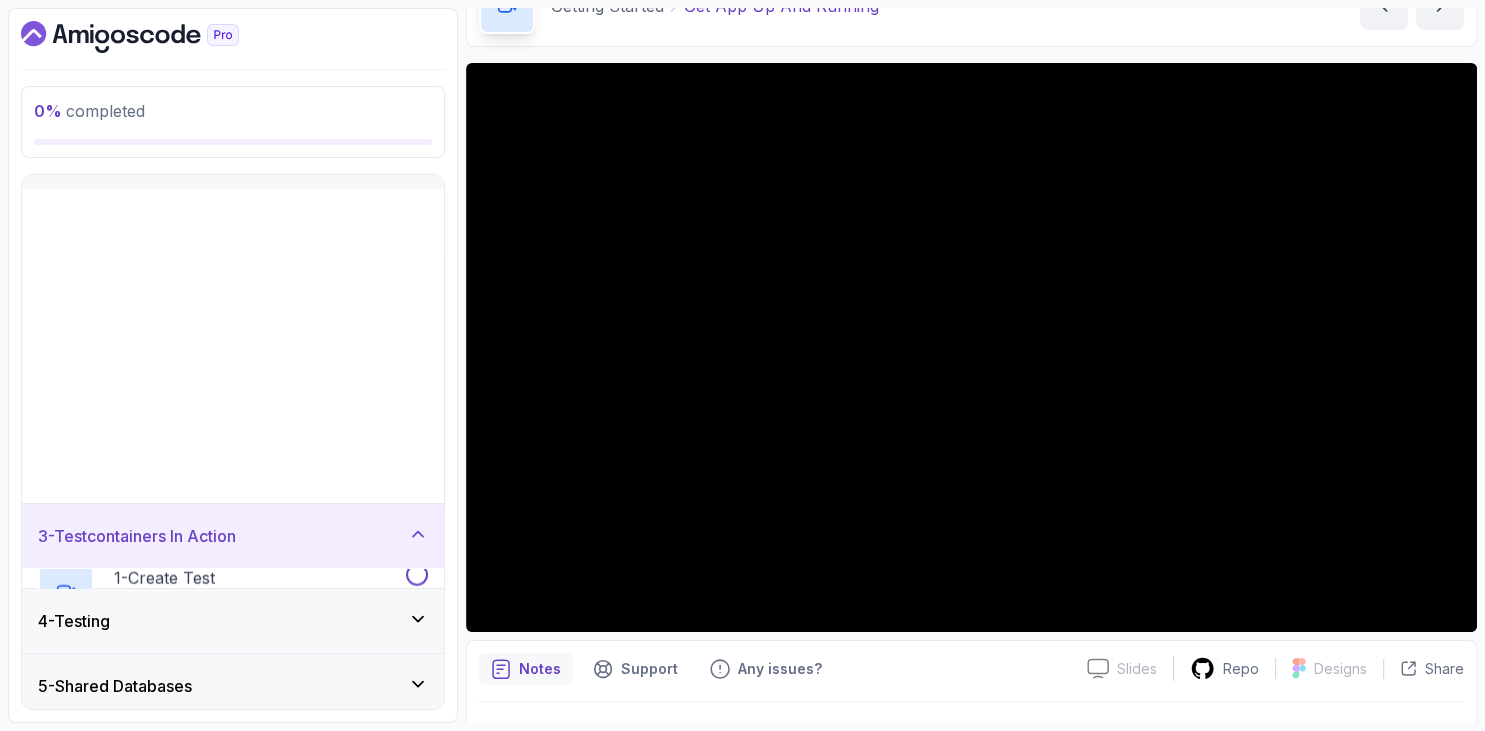 scroll, scrollTop: 0, scrollLeft: 0, axis: both 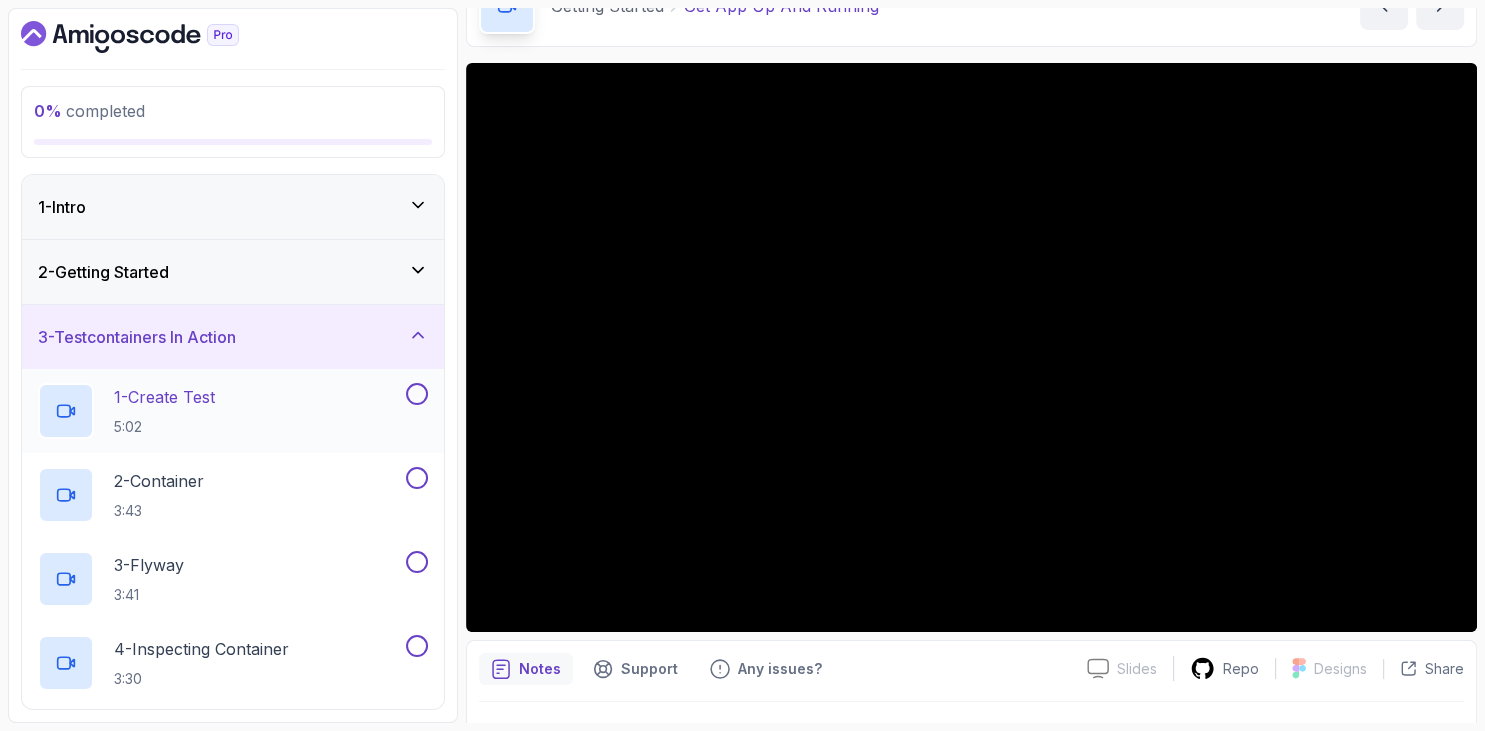 click on "1  -  Create Test" at bounding box center [164, 397] 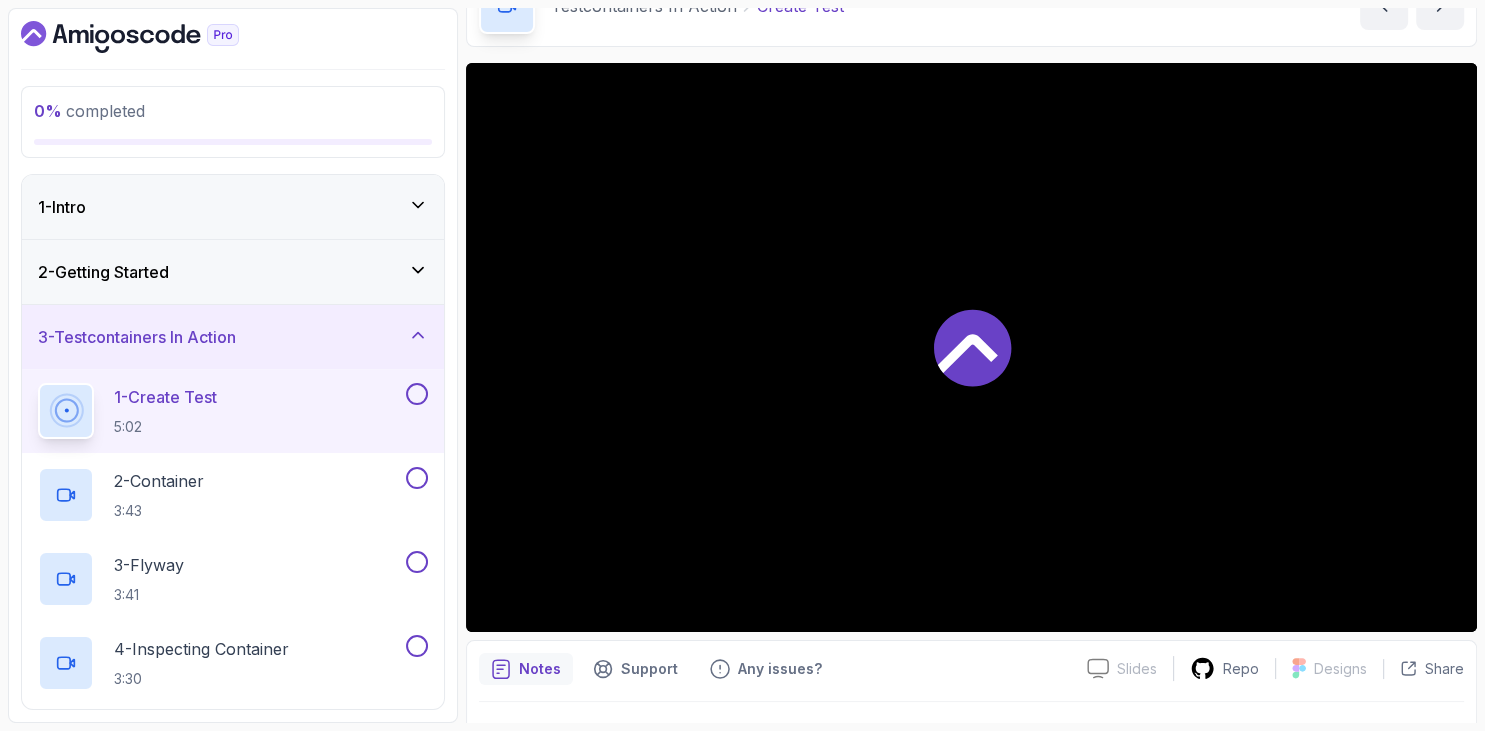 click at bounding box center [233, 37] 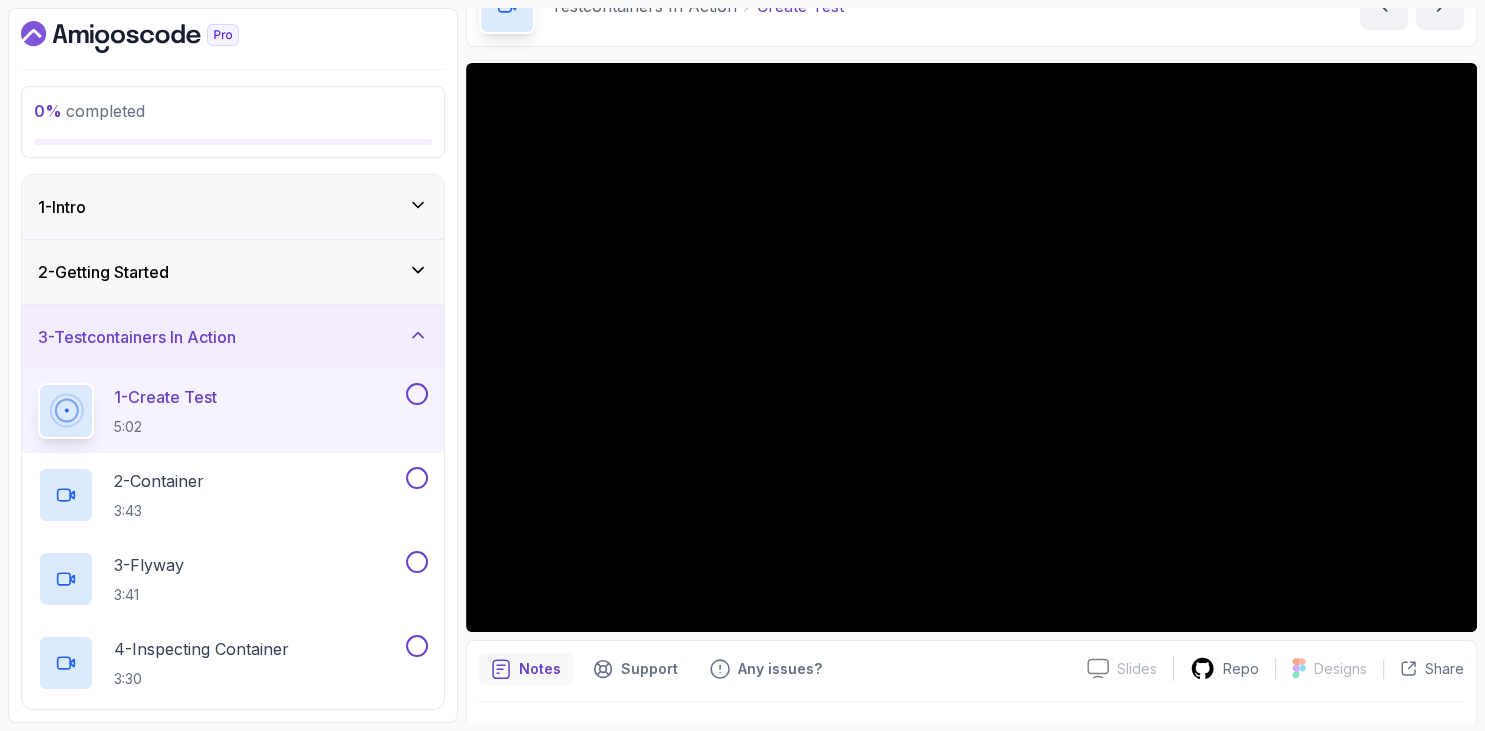 scroll, scrollTop: 162, scrollLeft: 0, axis: vertical 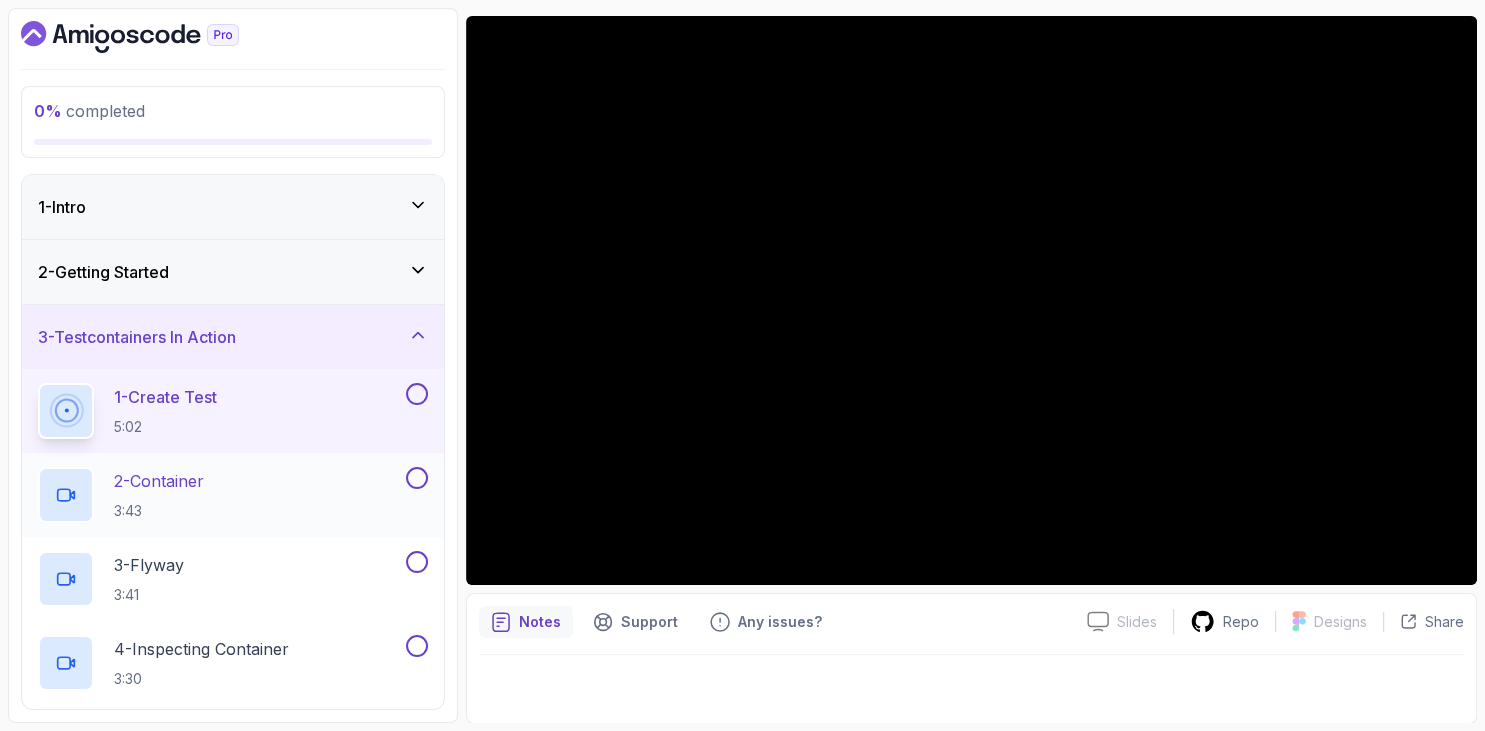 click on "2  -  Container" at bounding box center [159, 481] 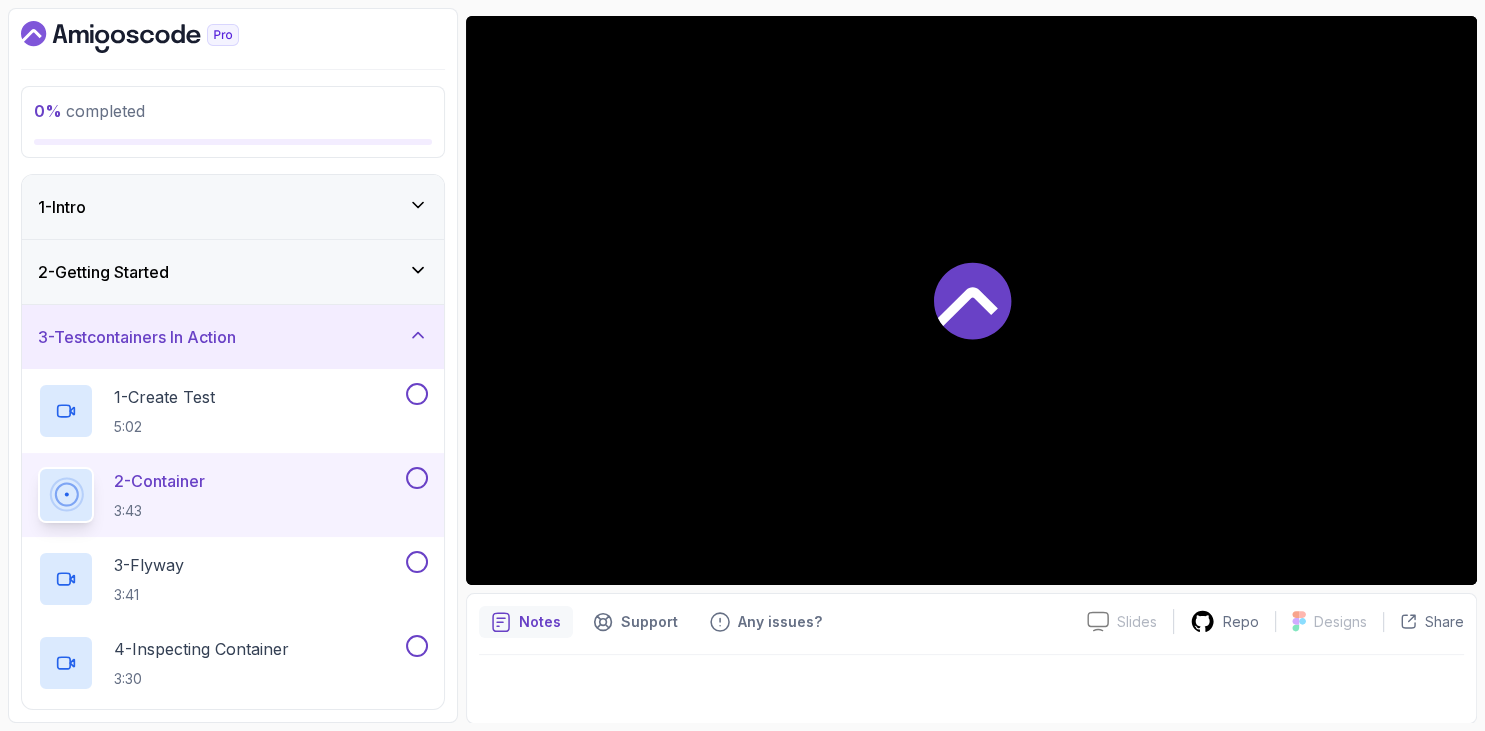 click on "0 % completed 1  -  Intro 2  -  Getting Started 3  -  Testcontainers In Action 1  -  Create Test 5:02 2  -  Container 3:43 3  -  Flyway 3:41 4  -  Inspecting Container 3:30 5  -  Customize Container 6:11 4  -  Testing 5  -  Shared Databases 6  -  Outro" at bounding box center [233, 365] 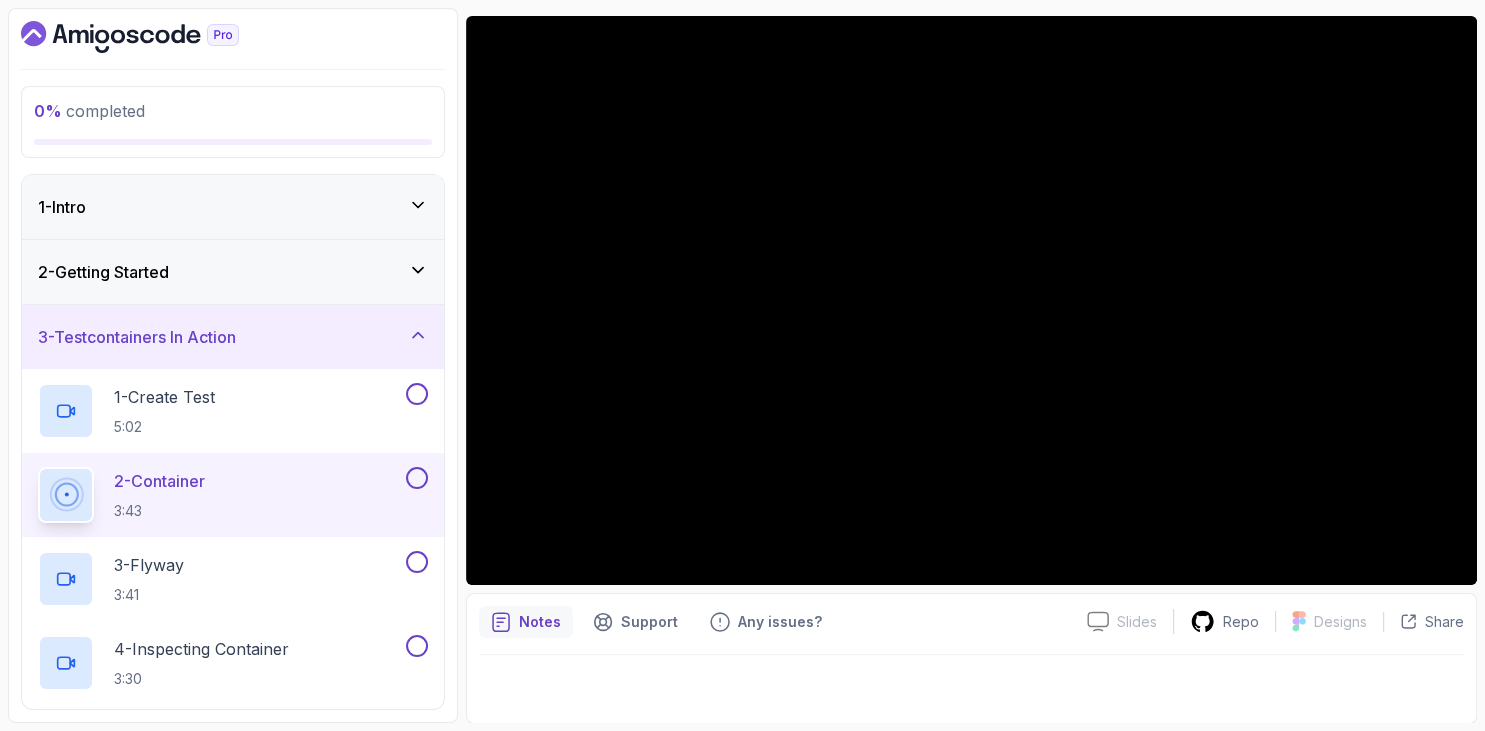 click at bounding box center (233, 37) 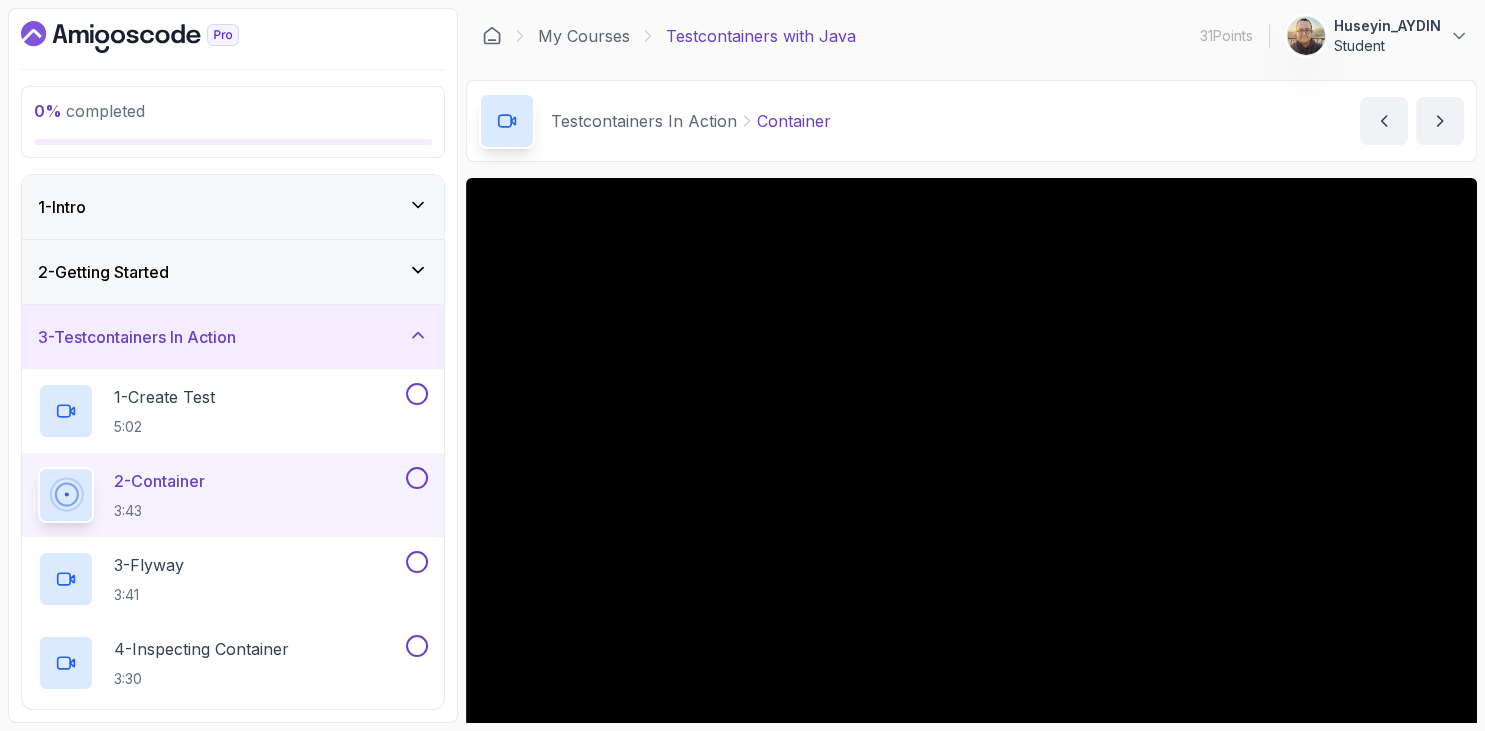 scroll, scrollTop: 162, scrollLeft: 0, axis: vertical 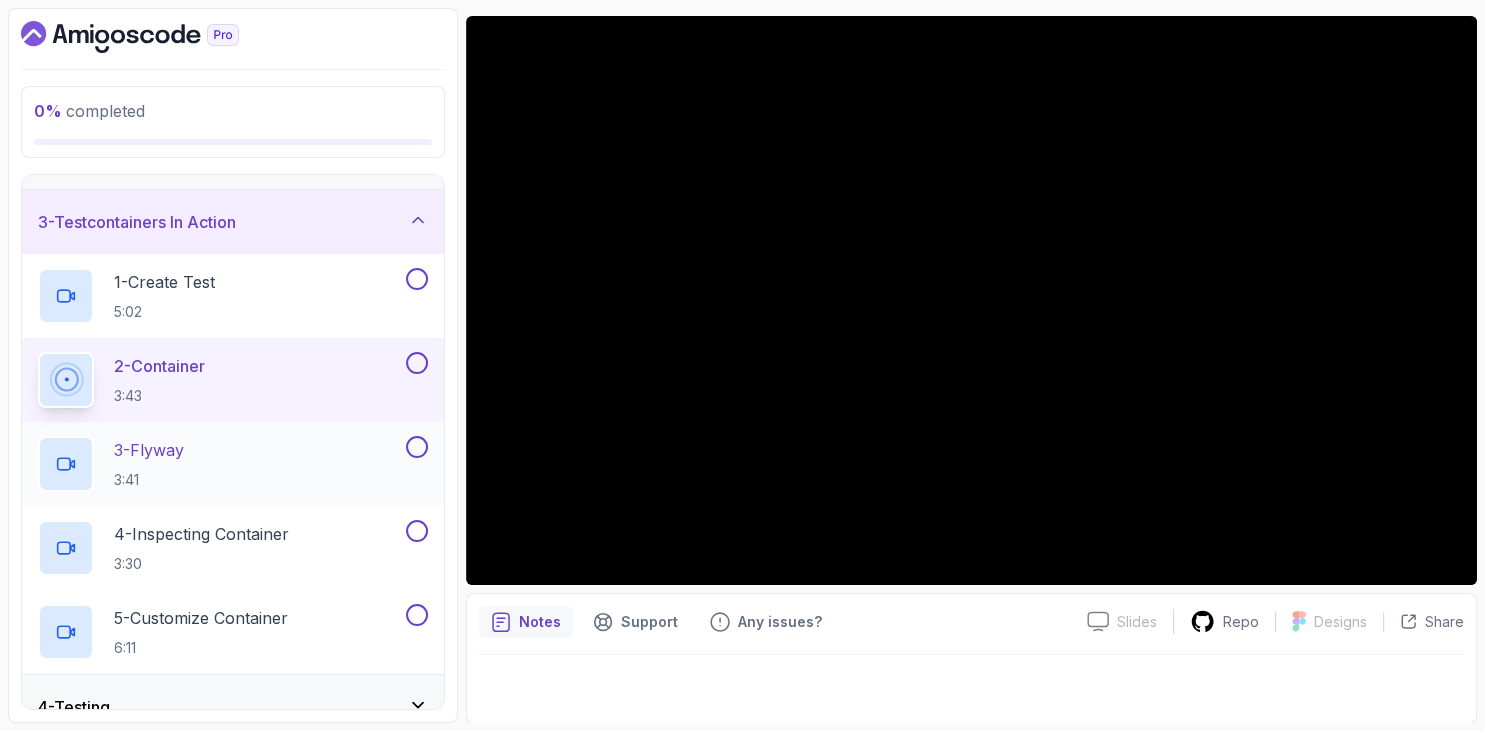 click on "3  -  Flyway 3:41" at bounding box center (220, 464) 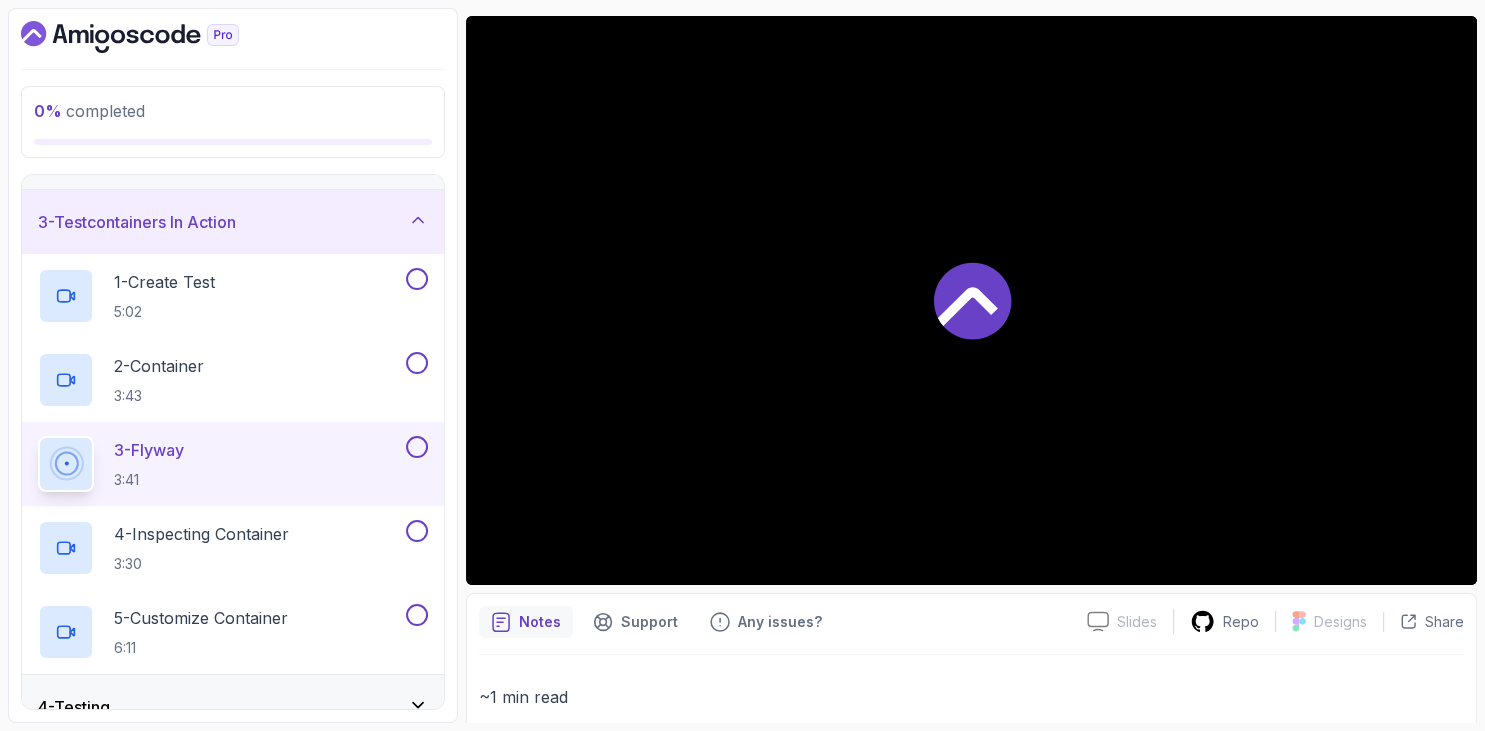 click on "0 % completed 1  -  Intro 2  -  Getting Started 3  -  Testcontainers In Action 1  -  Create Test 5:02 2  -  Container 3:43 3  -  Flyway 3:41 4  -  Inspecting Container 3:30 5  -  Customize Container 6:11 4  -  Testing 5  -  Shared Databases 6  -  Outro" at bounding box center [233, 365] 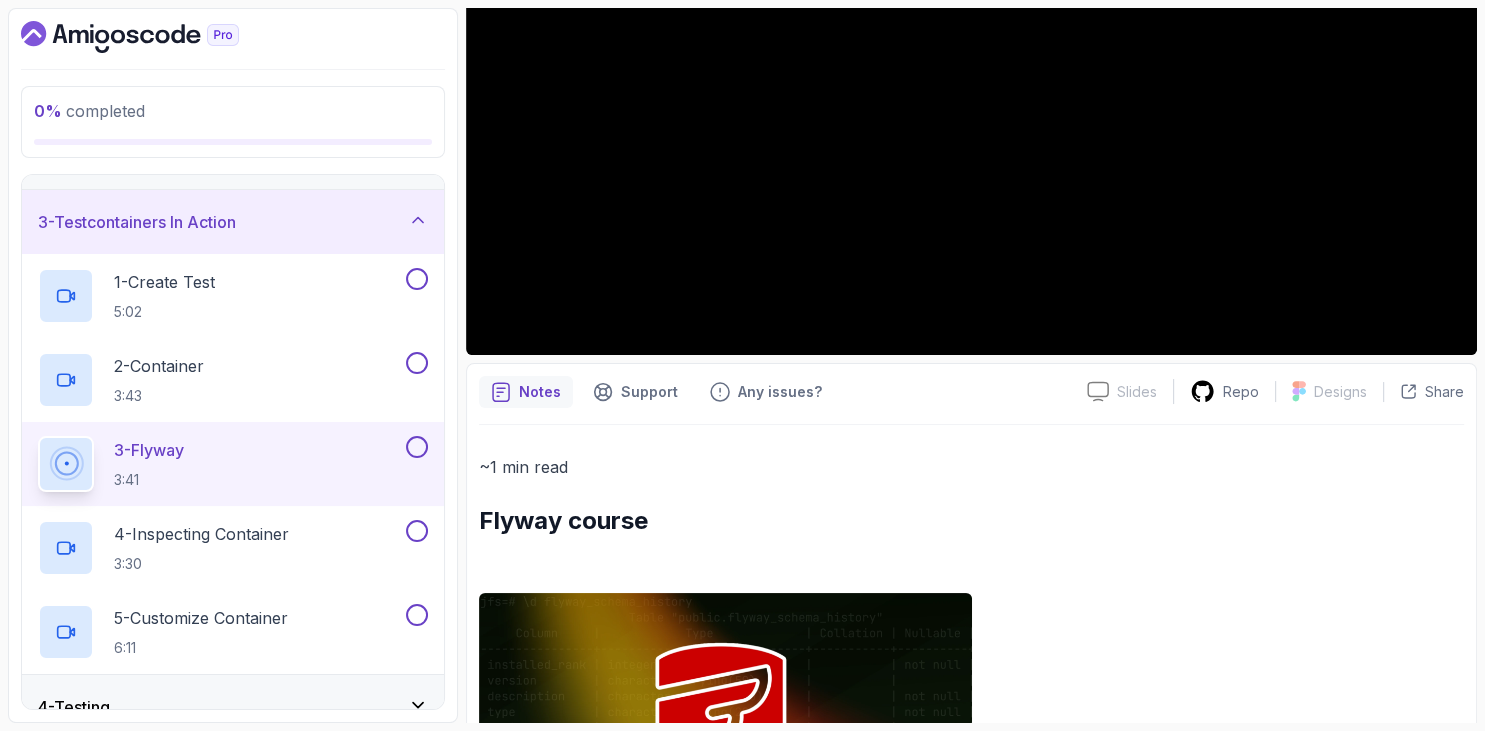 scroll, scrollTop: 507, scrollLeft: 0, axis: vertical 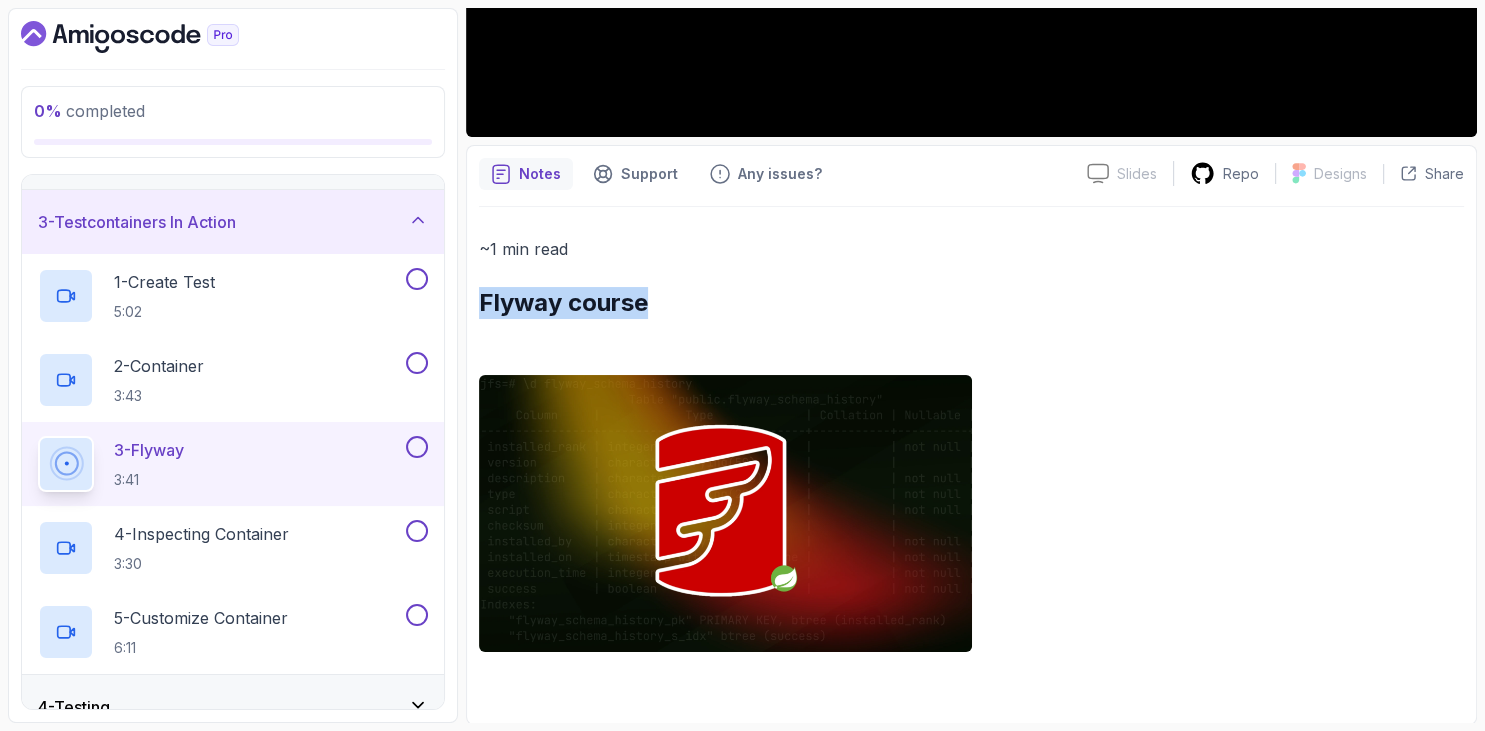 drag, startPoint x: 479, startPoint y: 397, endPoint x: 822, endPoint y: 290, distance: 359.3021 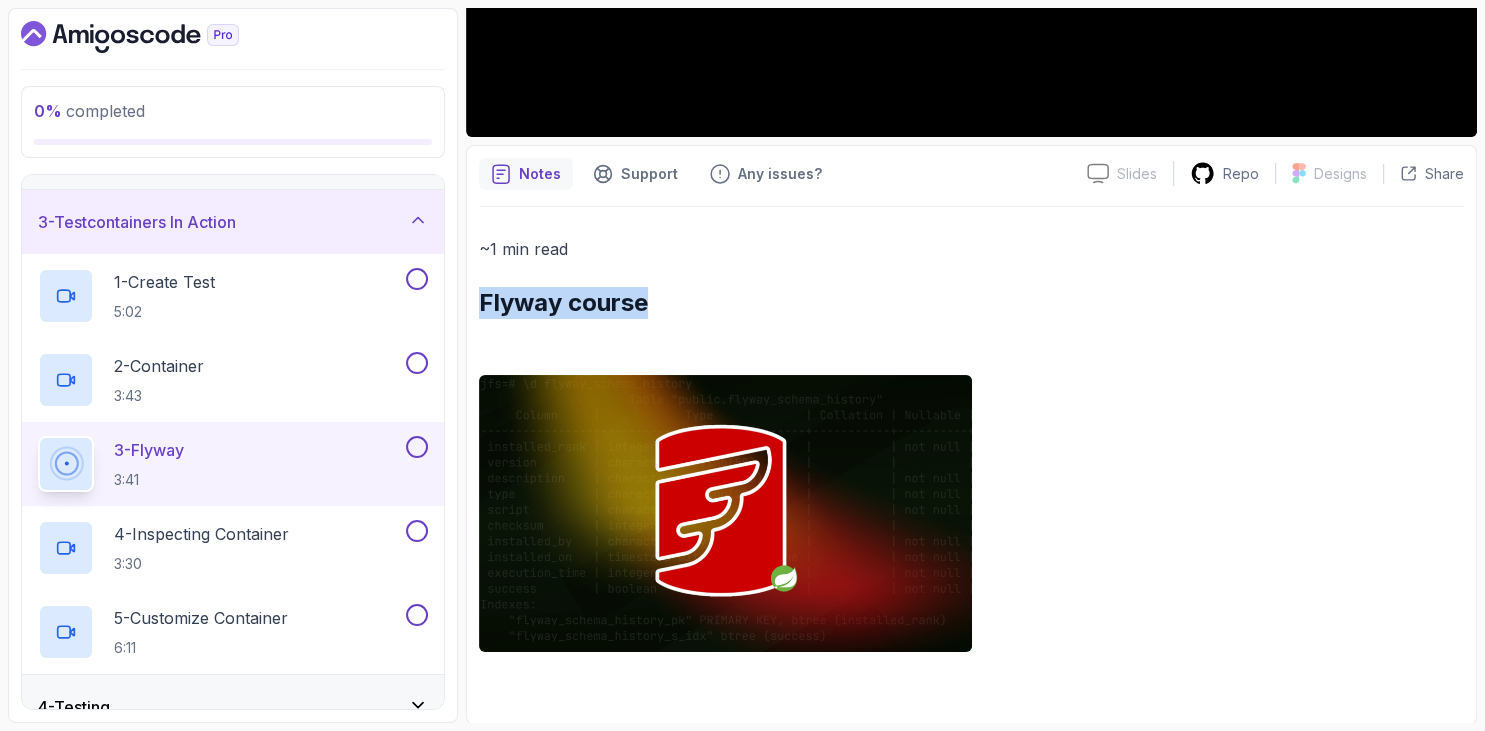 click on "Flyway course" at bounding box center (971, 303) 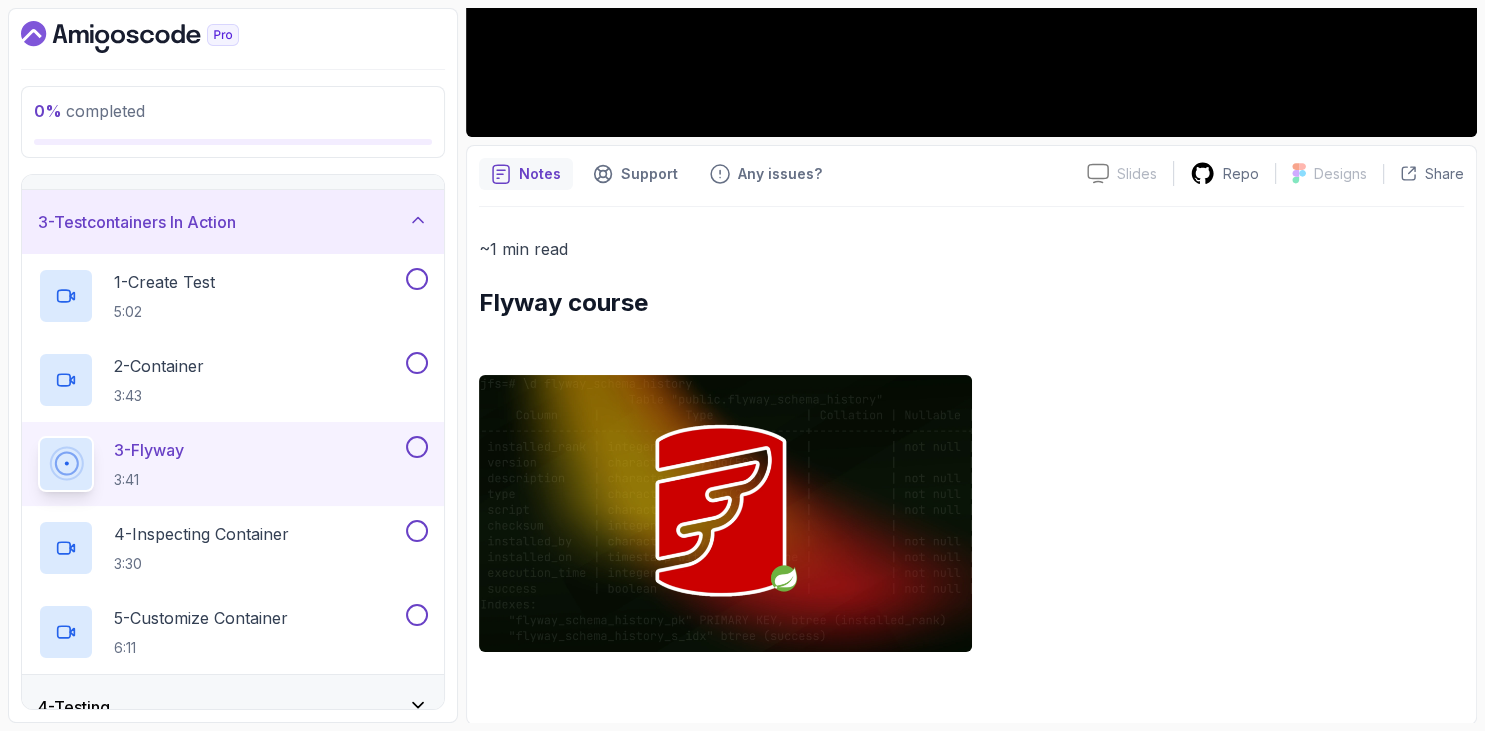 drag, startPoint x: 754, startPoint y: 298, endPoint x: 764, endPoint y: 486, distance: 188.26576 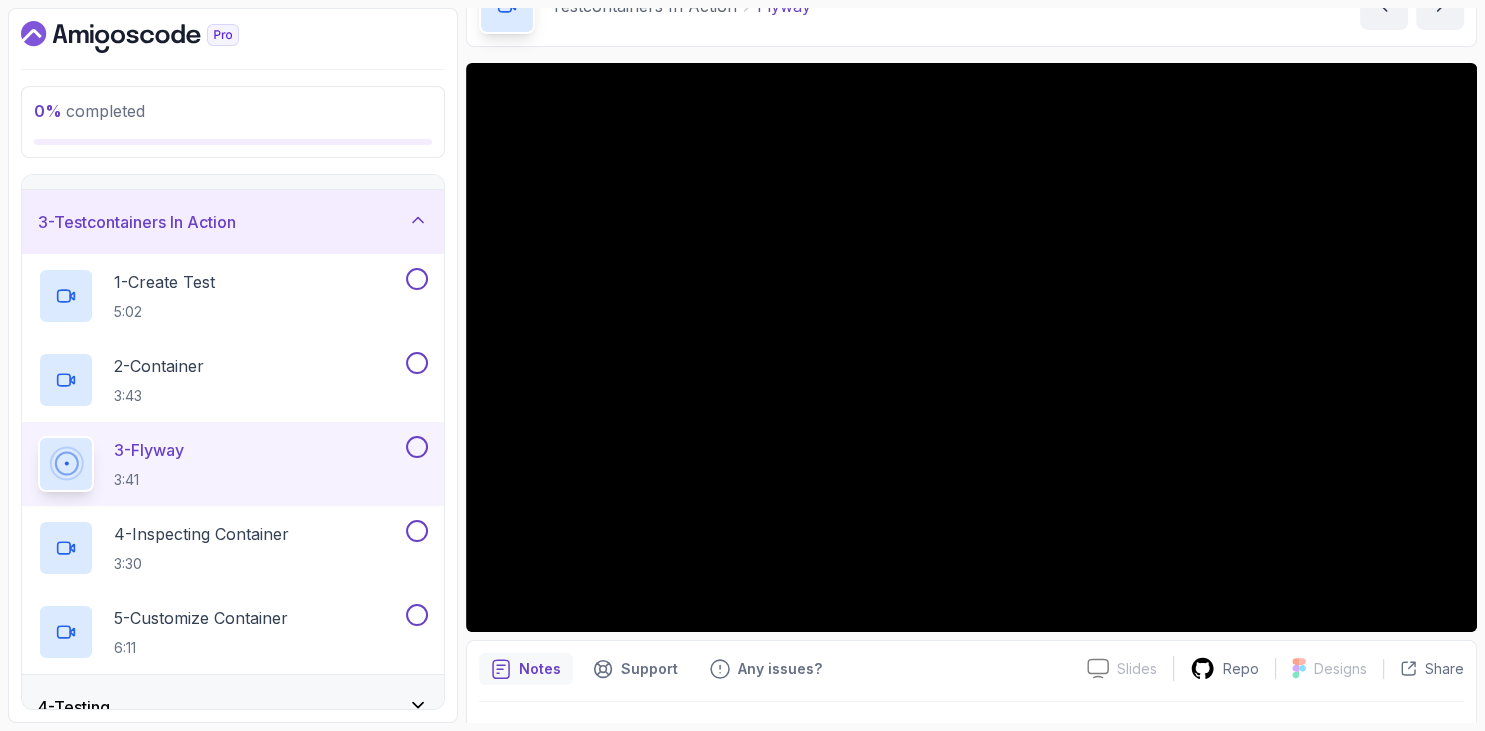 scroll, scrollTop: 0, scrollLeft: 0, axis: both 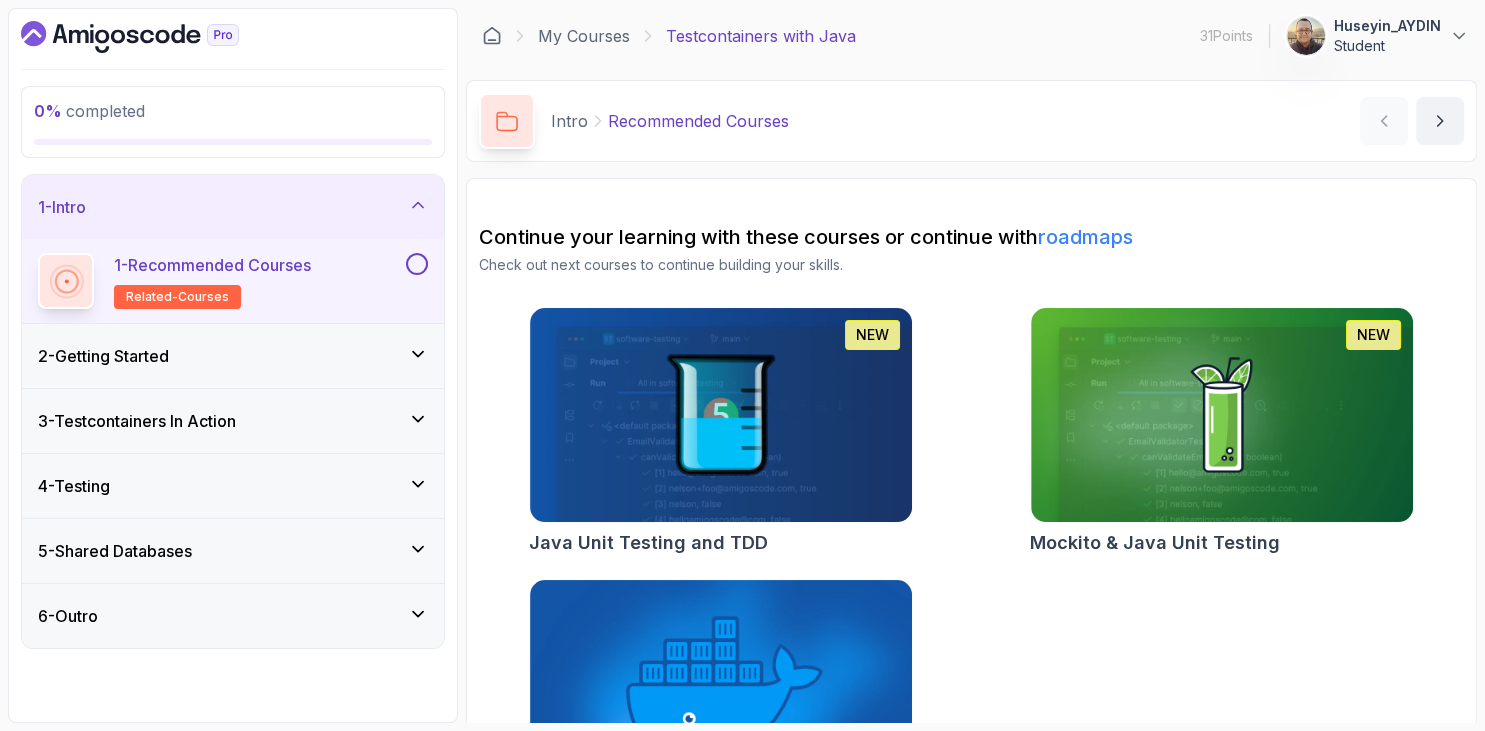 click on "3  -  Testcontainers In Action" at bounding box center (233, 421) 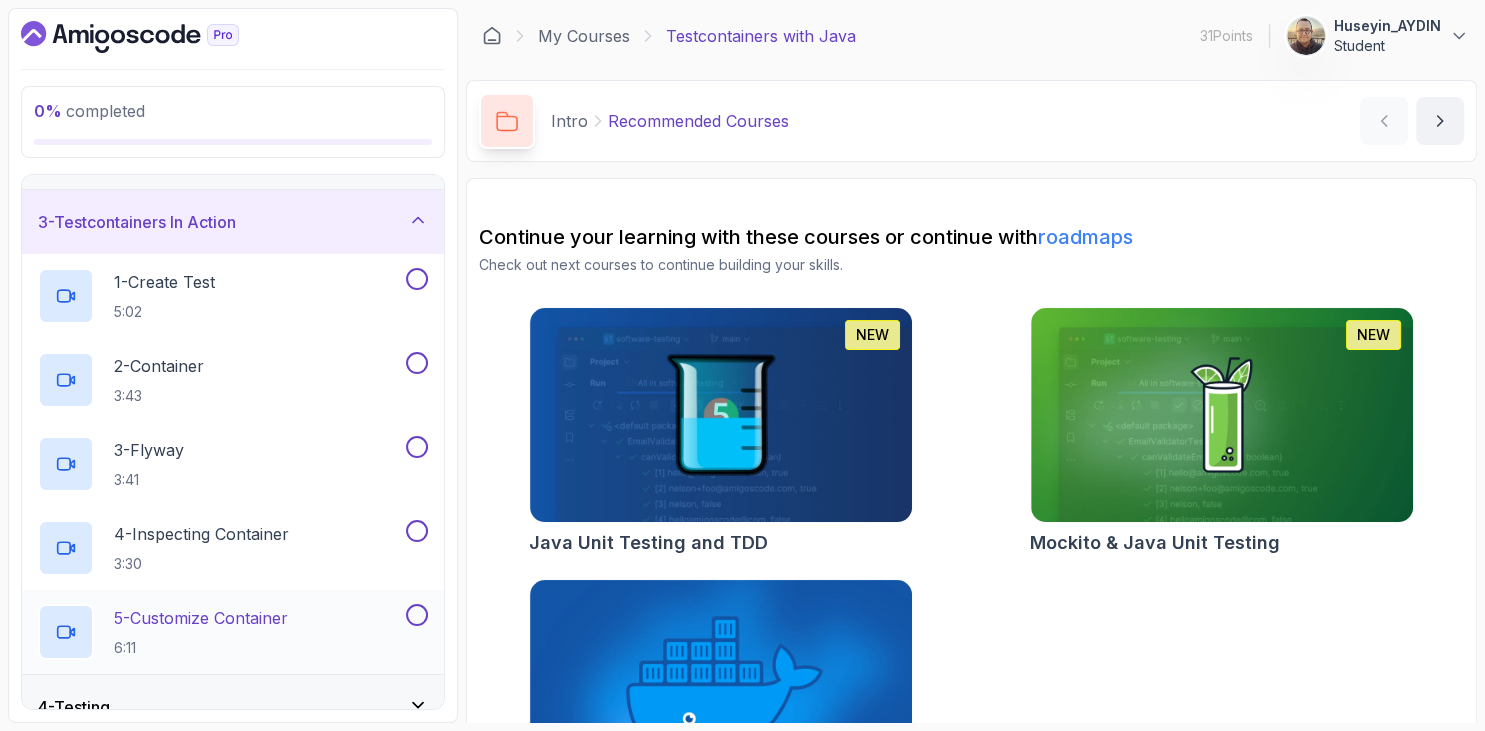 scroll, scrollTop: 230, scrollLeft: 0, axis: vertical 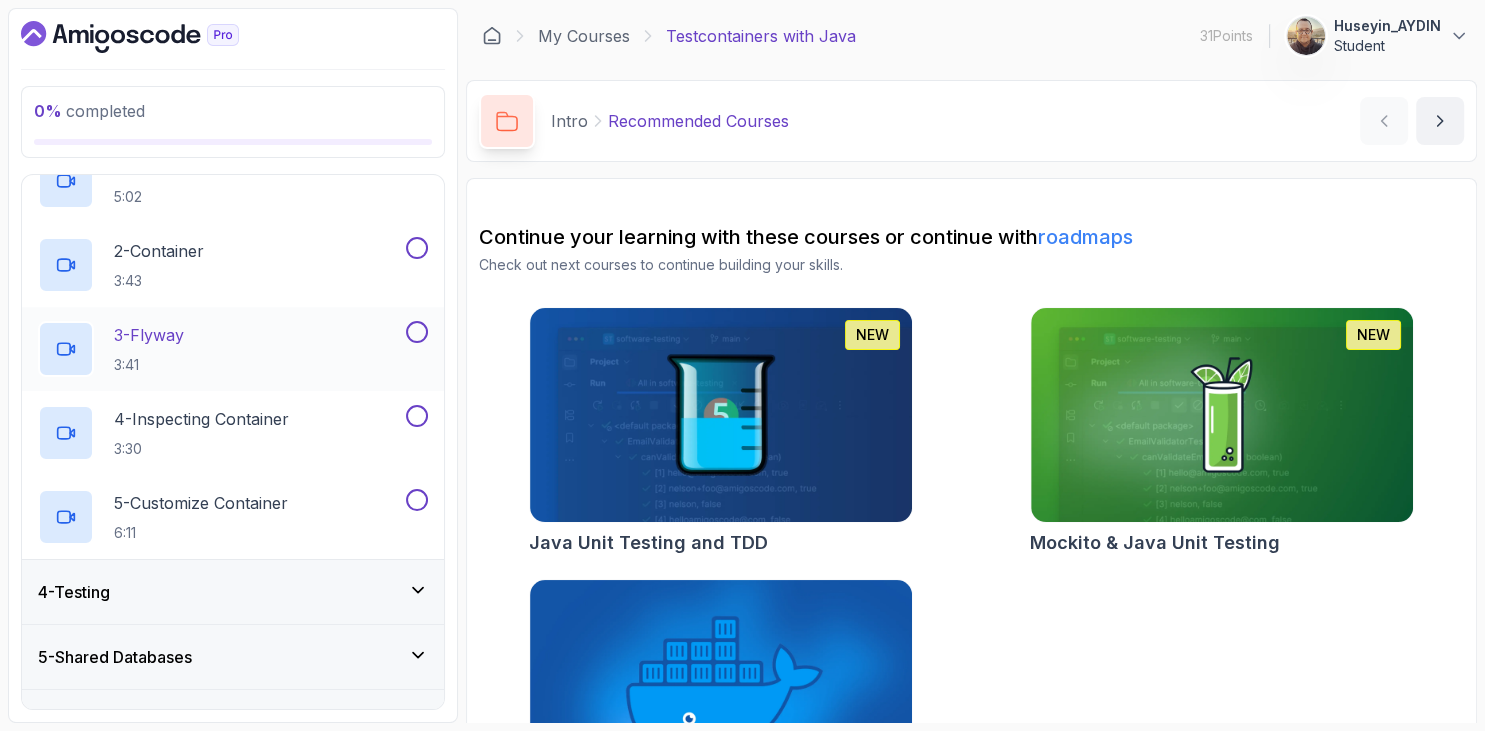 click on "3  -  Flyway 3:41" at bounding box center (220, 349) 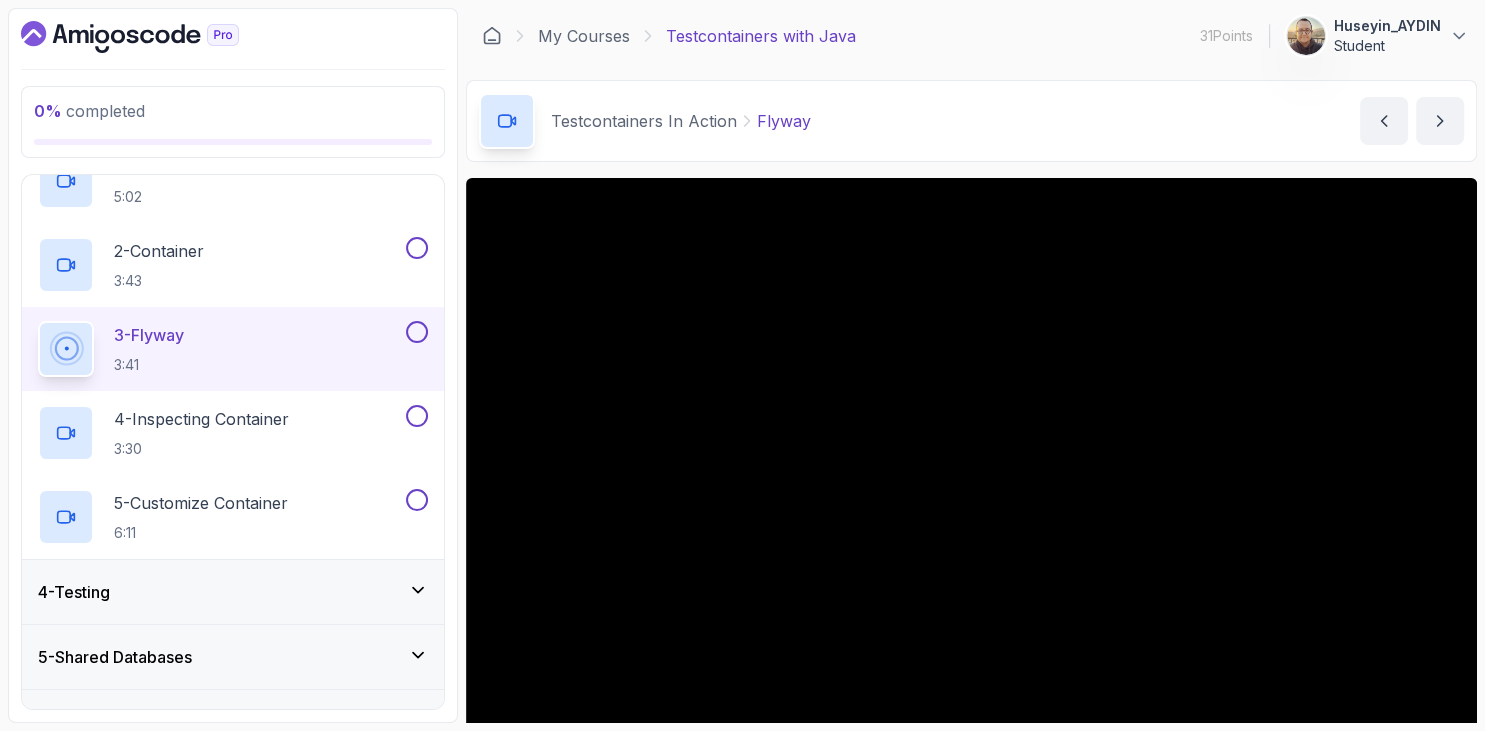 click at bounding box center (233, 37) 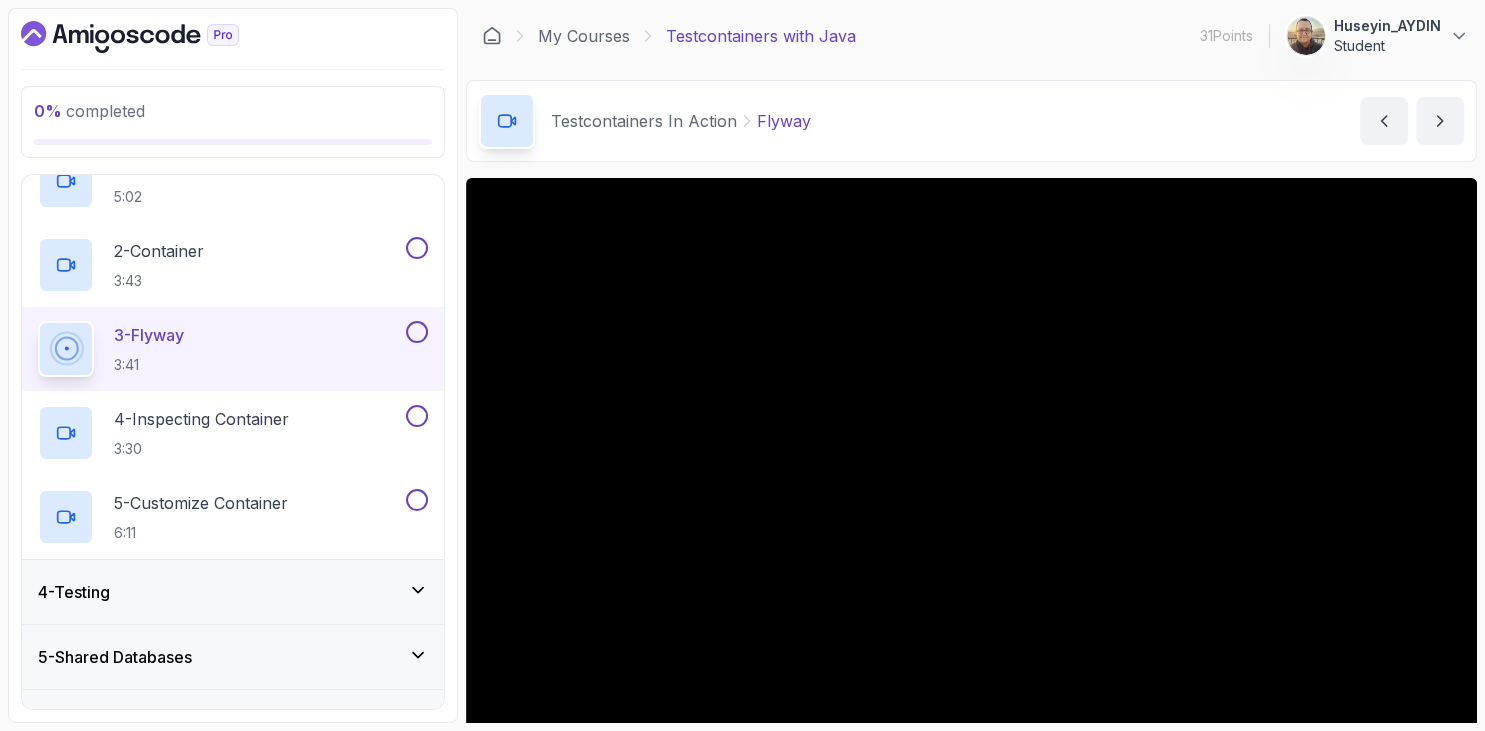 scroll, scrollTop: 115, scrollLeft: 0, axis: vertical 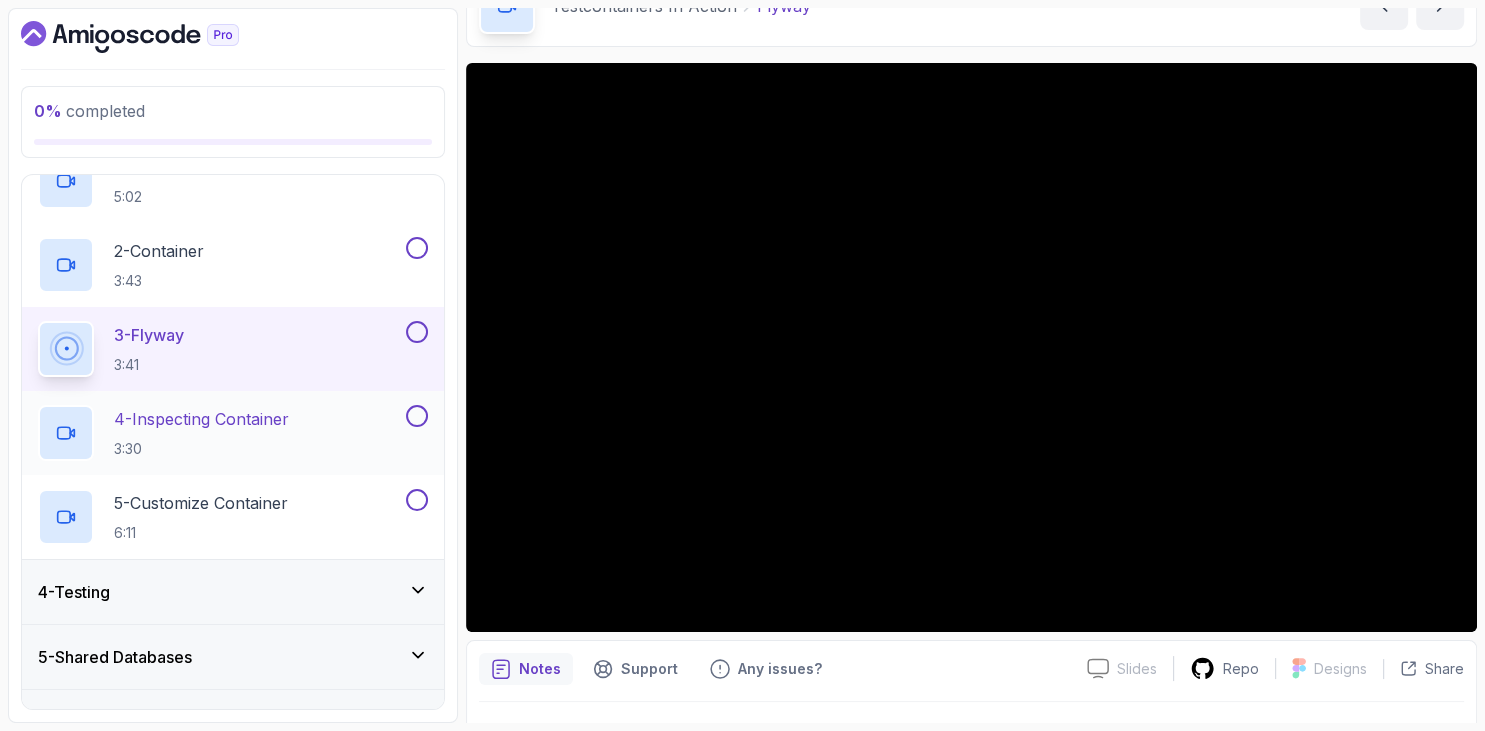 click on "4  -  Inspecting Container 3:30" at bounding box center [201, 433] 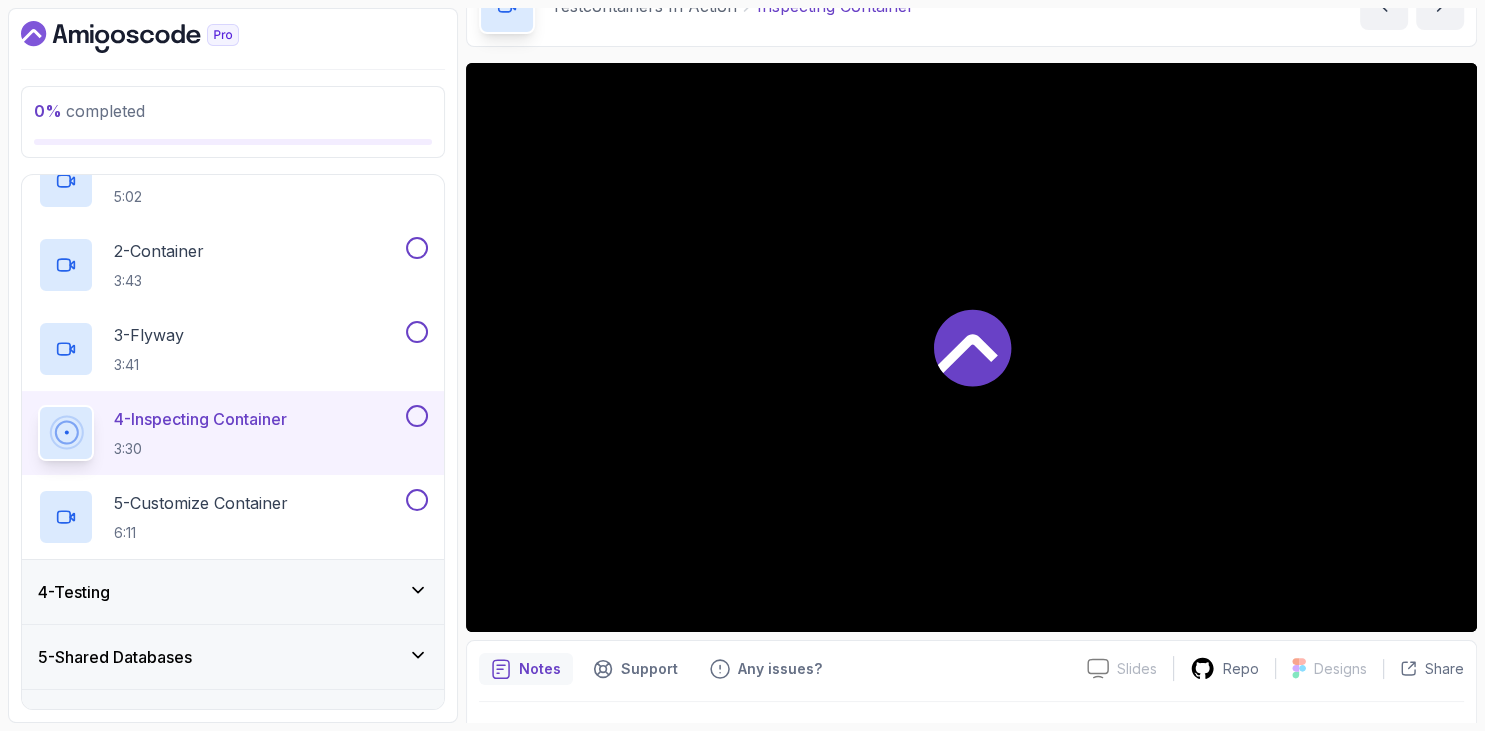 click at bounding box center (233, 37) 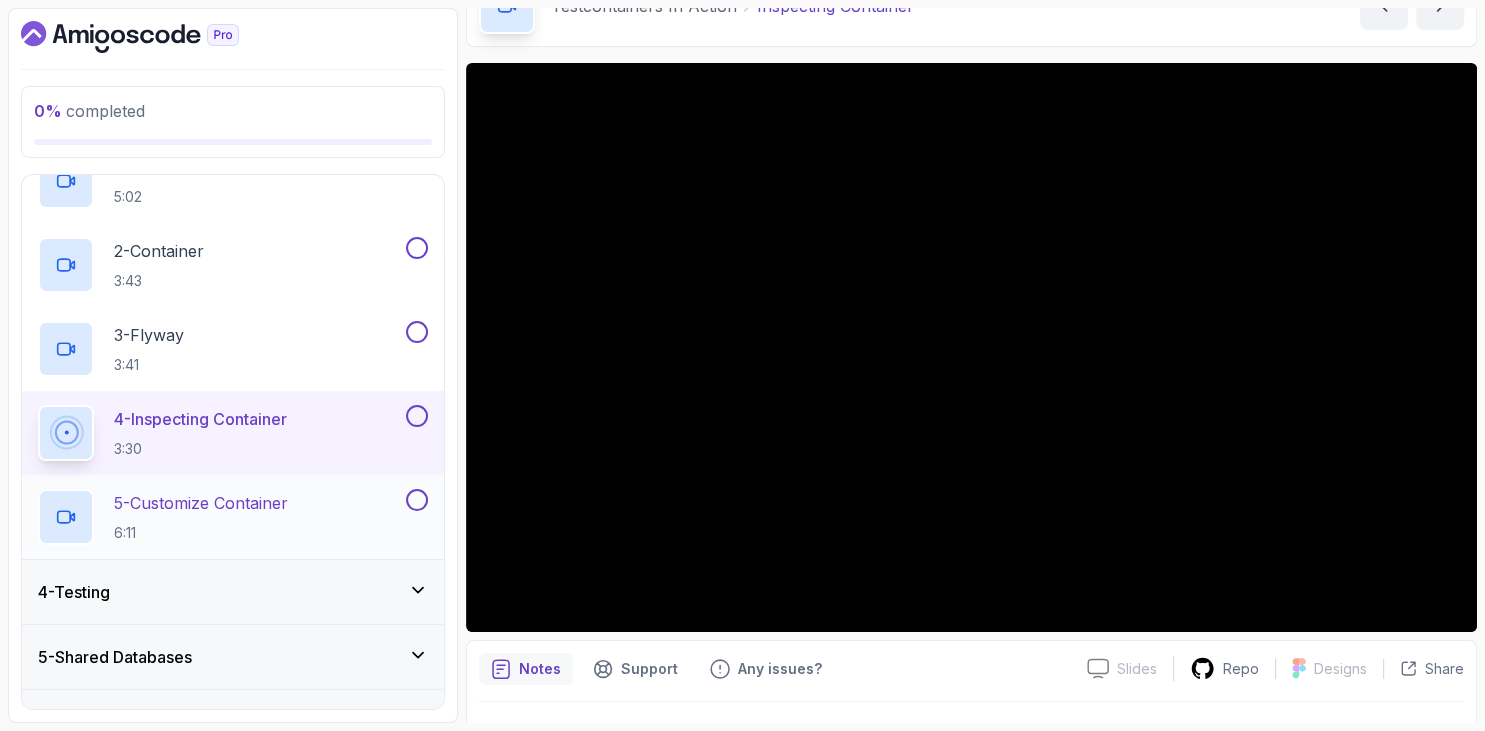 click on "5  -  Customize Container" at bounding box center (201, 503) 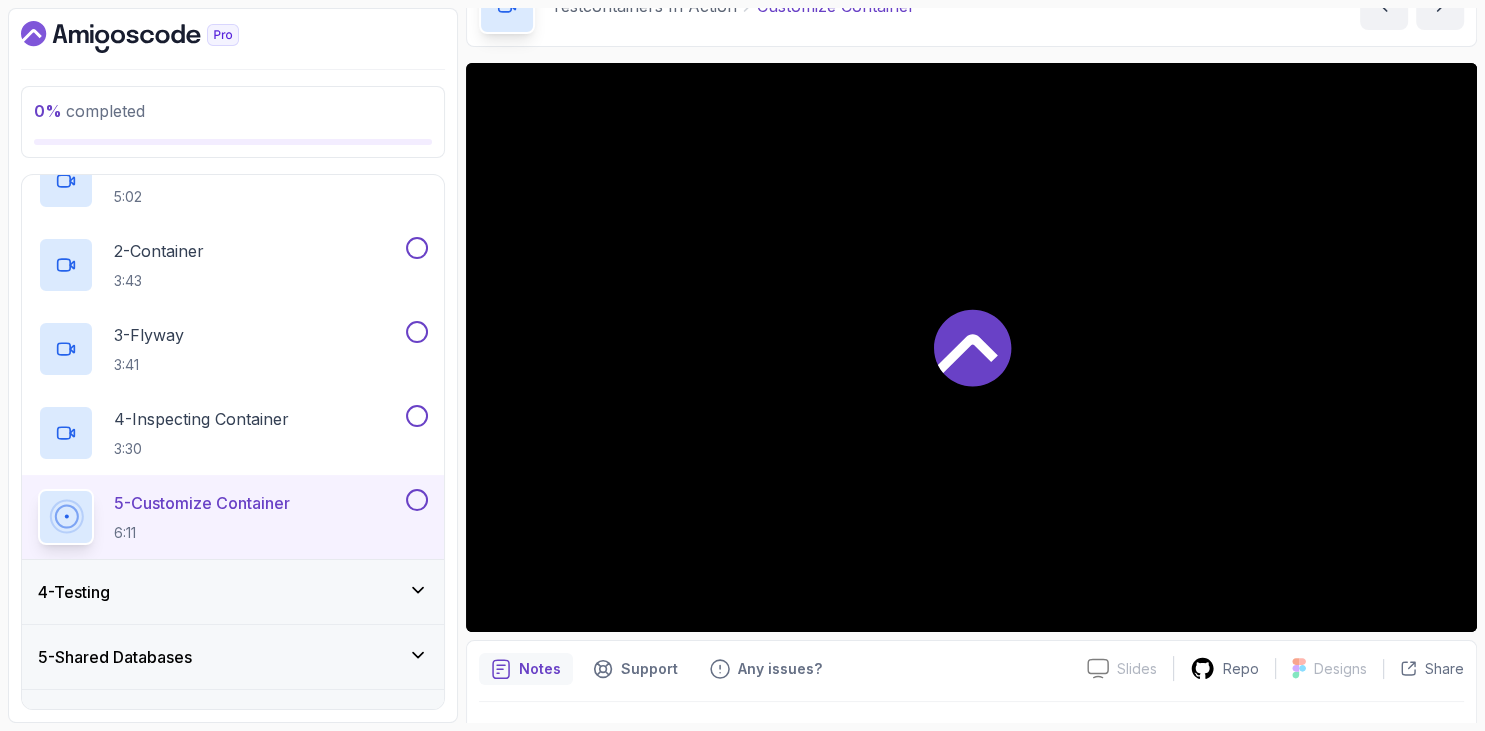 click on "0 % completed 1  -  Intro 2  -  Getting Started 3  -  Testcontainers In Action 1  -  Create Test 5:02 2  -  Container 3:43 3  -  Flyway 3:41 4  -  Inspecting Container 3:30 5  -  Customize Container 6:11 4  -  Testing 5  -  Shared Databases 6  -  Outro" at bounding box center [233, 365] 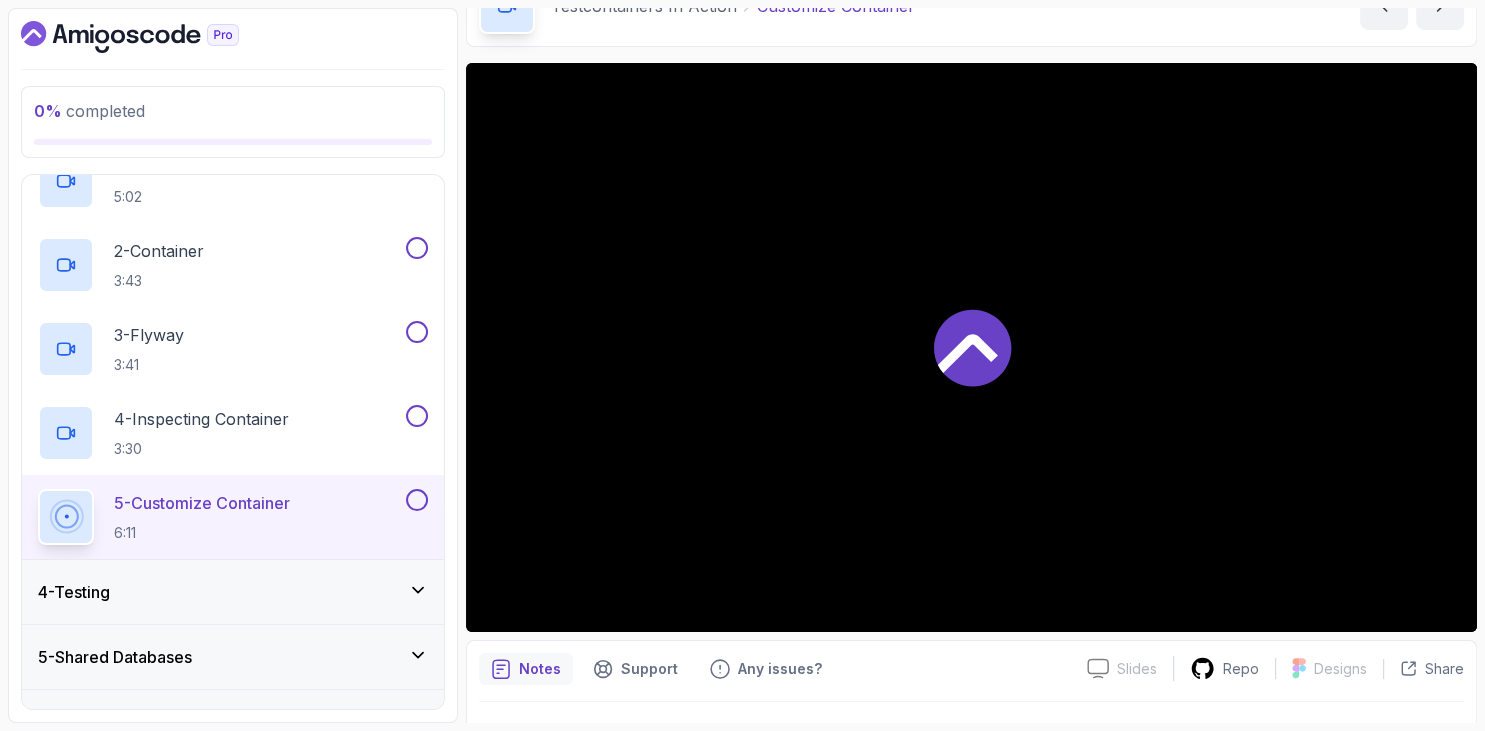 scroll, scrollTop: 162, scrollLeft: 0, axis: vertical 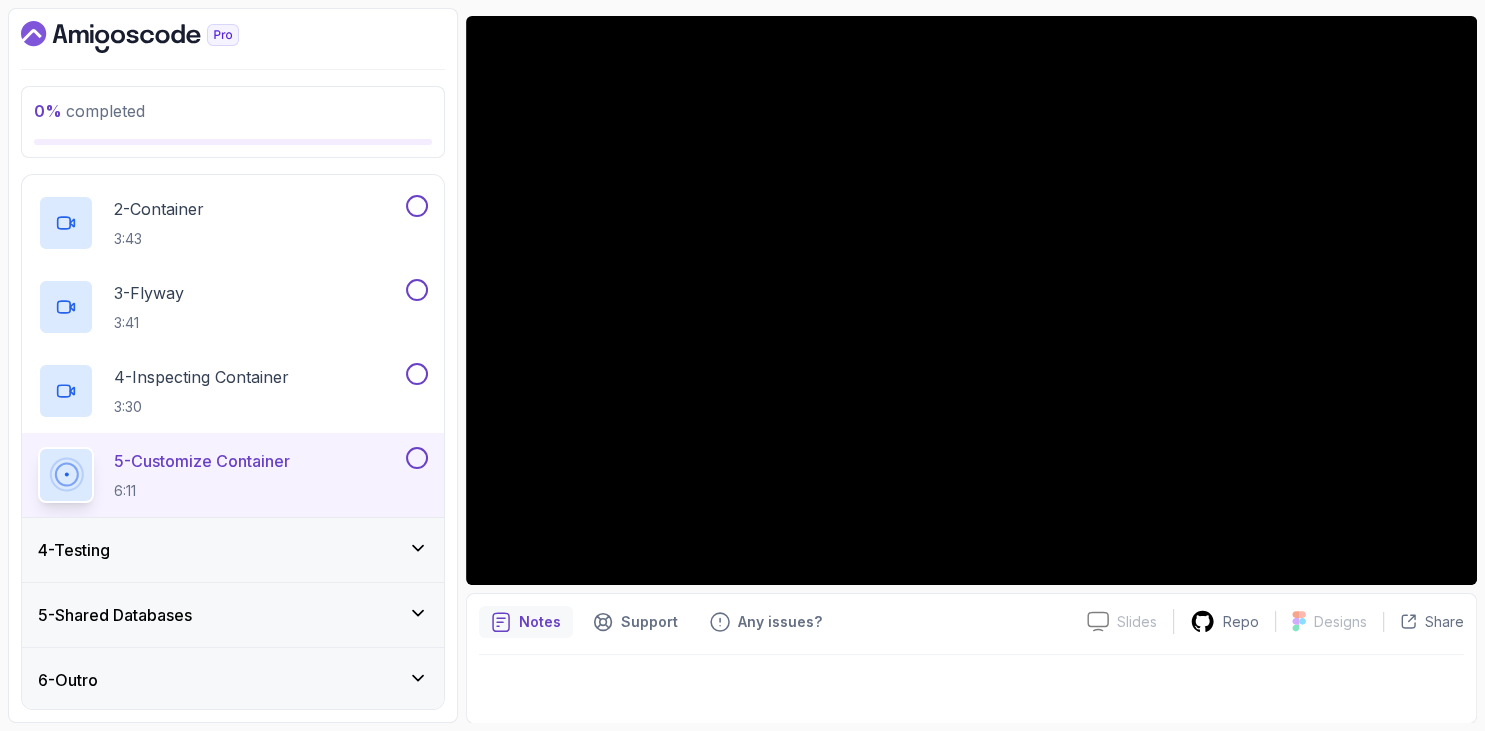 click on "4  -  Testing" at bounding box center (233, 550) 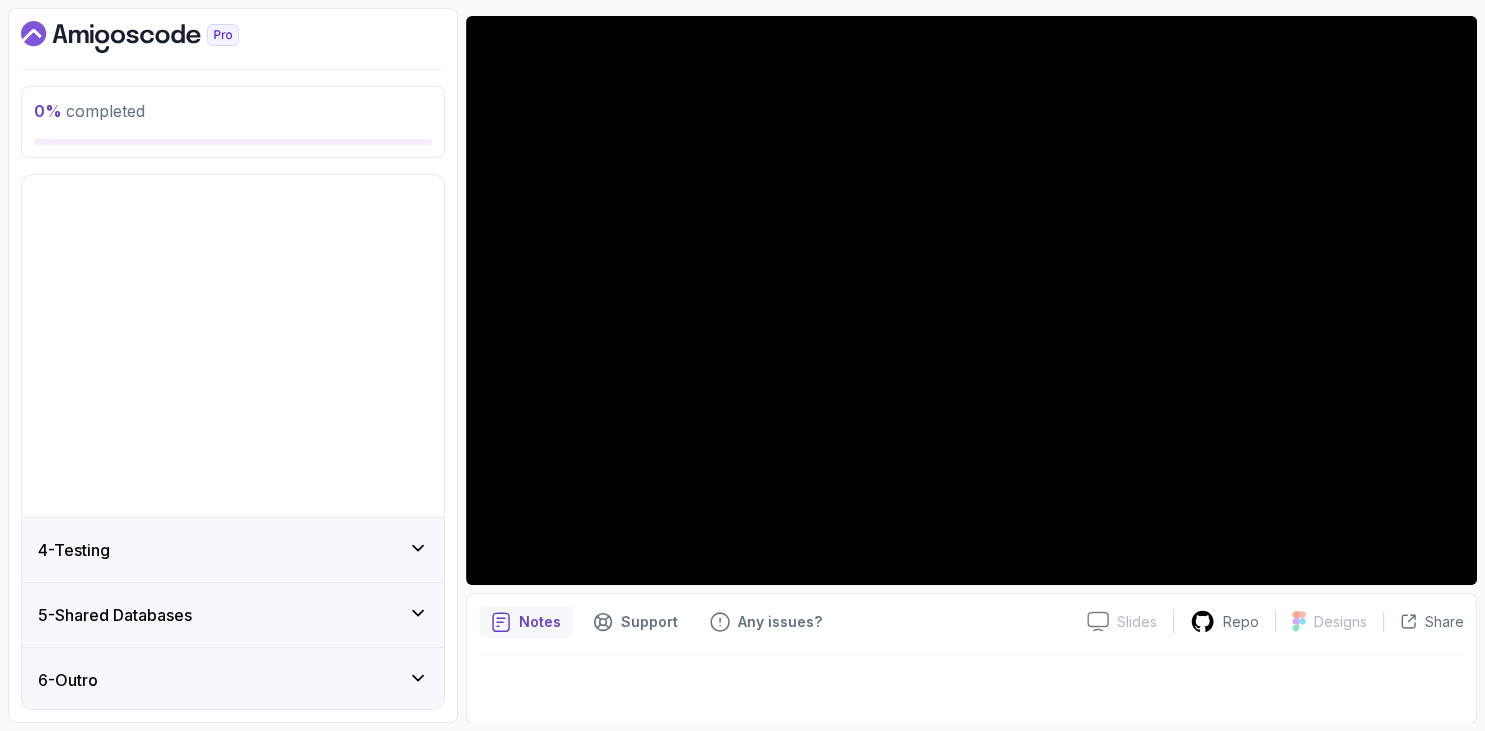 scroll, scrollTop: 0, scrollLeft: 0, axis: both 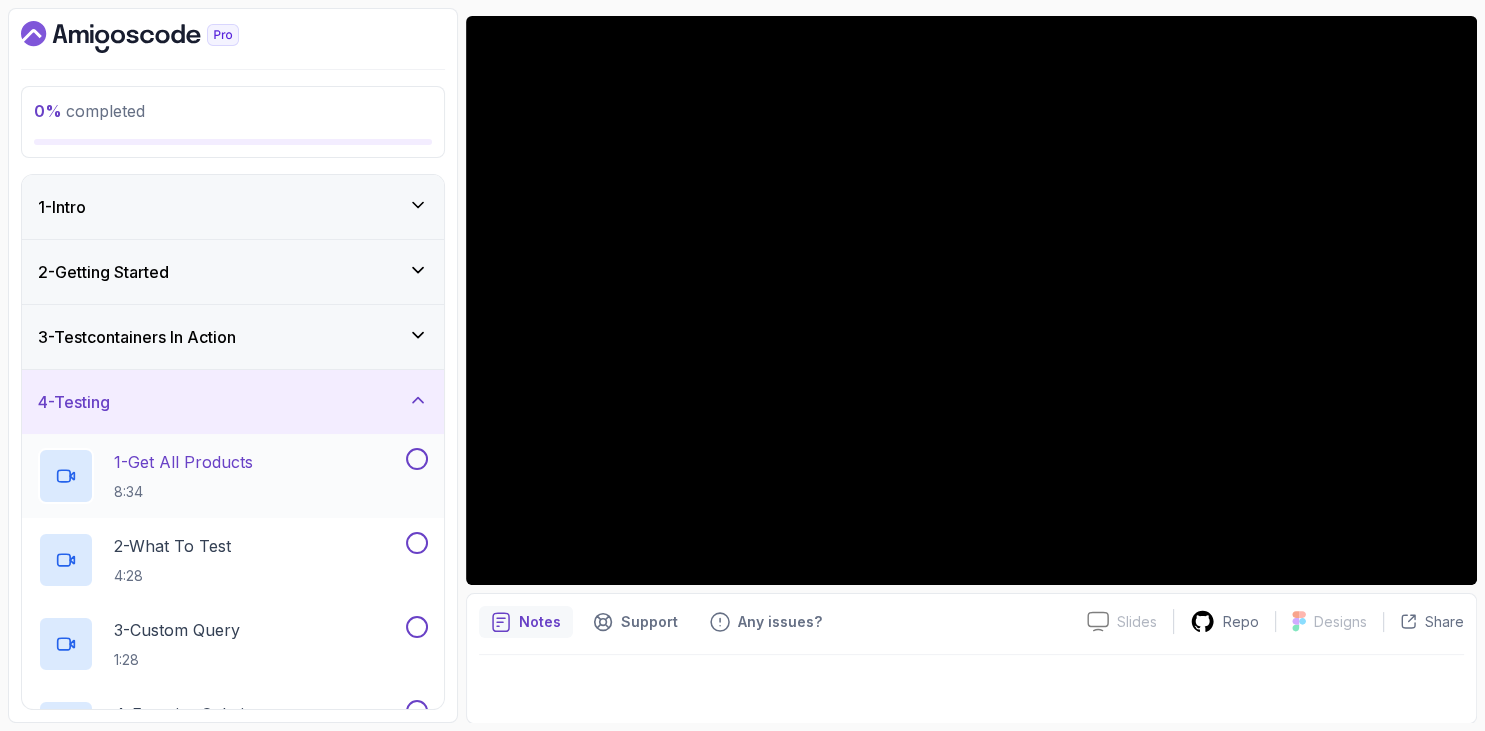 click on "1  -  Get All Products" at bounding box center (183, 462) 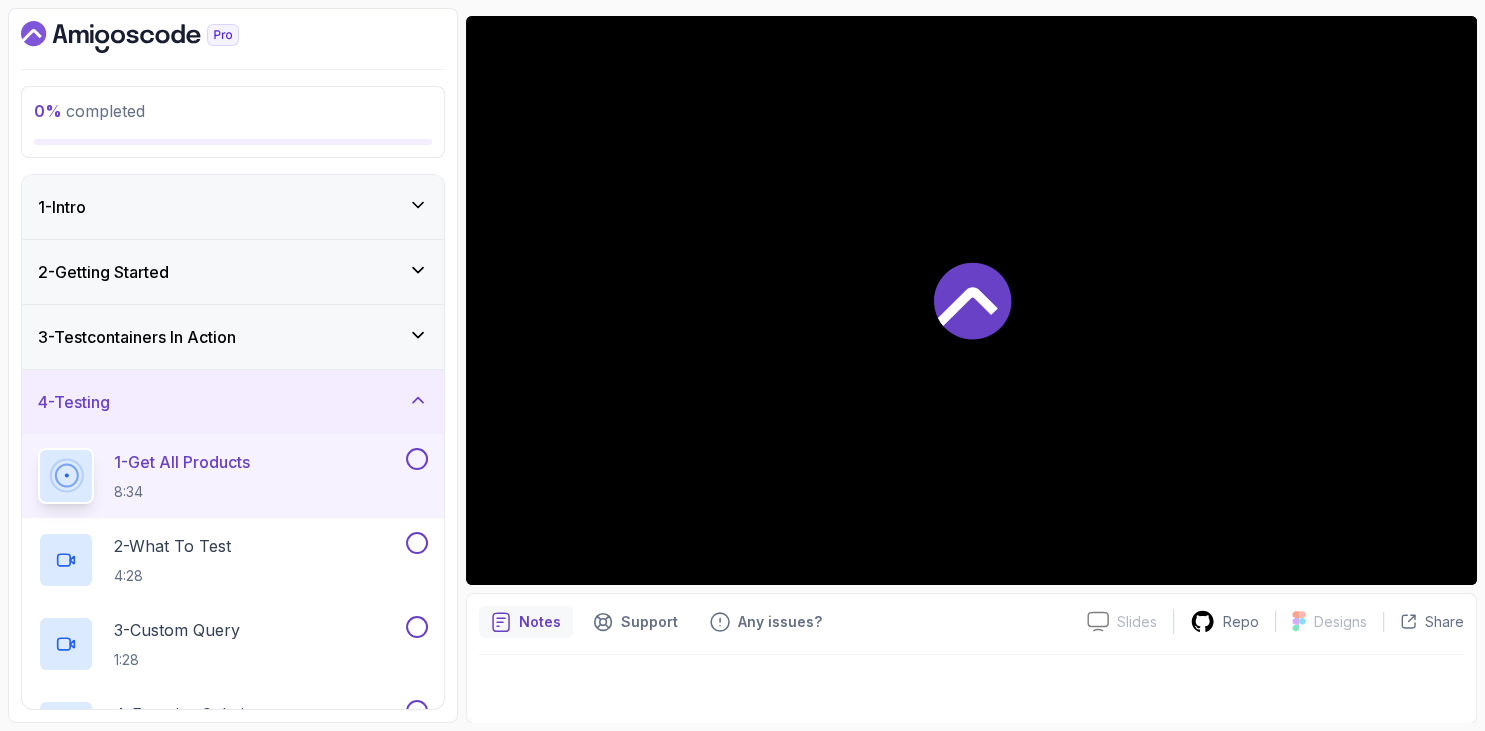 click at bounding box center [233, 37] 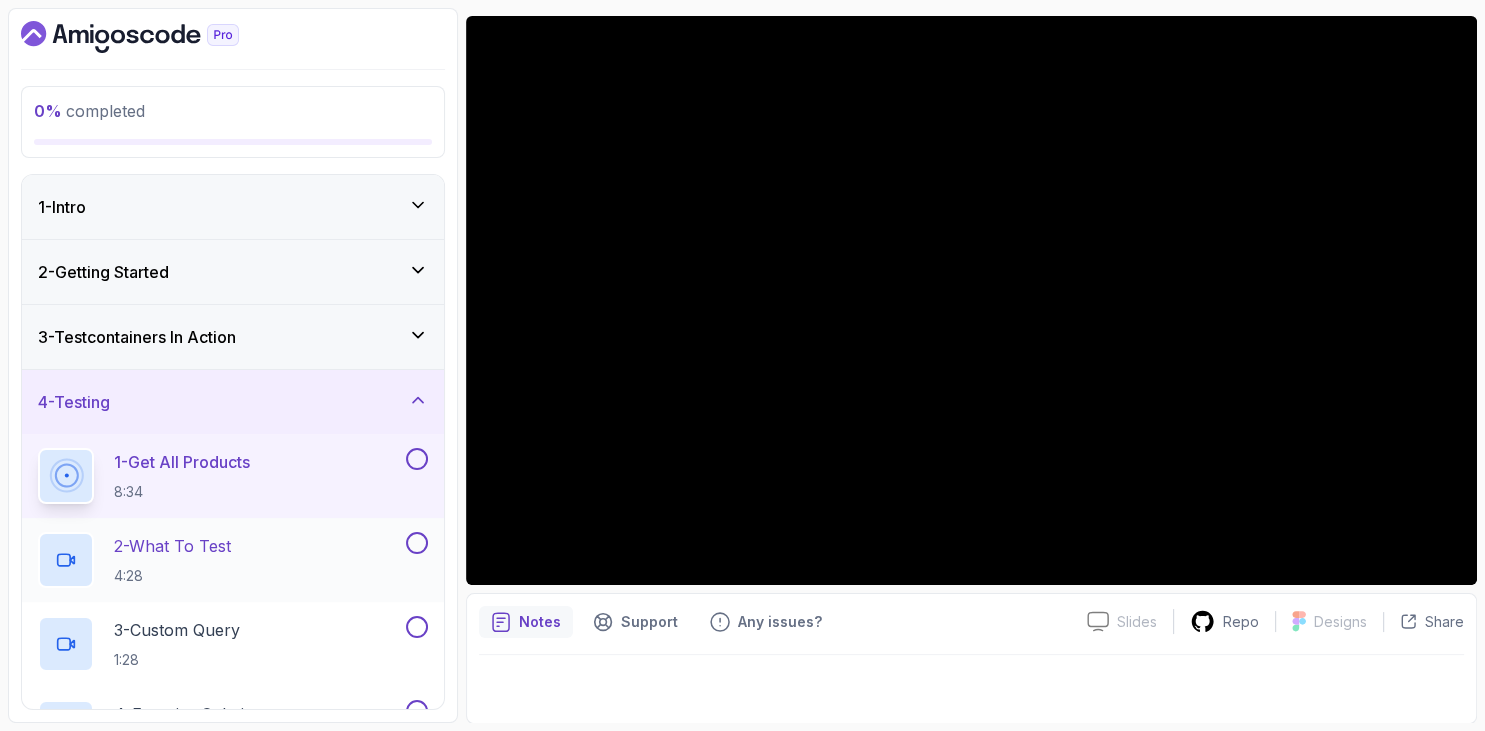 click on "2  -  What To Test 4:28" at bounding box center [220, 560] 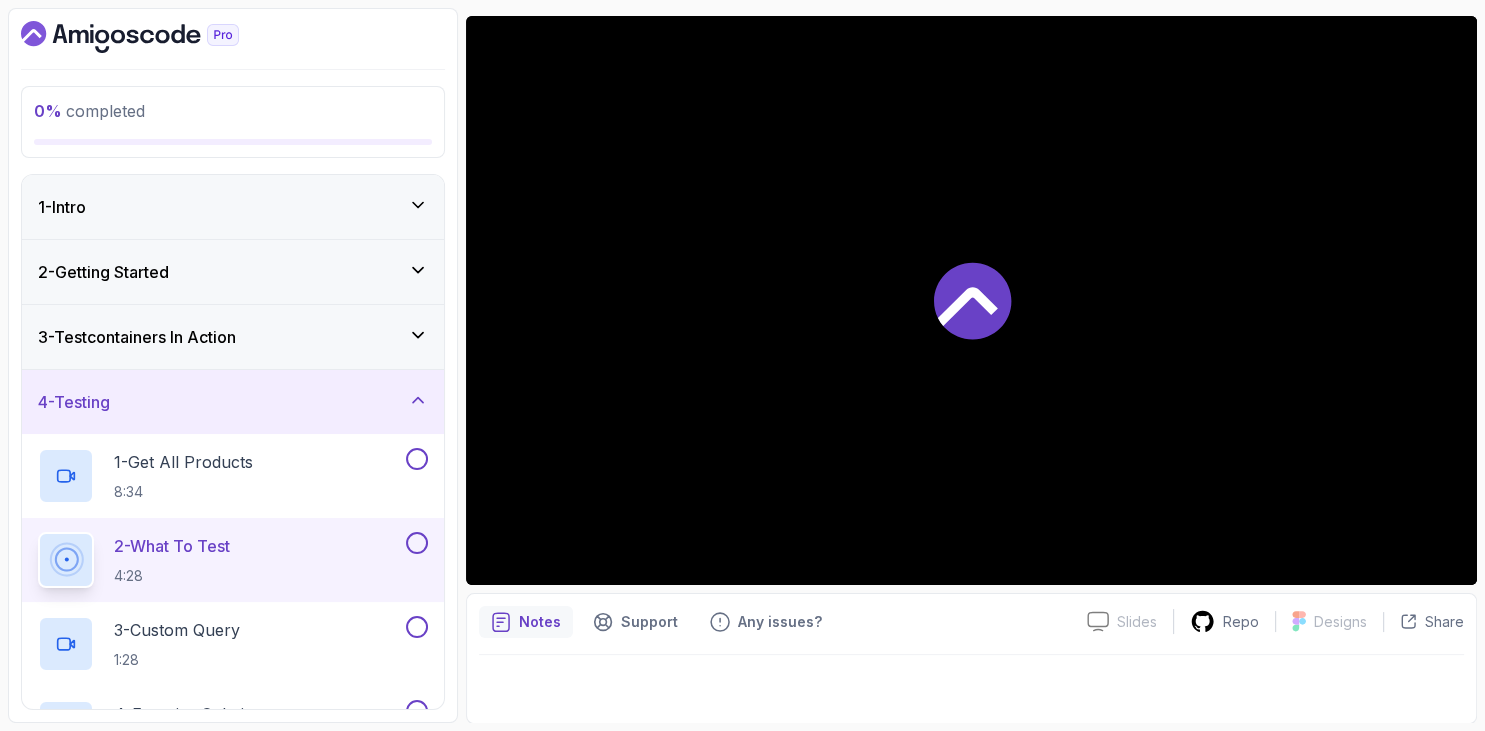 click at bounding box center [233, 37] 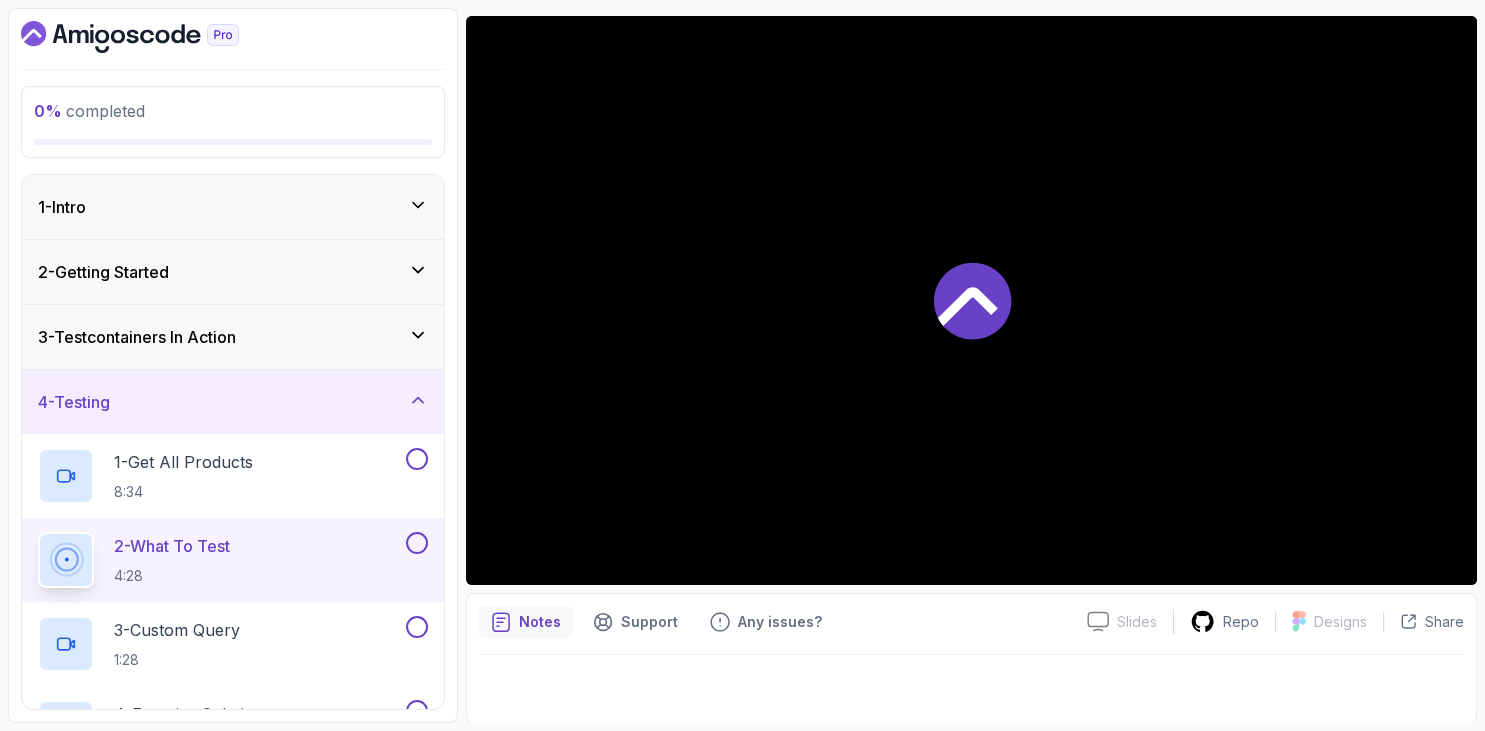 click on "0 % completed 1  -  Intro 2  -  Getting Started 3  -  Testcontainers In Action 4  -  Testing 1  -  Get All Products 8:34 2  -  What To Test 4:28 3  -  Custom Query 1:28 4  -  Exercise Solution 7:25 5  -  Running All Tests 2:50 5  -  Shared Databases 6  -  Outro" at bounding box center [233, 365] 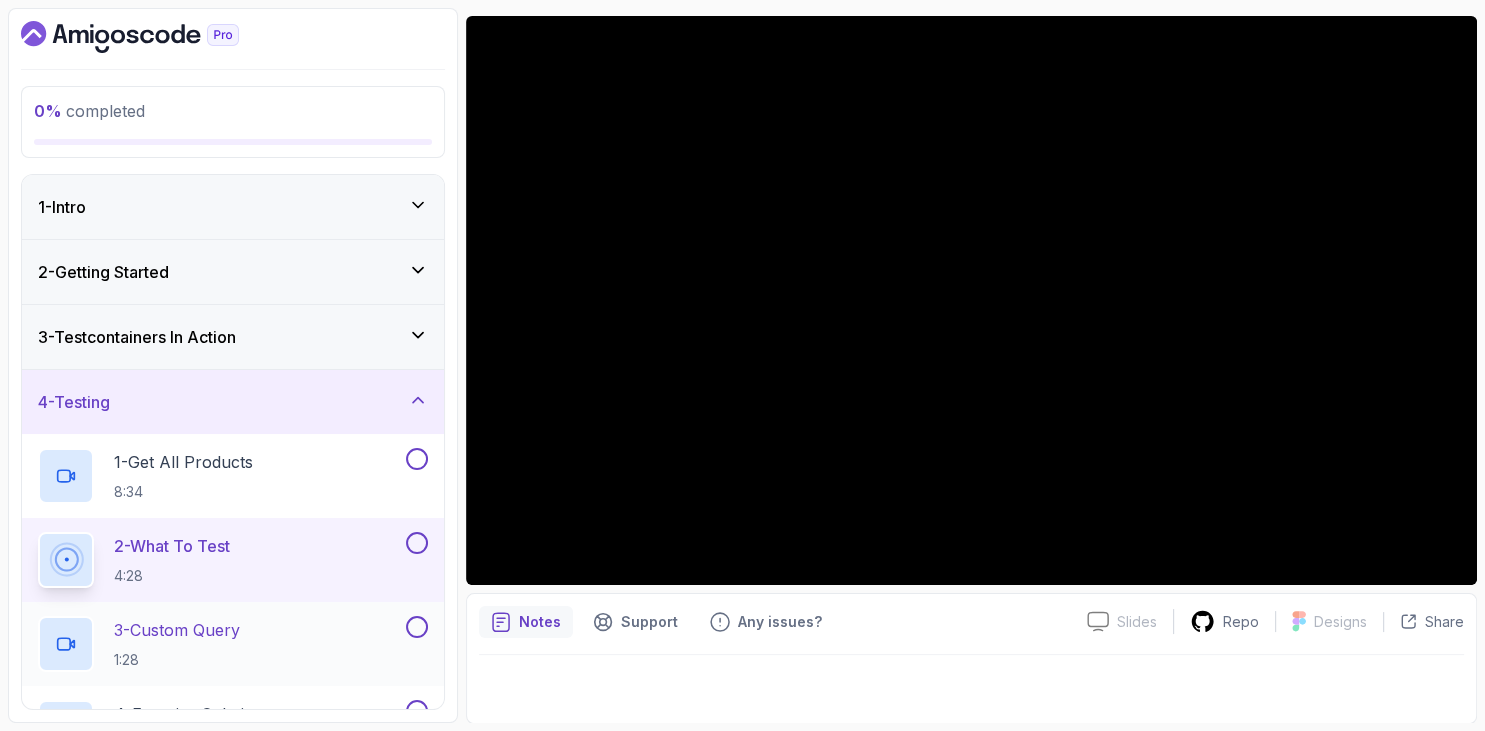 click on "3  -  Custom Query" at bounding box center (177, 630) 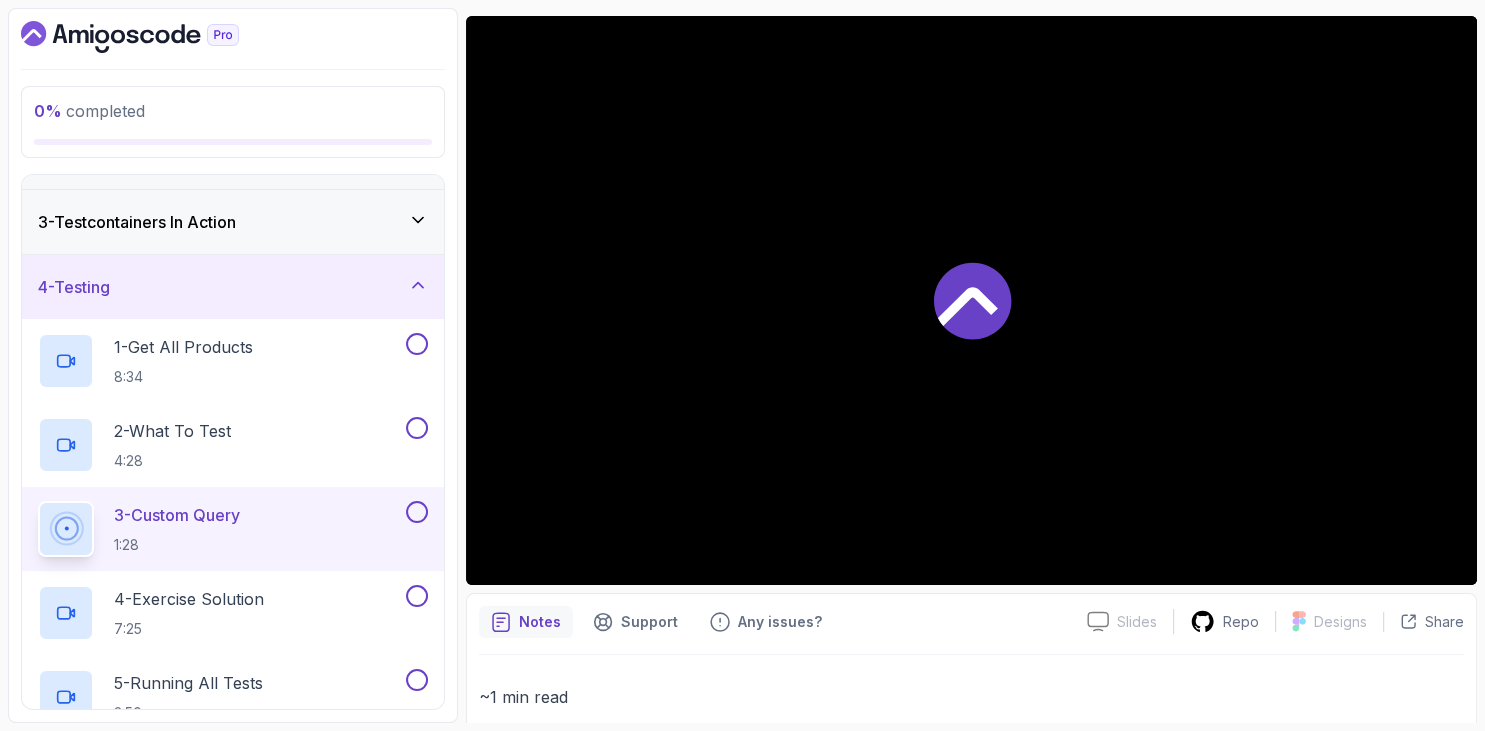 scroll, scrollTop: 230, scrollLeft: 0, axis: vertical 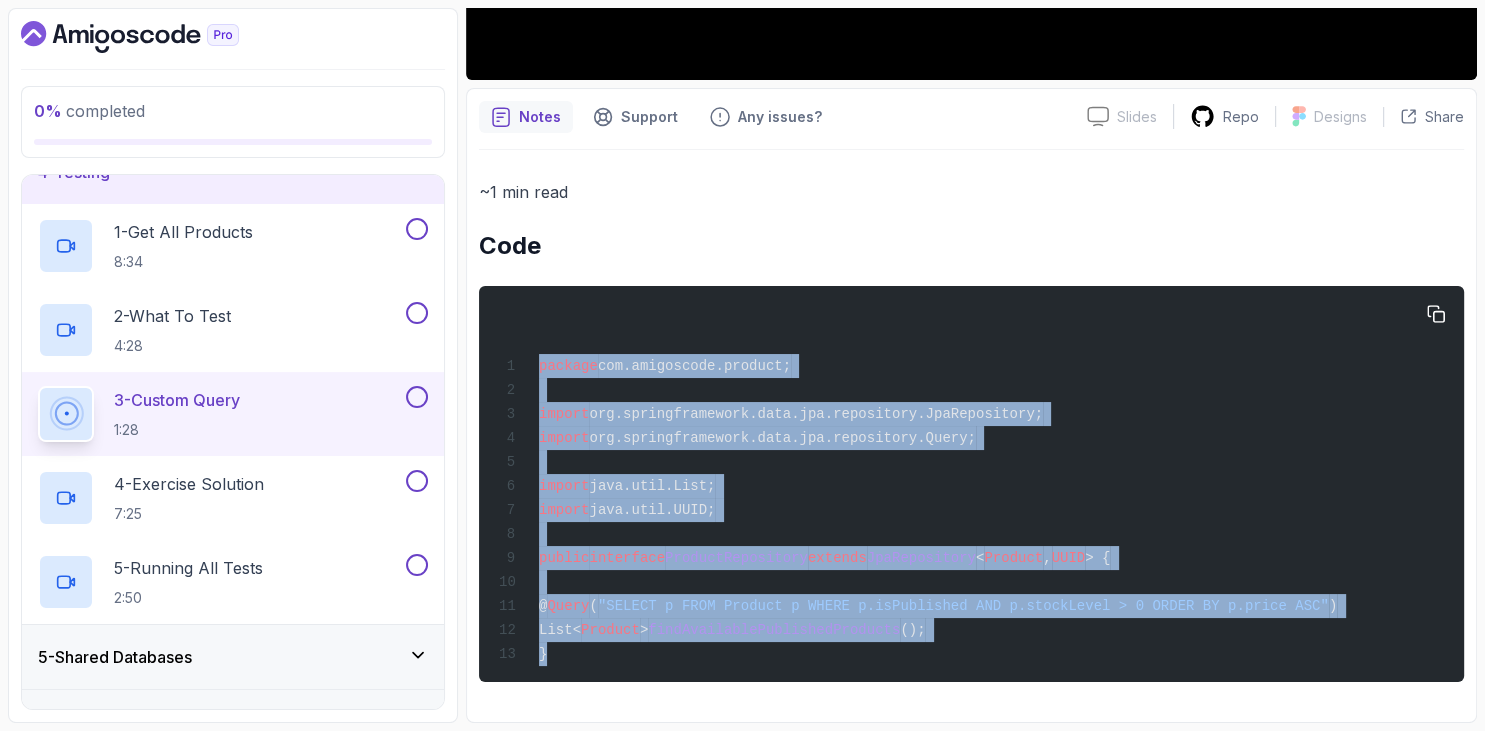 drag, startPoint x: 485, startPoint y: 406, endPoint x: 733, endPoint y: 662, distance: 356.4267 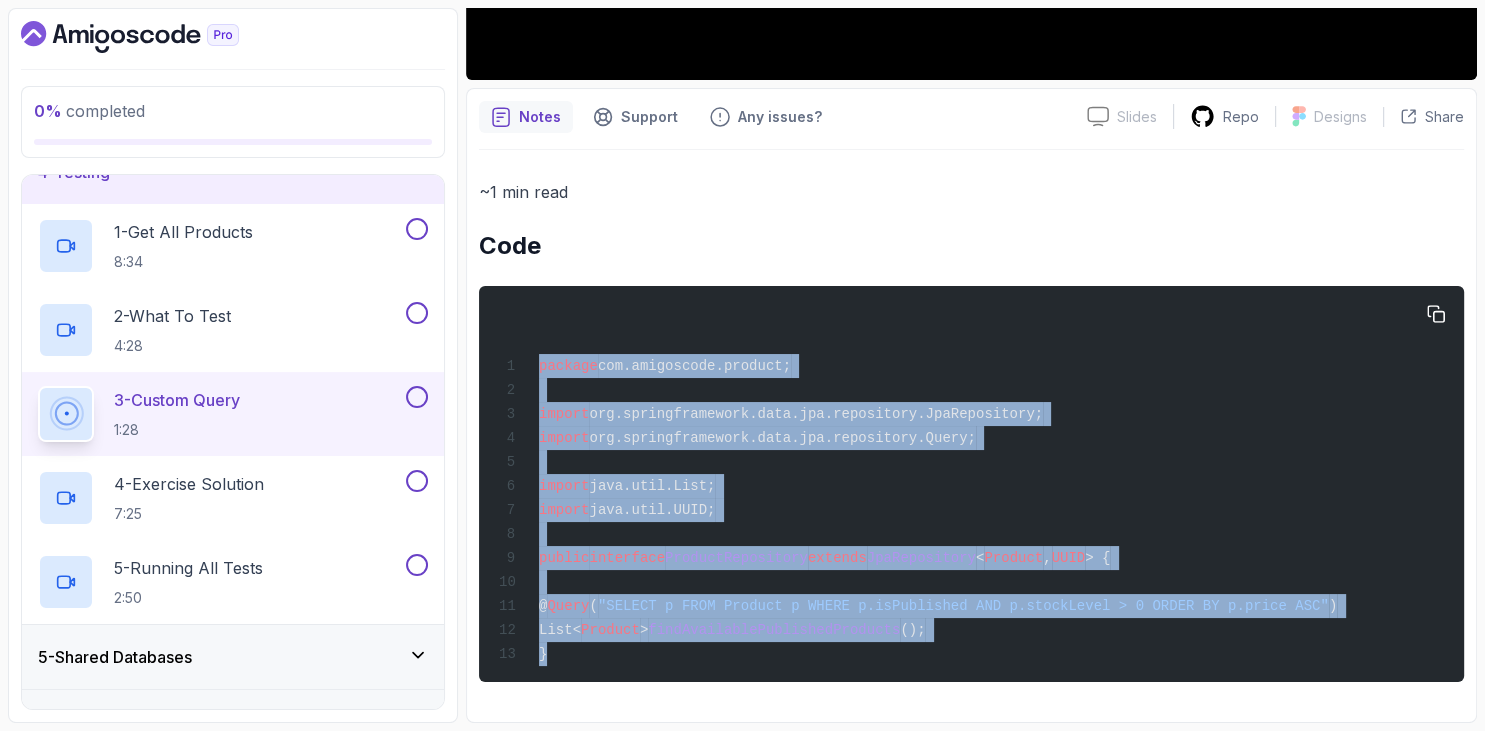 click on "~1 min read Code
package  com.amigoscode.product;
import  org.springframework.data.jpa.repository.JpaRepository;
import  org.springframework.data.jpa.repository.Query;
import  java.util.List;
import  java.util.UUID;
public  interface  ProductRepository  extends  JpaRepository < Product ,  UUID > {
@ Query ( "SELECT p FROM Product p WHERE p.isPublished AND p.stockLevel > 0 ORDER BY p.price ASC" )
List< Product >  findAvailablePublishedProducts ();
}" at bounding box center (971, 430) 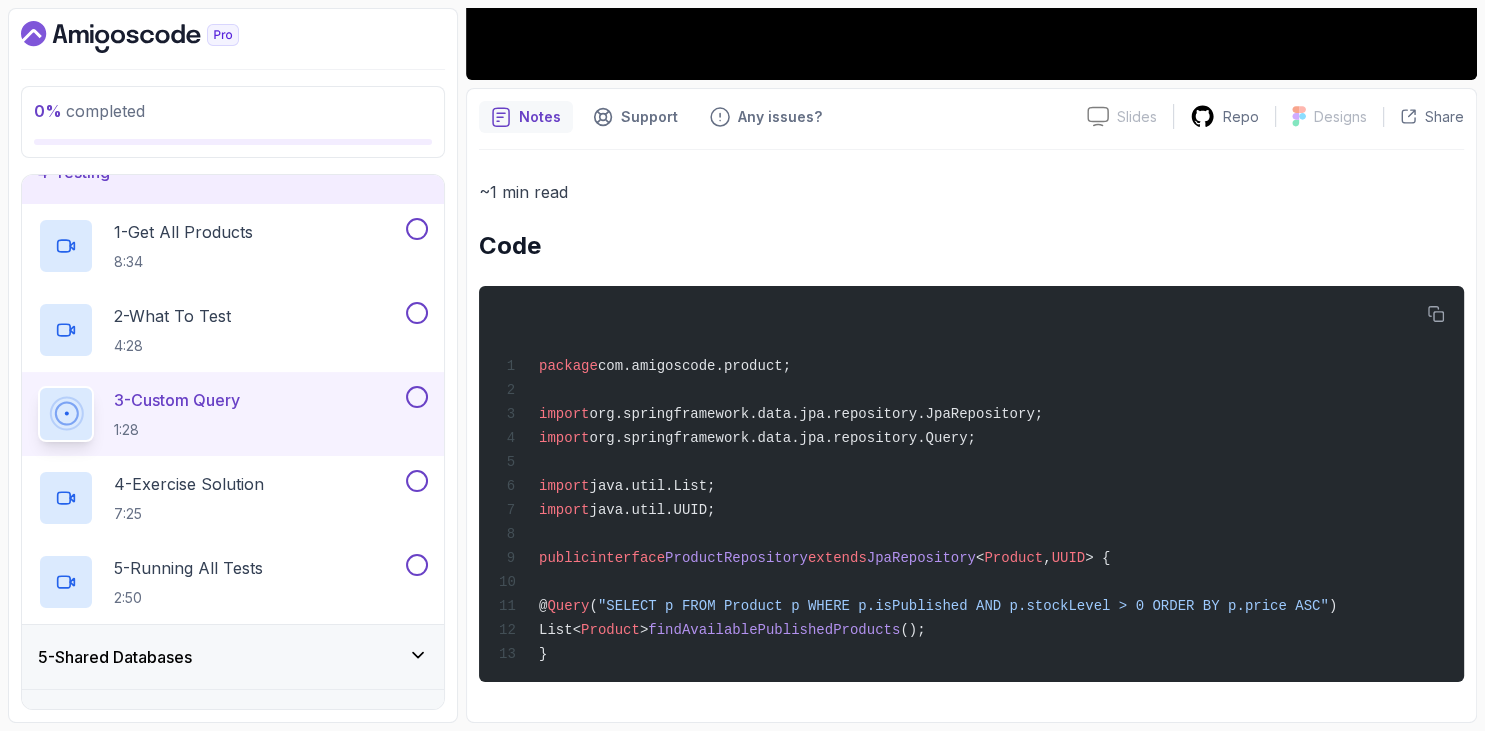 scroll, scrollTop: 0, scrollLeft: 0, axis: both 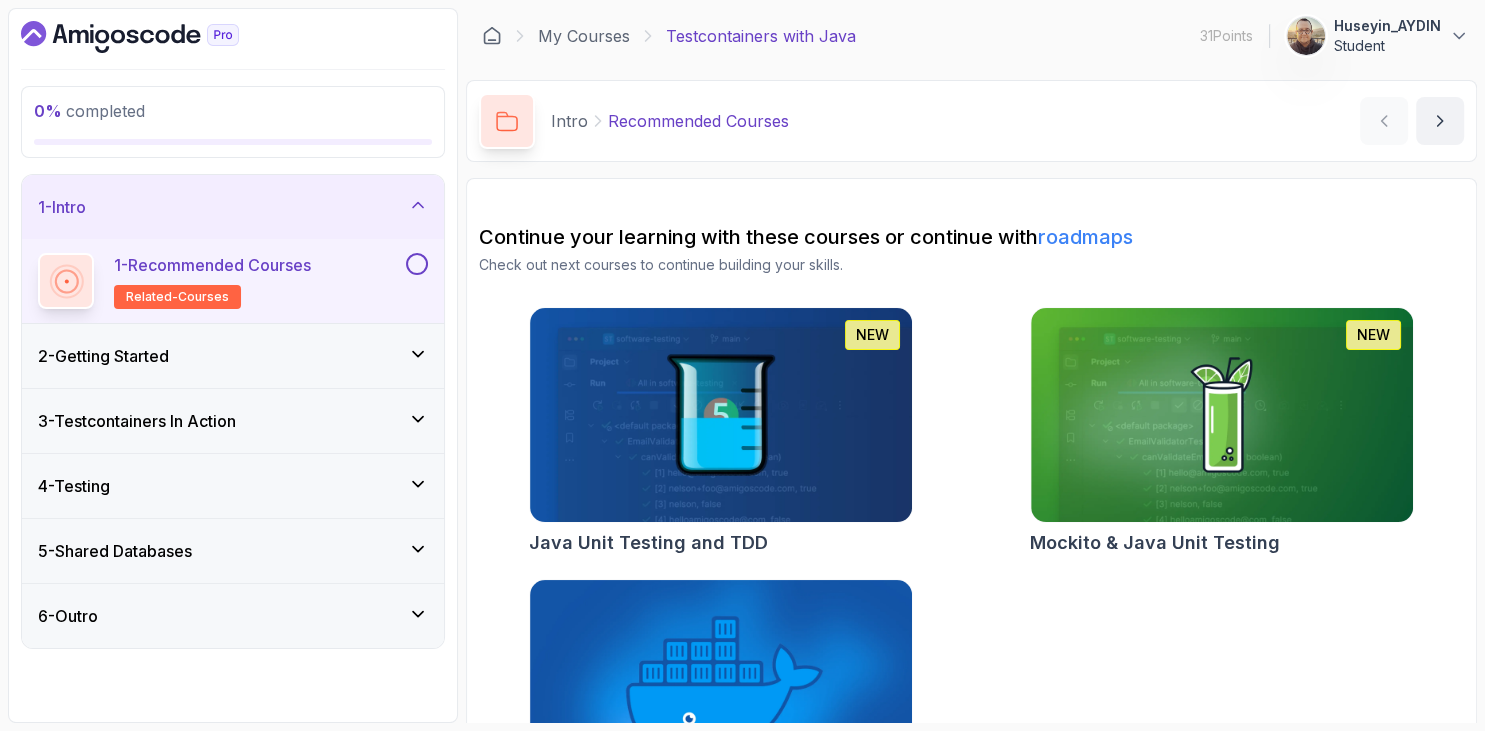 click on "4  -  Testing" at bounding box center (233, 486) 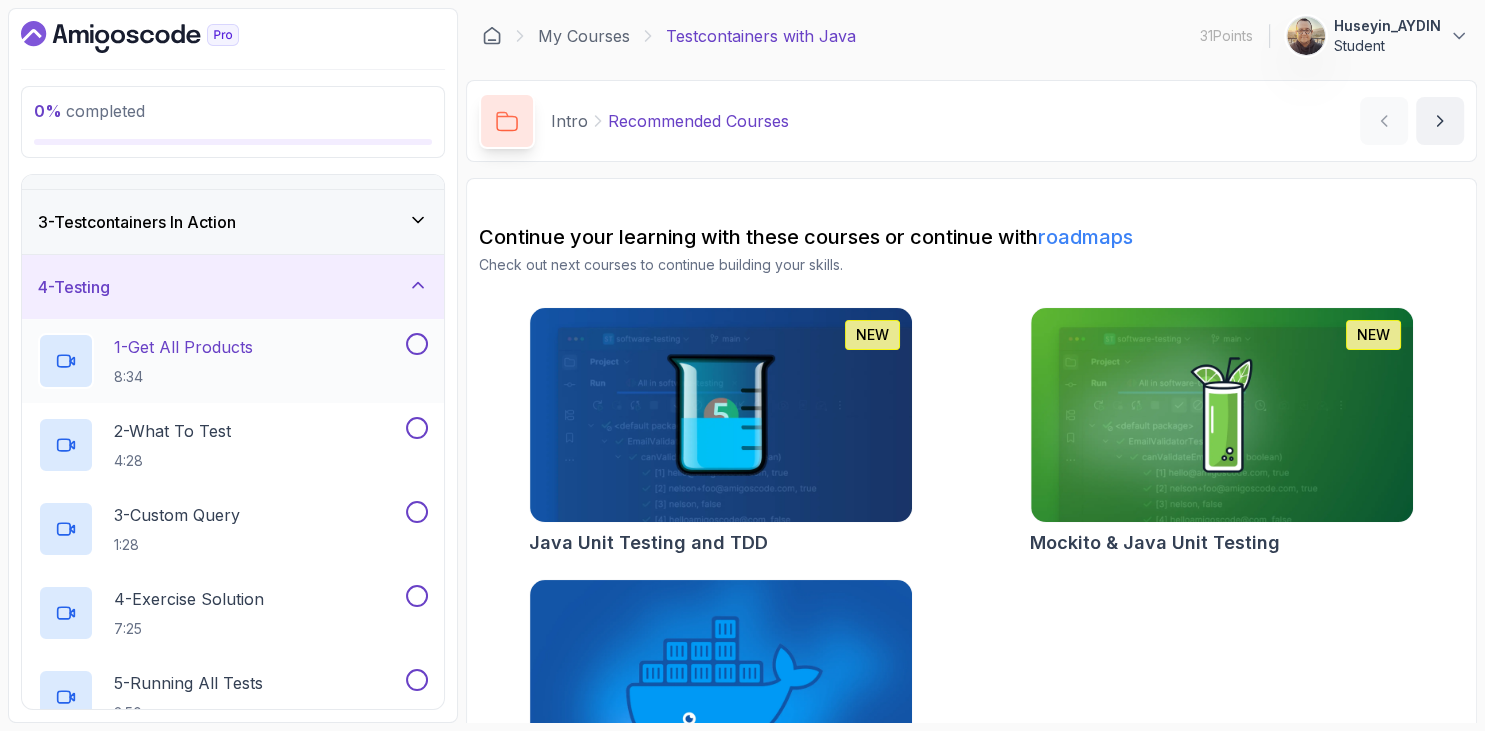 scroll, scrollTop: 230, scrollLeft: 0, axis: vertical 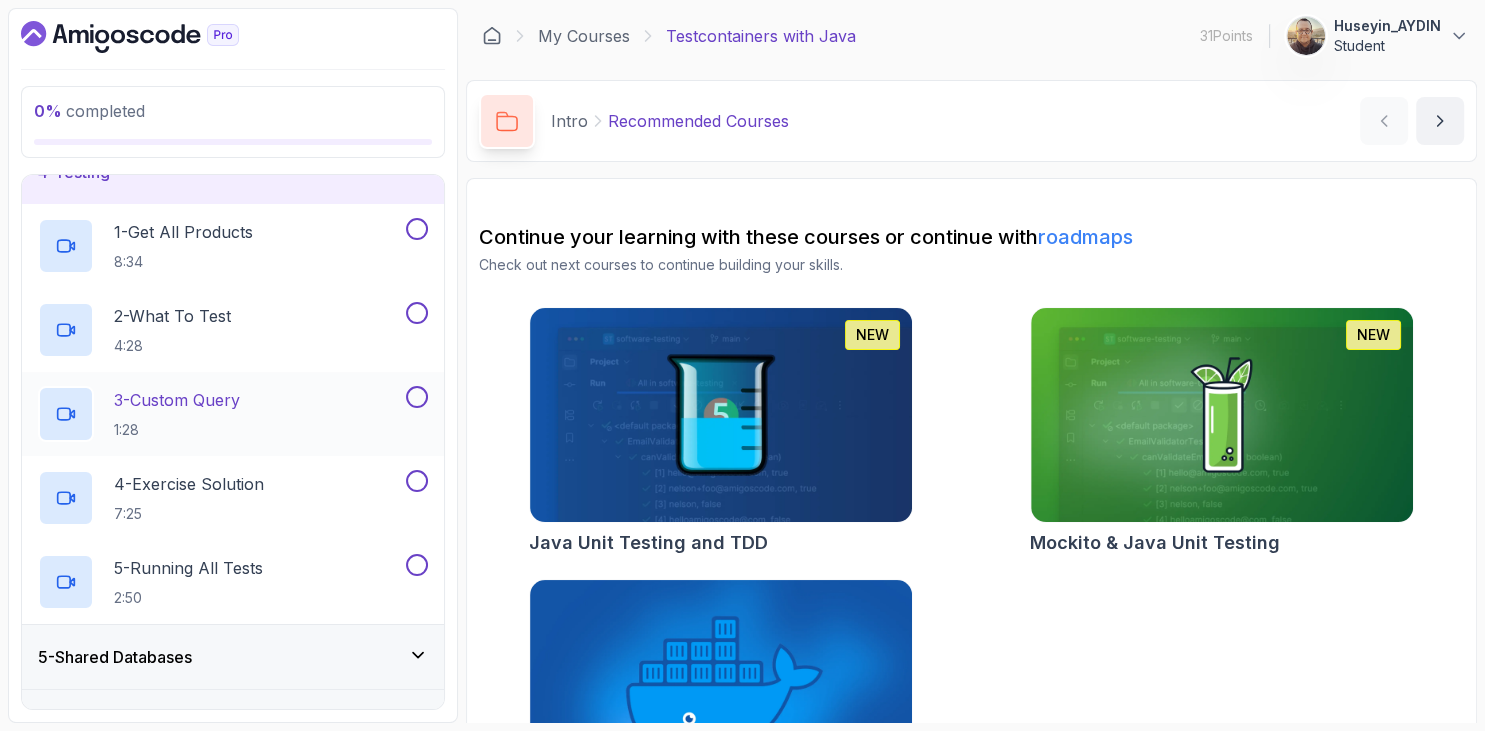 click on "3  -  Custom Query 1:28" at bounding box center [233, 414] 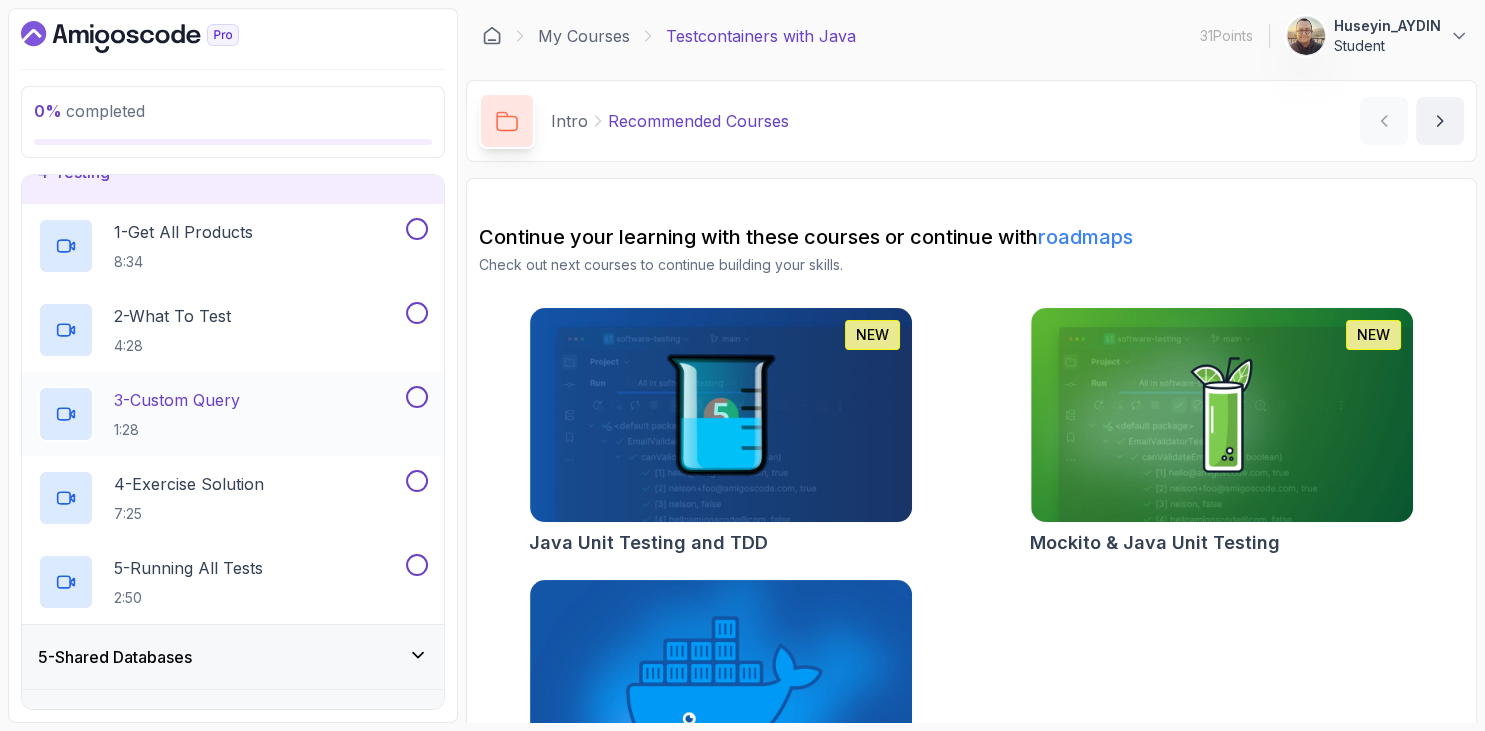 scroll, scrollTop: 272, scrollLeft: 0, axis: vertical 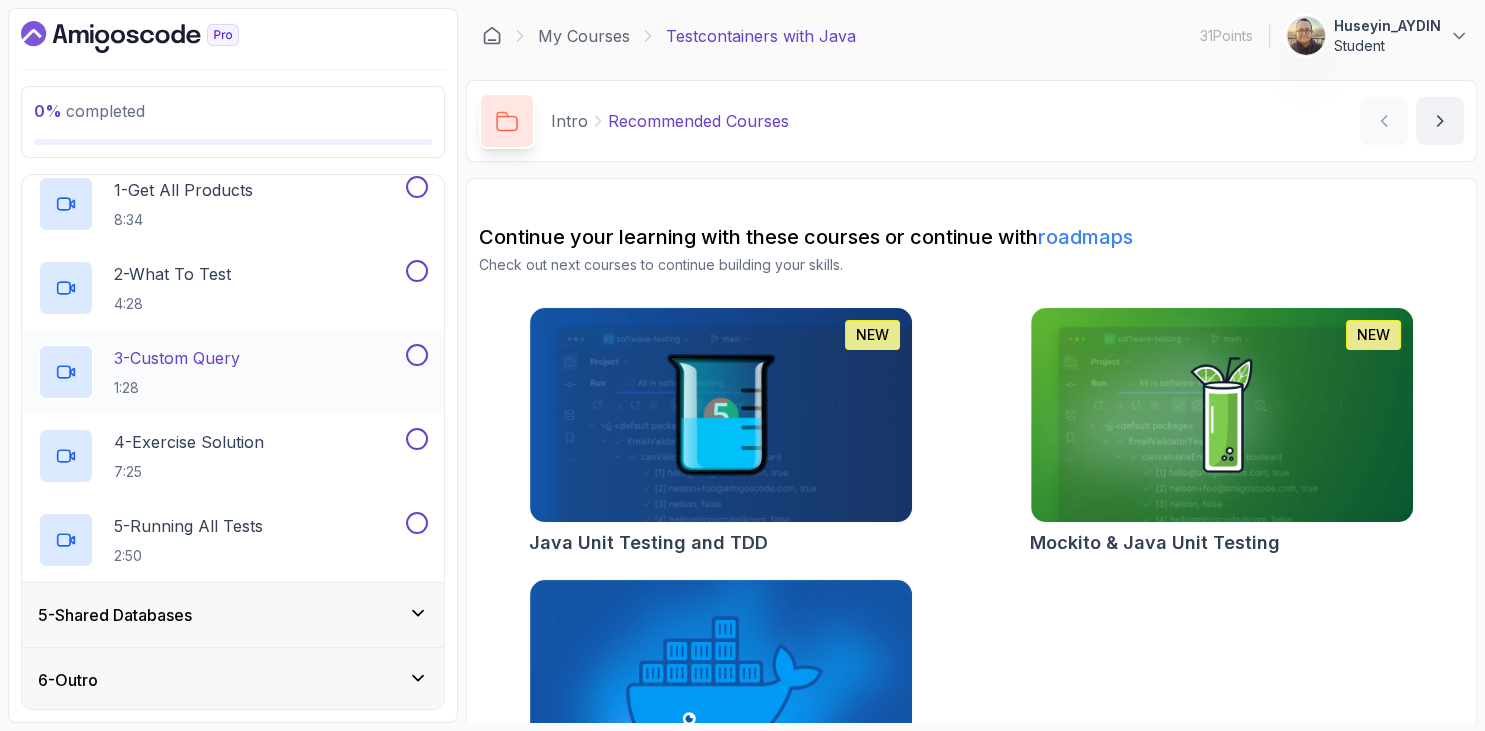 click on "3  -  Custom Query" at bounding box center (177, 358) 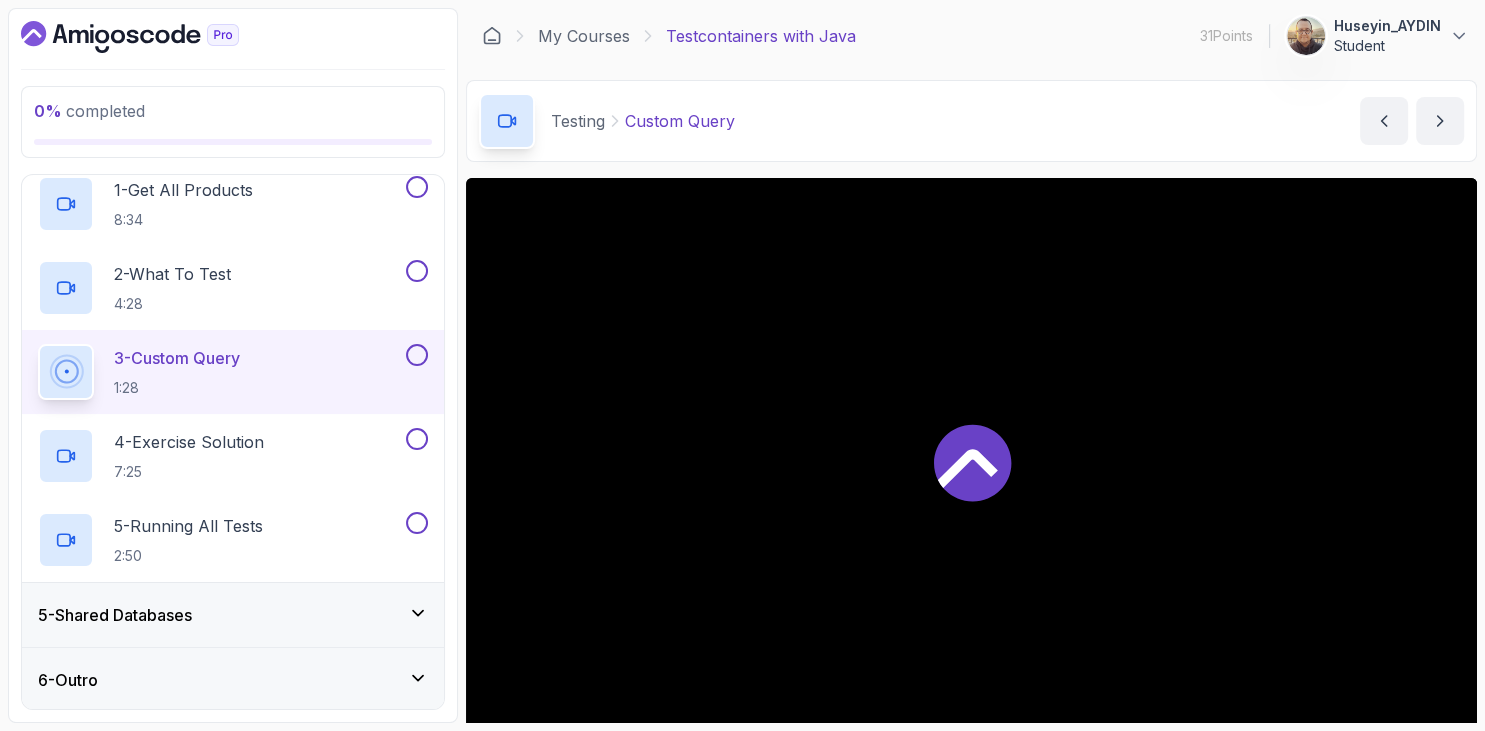 click at bounding box center (233, 37) 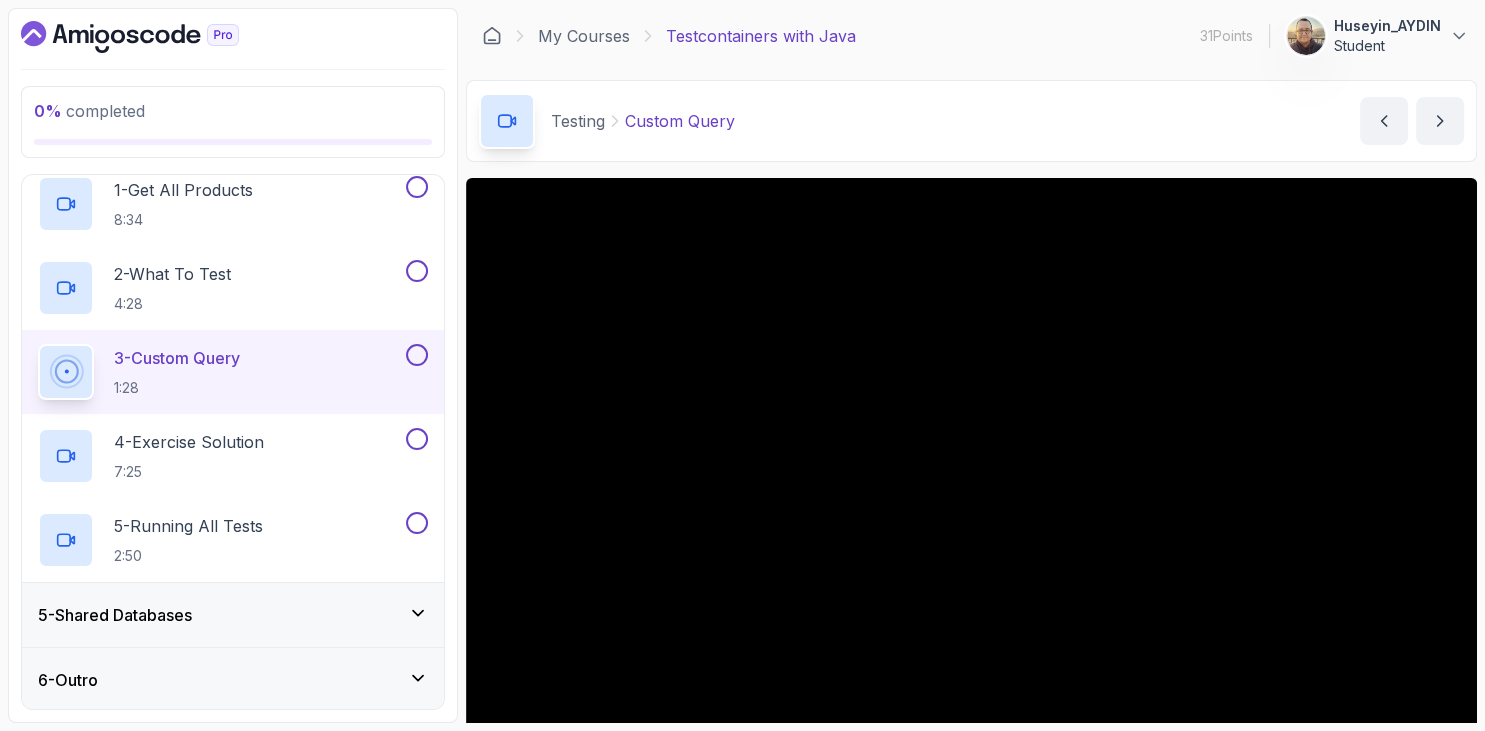scroll, scrollTop: 115, scrollLeft: 0, axis: vertical 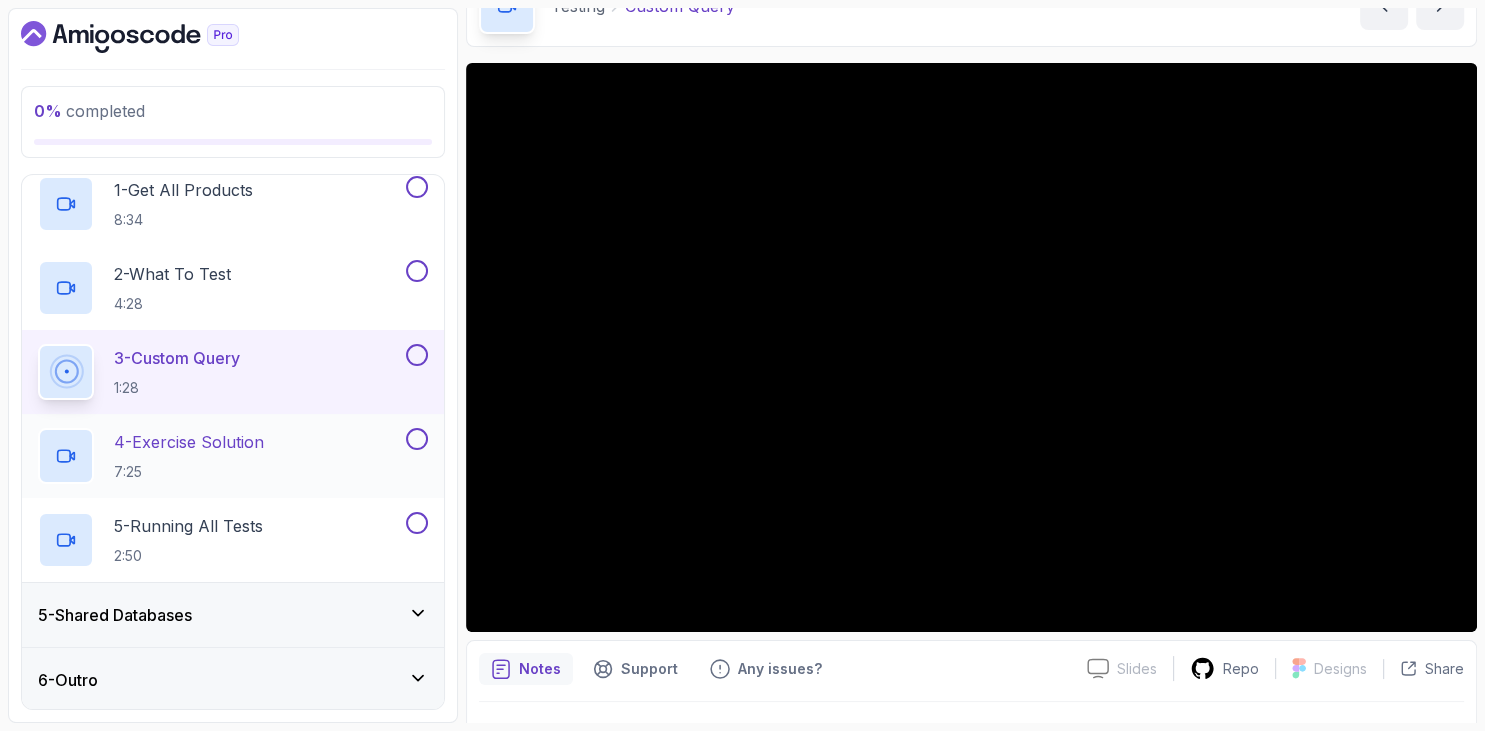 click on "4  -  Exercise Solution" at bounding box center (189, 442) 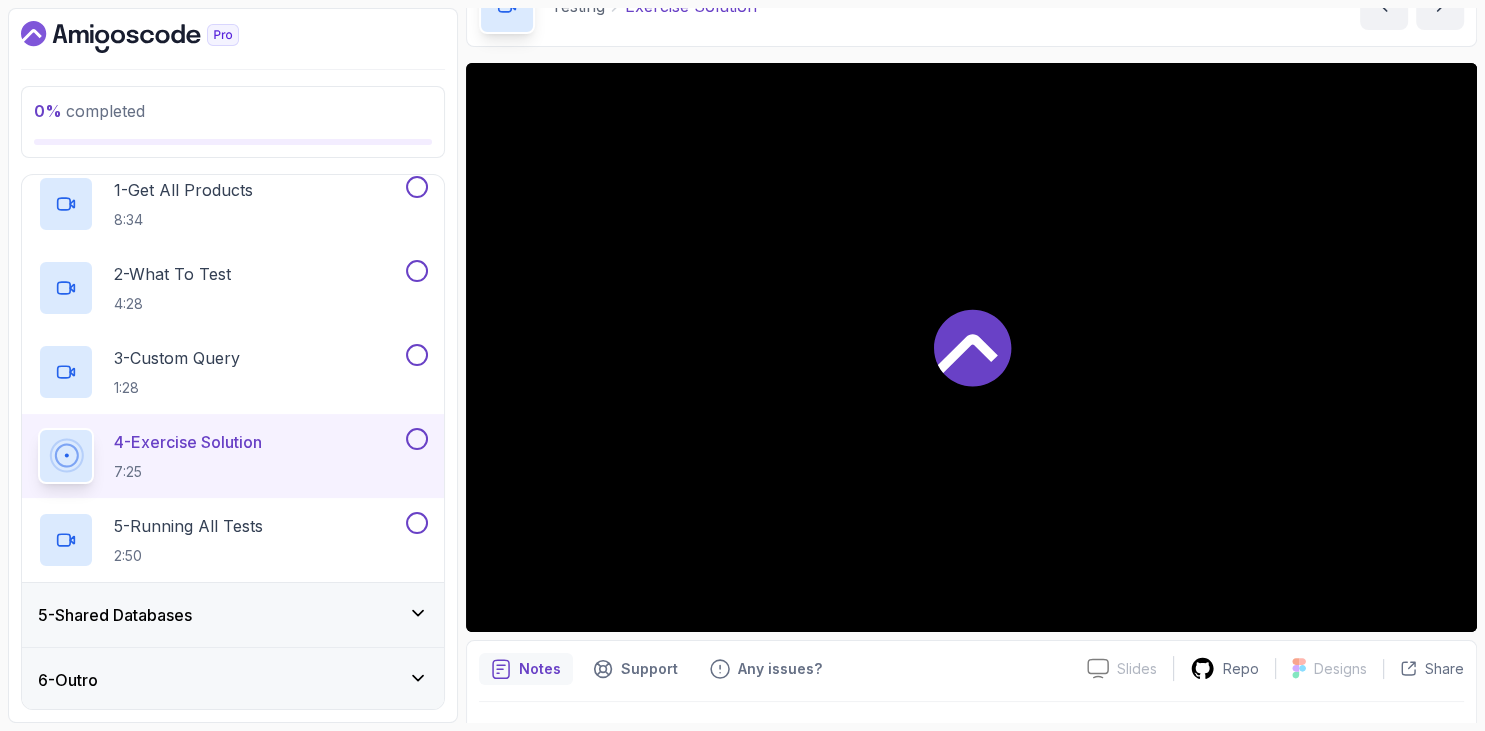 click on "0 % completed 1  -  Intro 2  -  Getting Started 3  -  Testcontainers In Action 4  -  Testing 1  -  Get All Products 8:34 2  -  What To Test 4:28 3  -  Custom Query 1:28 4  -  Exercise Solution 7:25 5  -  Running All Tests 2:50 5  -  Shared Databases 6  -  Outro" at bounding box center (233, 365) 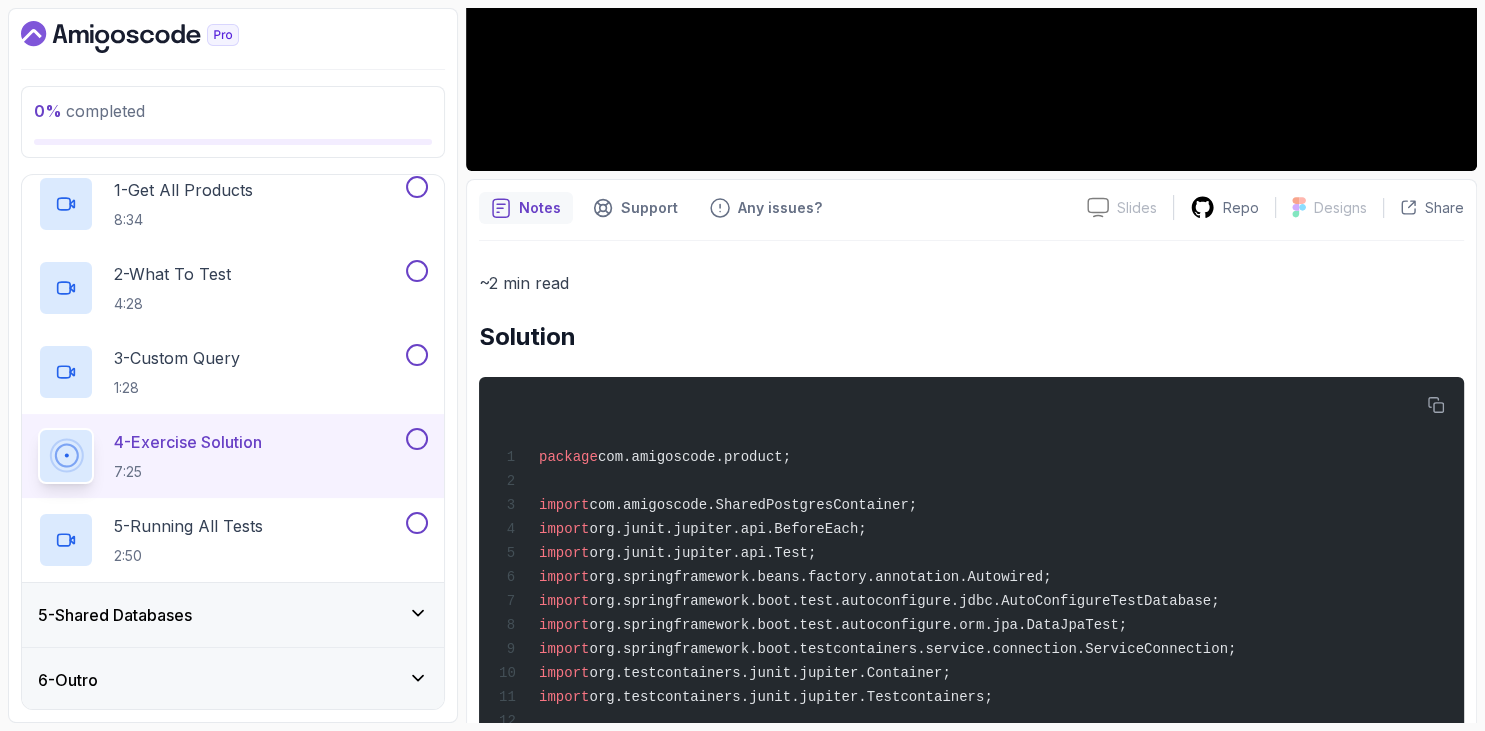 scroll, scrollTop: 691, scrollLeft: 0, axis: vertical 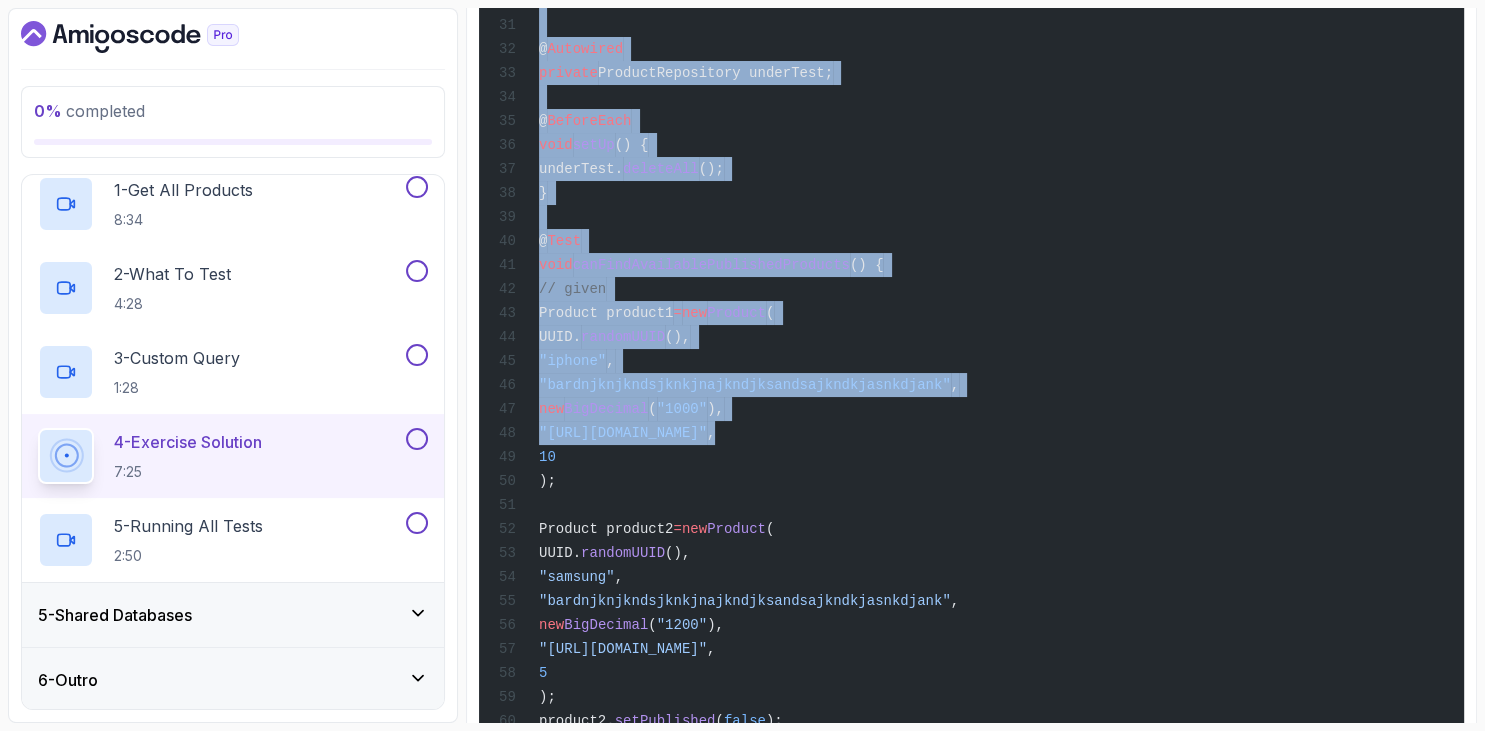 drag, startPoint x: 489, startPoint y: 222, endPoint x: 946, endPoint y: 439, distance: 505.90317 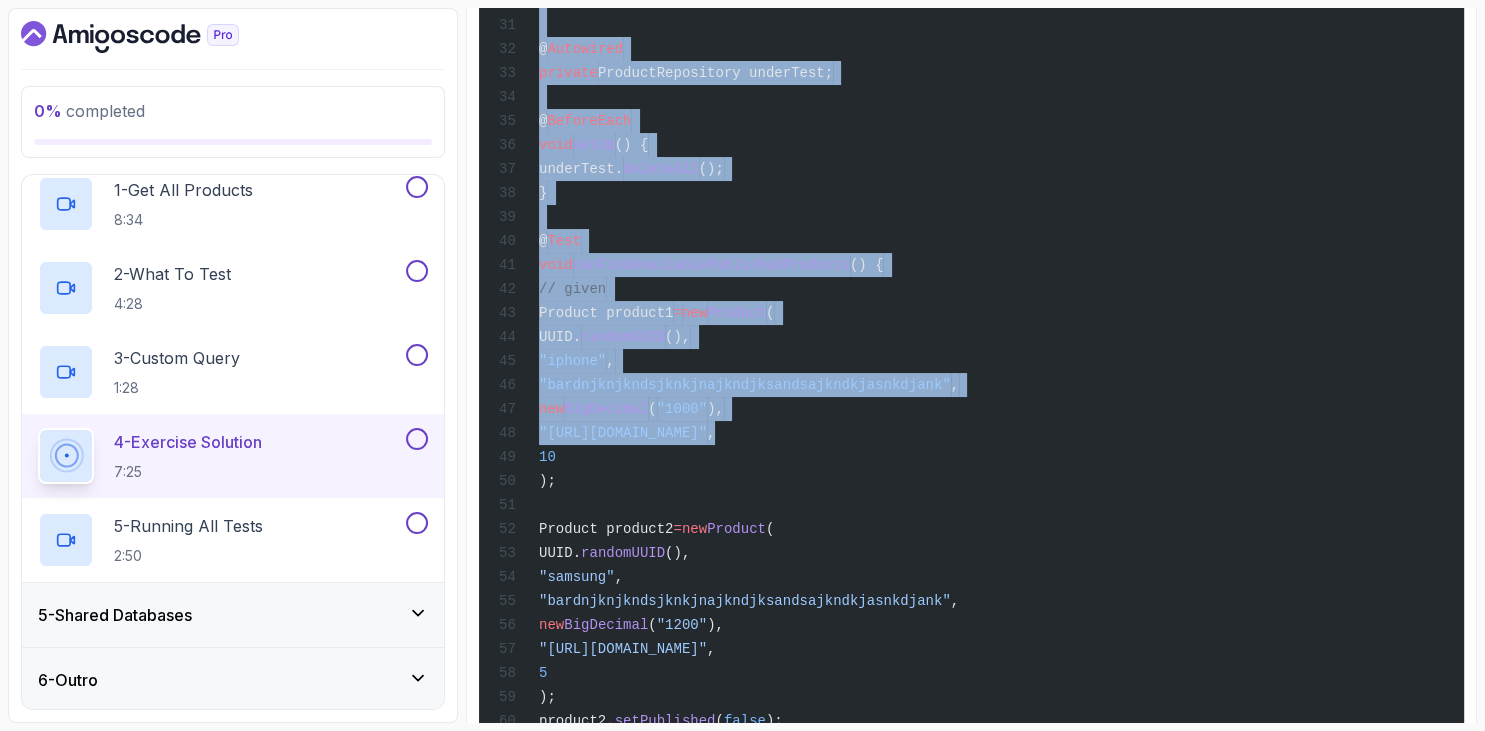 click on "~2 min read Solution
package  com.amigoscode.product;
import  com.amigoscode.SharedPostgresContainer;
import  org.junit.jupiter.api.BeforeEach;
import  org.junit.jupiter.api.Test;
import  org.springframework.beans.factory.annotation.Autowired;
import  org.springframework.boot.test.autoconfigure.jdbc.AutoConfigureTestDatabase;
import  org.springframework.boot.test.autoconfigure.orm.jpa.DataJpaTest;
import  org.springframework.boot.testcontainers.service.connection.ServiceConnection;
import  org.testcontainers.junit.jupiter.Container;
import  org.testcontainers.junit.jupiter.Testcontainers;
import  java.math.BigDecimal;
import  java.util.List;
import  java.util.UUID;
import  static  org.assertj.core.api.Assertions.assertThat;
@ DataJpaTest
@ AutoConfigureTestDatabase (
replace  =  AutoConfigureTestDatabase.Replace.NONE
)
@ Testcontainers
class  ProductRepositoryTest  {
@ Container
@ ServiceConnection
private  static  final =
();" at bounding box center [971, 353] 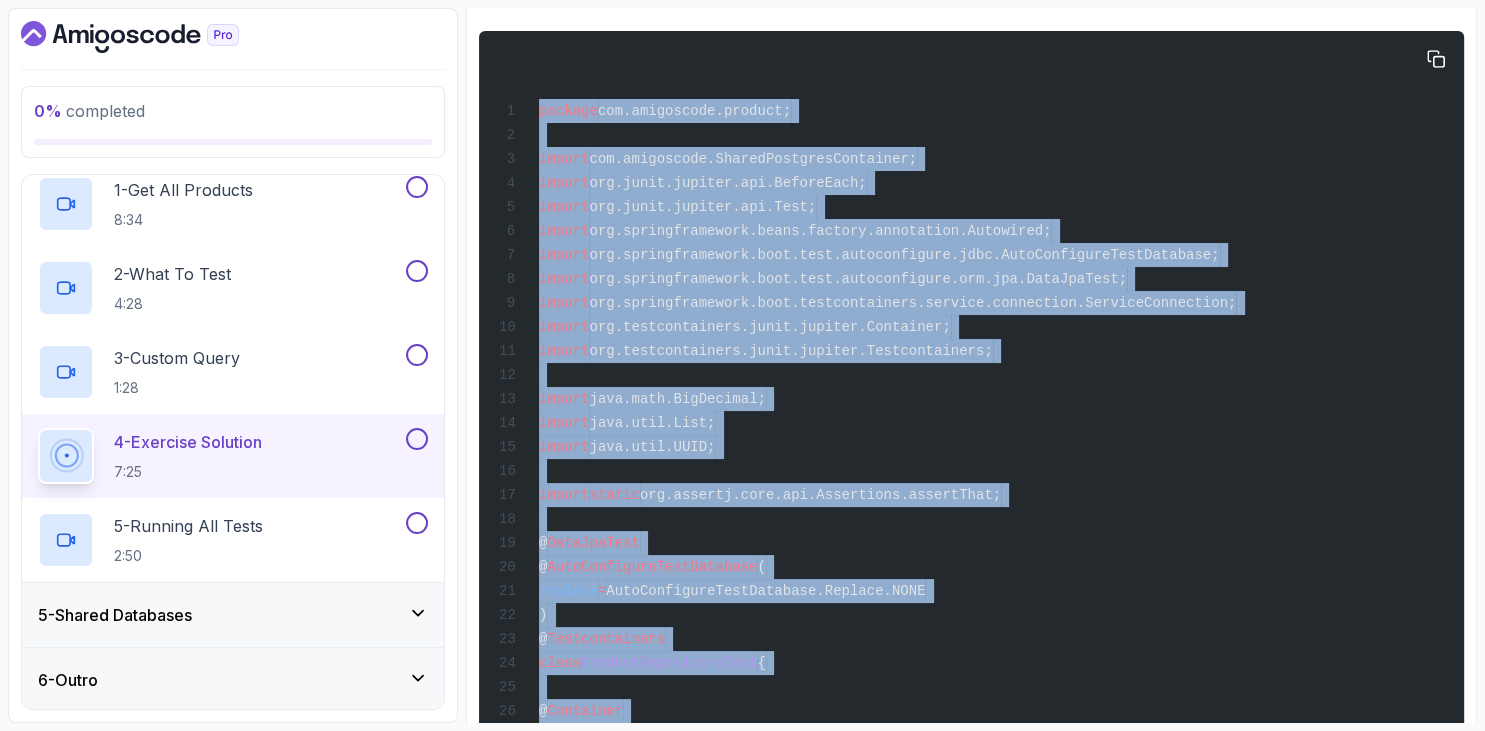 click on "java.math.BigDecimal;" at bounding box center [677, 399] 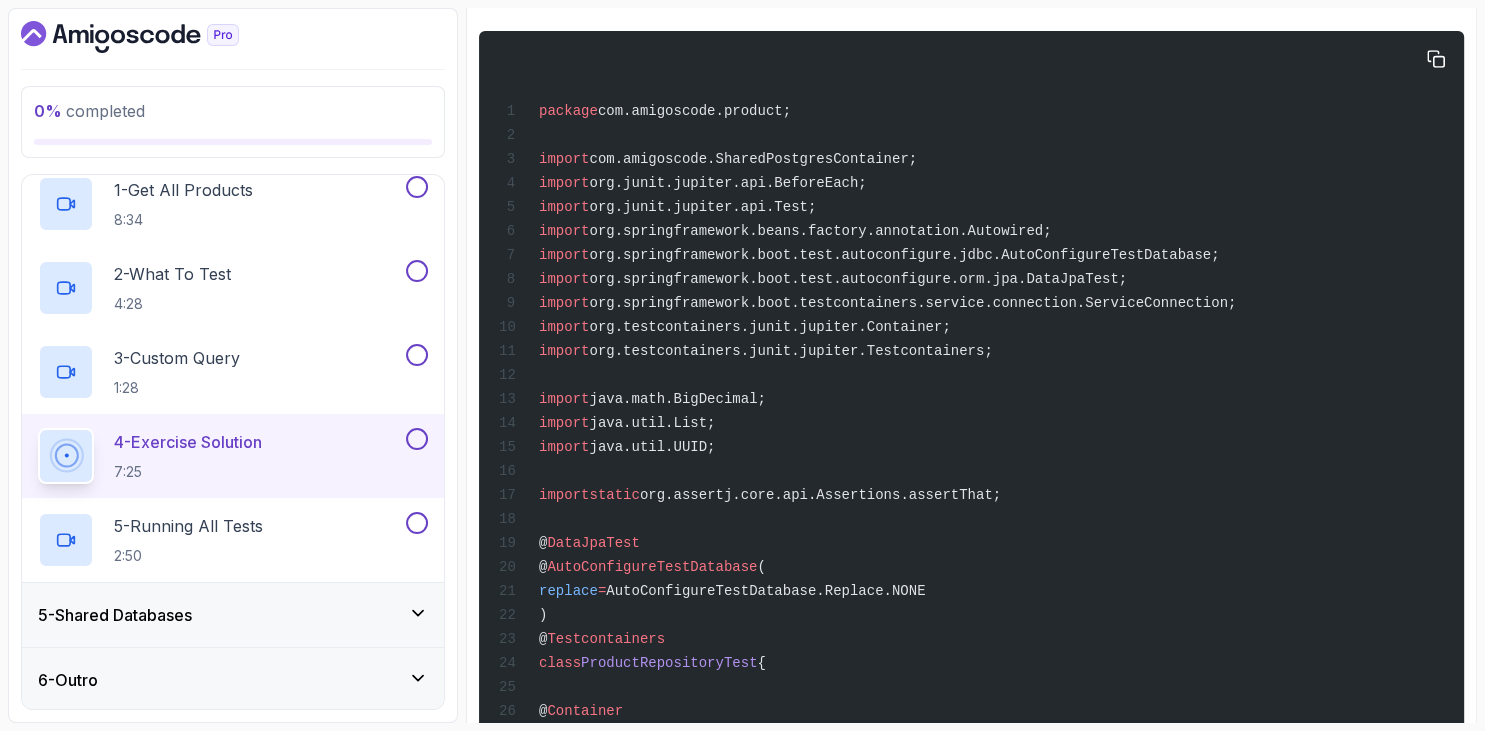 scroll, scrollTop: 461, scrollLeft: 0, axis: vertical 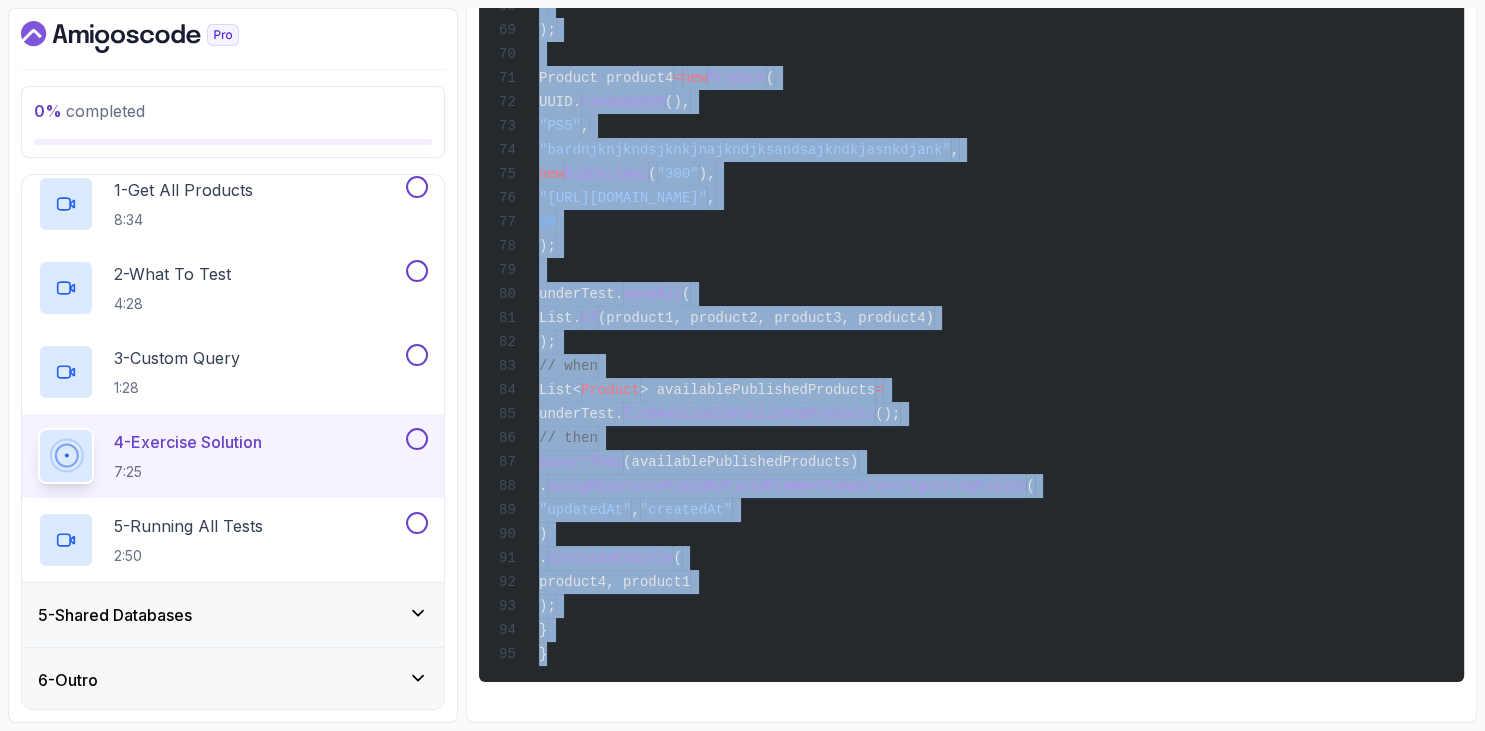 drag, startPoint x: 482, startPoint y: 446, endPoint x: 697, endPoint y: 651, distance: 297.06903 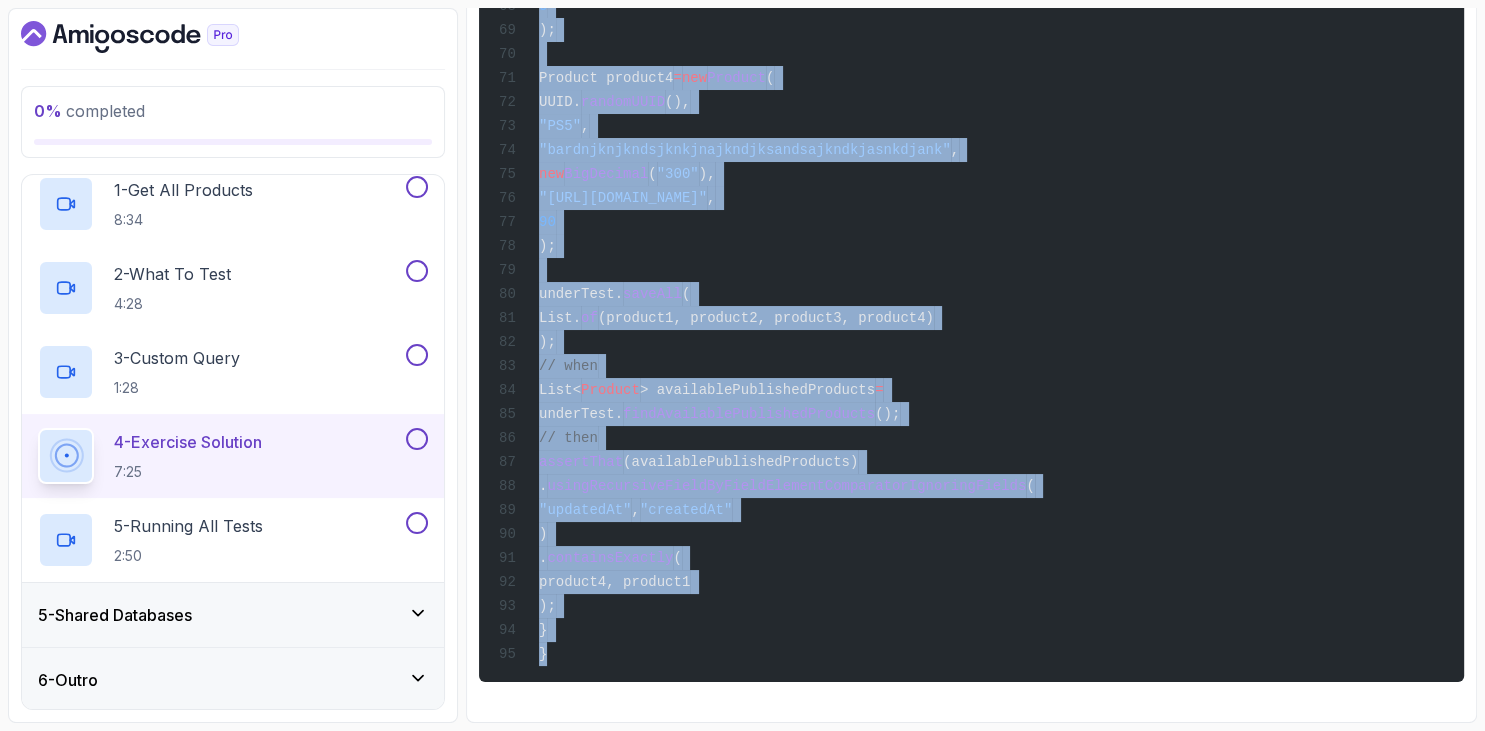 click on "~2 min read Solution
package  com.amigoscode.product;
import  com.amigoscode.SharedPostgresContainer;
import  org.junit.jupiter.api.BeforeEach;
import  org.junit.jupiter.api.Test;
import  org.springframework.beans.factory.annotation.Autowired;
import  org.springframework.boot.test.autoconfigure.jdbc.AutoConfigureTestDatabase;
import  org.springframework.boot.test.autoconfigure.orm.jpa.DataJpaTest;
import  org.springframework.boot.testcontainers.service.connection.ServiceConnection;
import  org.testcontainers.junit.jupiter.Container;
import  org.testcontainers.junit.jupiter.Testcontainers;
import  java.math.BigDecimal;
import  java.util.List;
import  java.util.UUID;
import  static  org.assertj.core.api.Assertions.assertThat;
@ DataJpaTest
@ AutoConfigureTestDatabase (
replace  =  AutoConfigureTestDatabase.Replace.NONE
)
@ Testcontainers
class  ProductRepositoryTest  {
@ Container
@ ServiceConnection
private  static  final =
();" at bounding box center [971, -554] 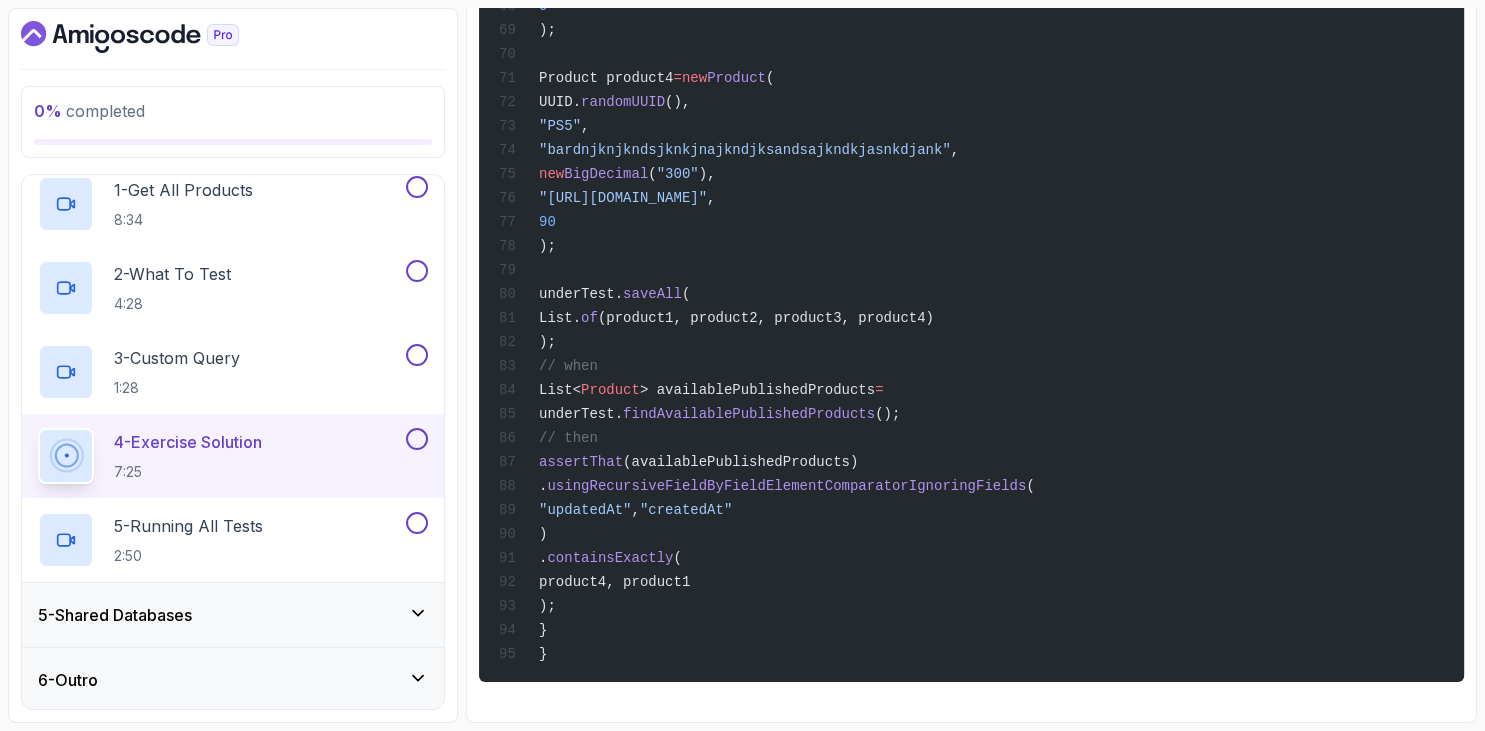 click on "underTest." at bounding box center (581, 294) 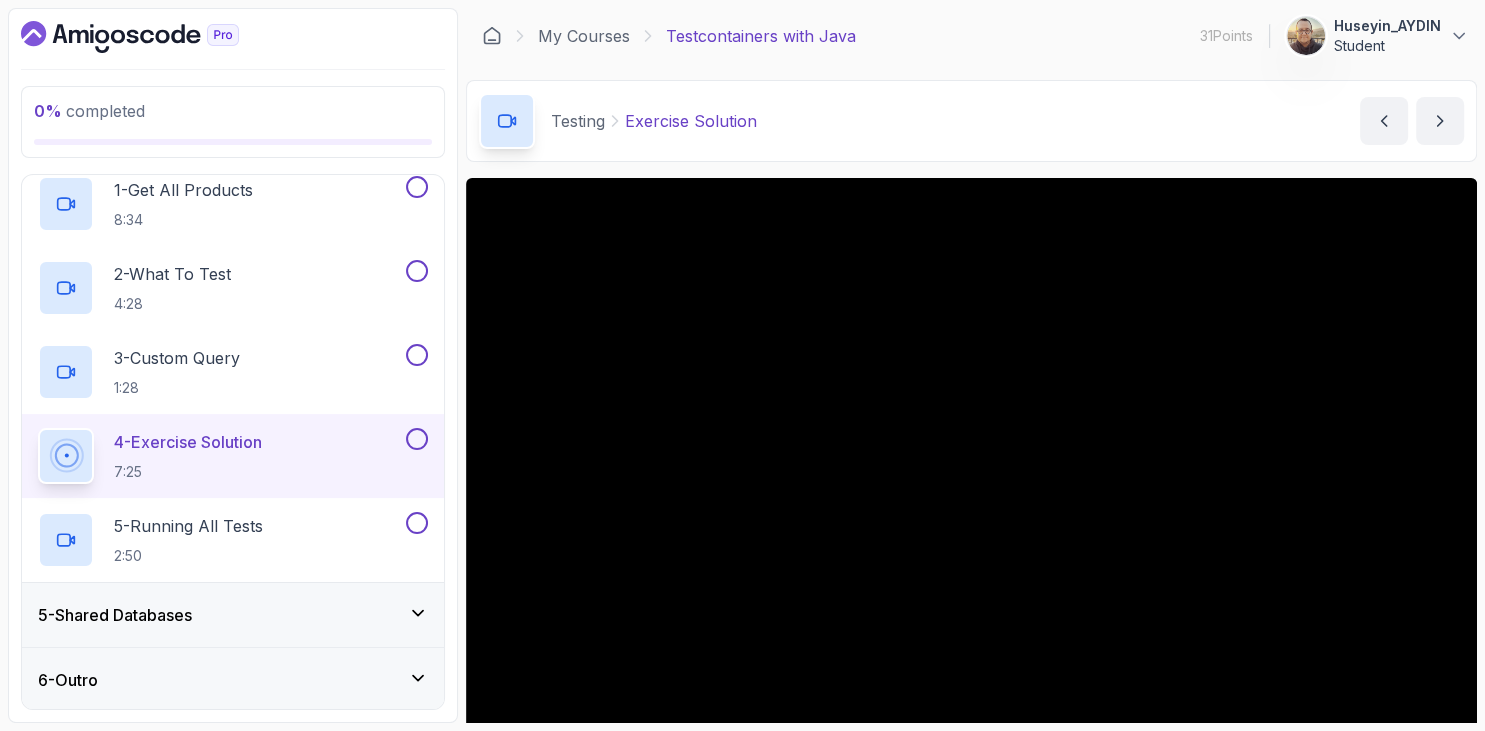 scroll, scrollTop: 115, scrollLeft: 0, axis: vertical 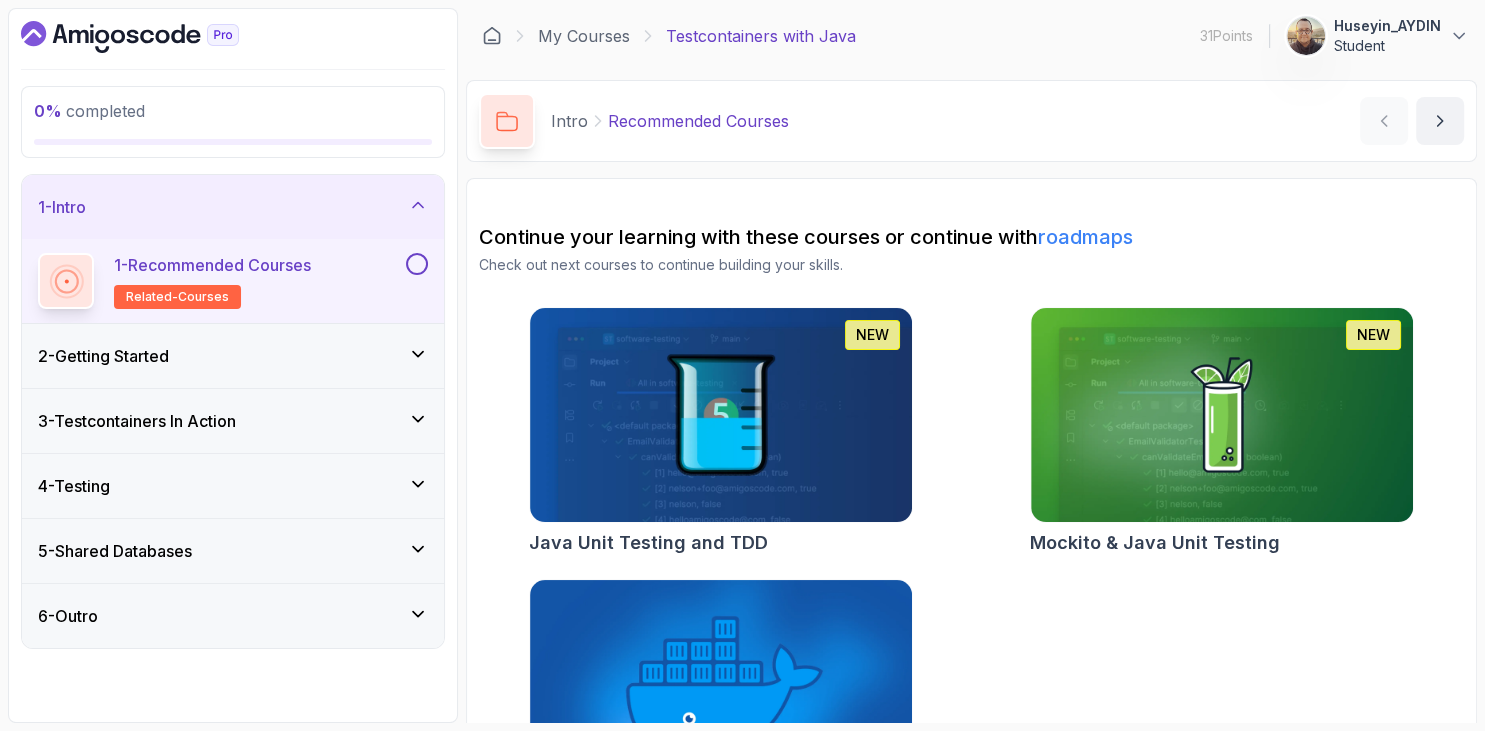 click on "4  -  Testing" at bounding box center (74, 486) 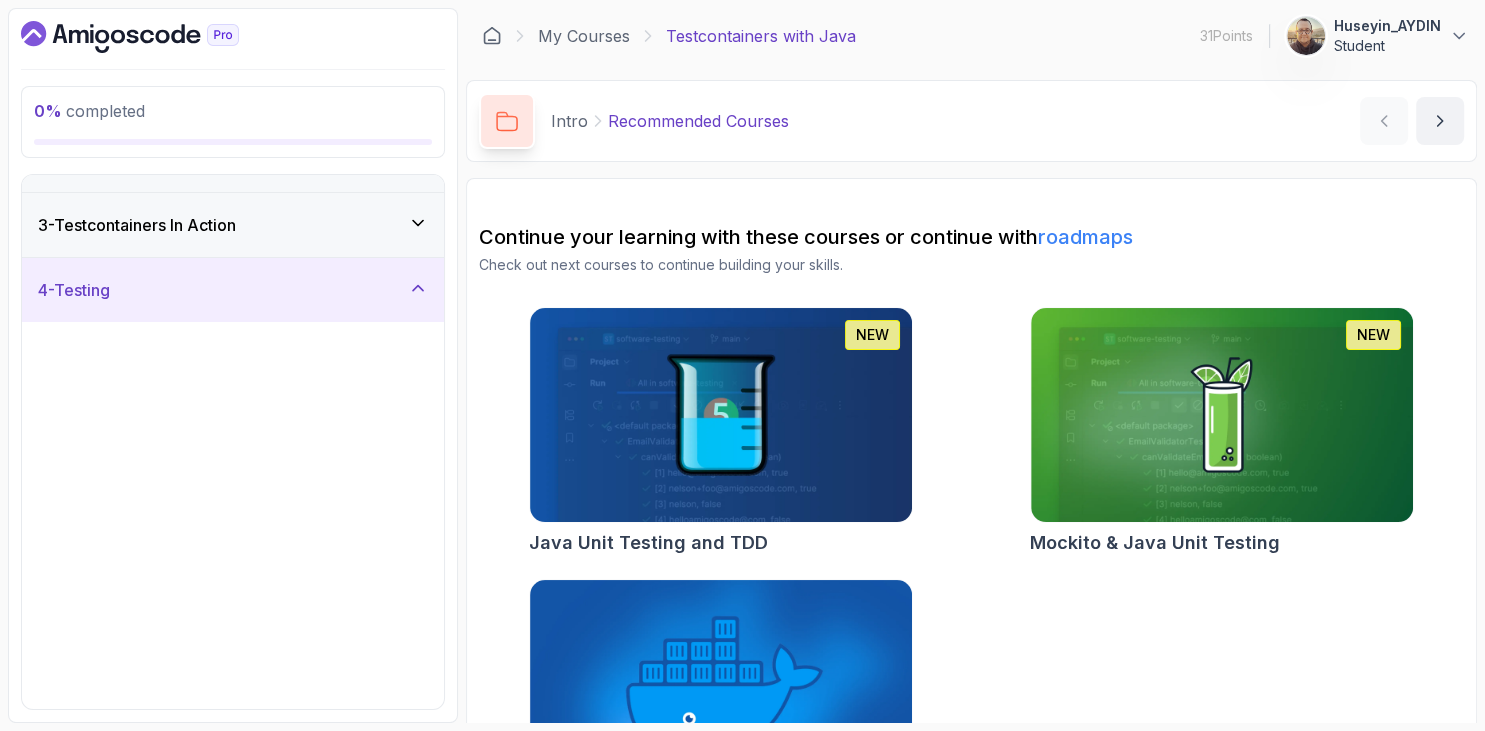 scroll, scrollTop: 228, scrollLeft: 0, axis: vertical 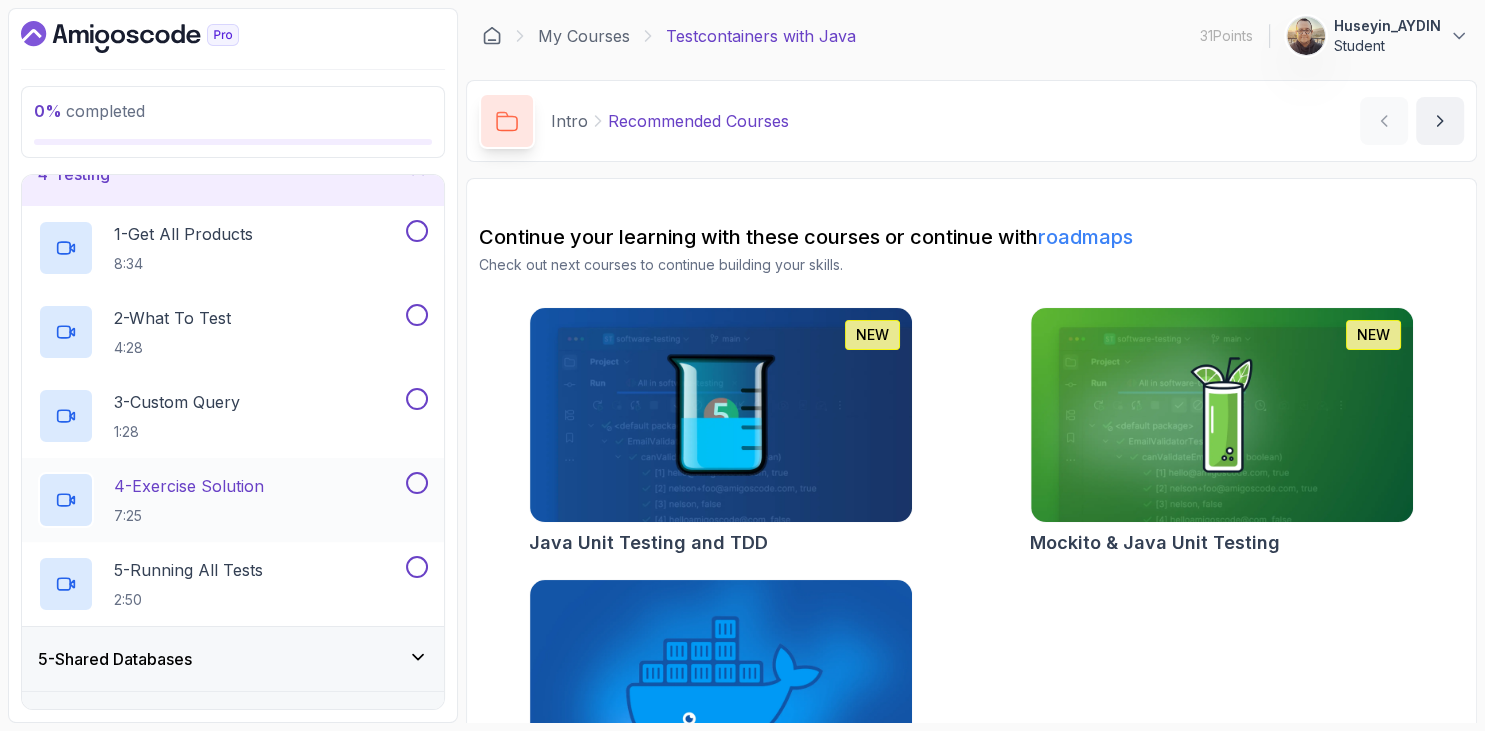 click on "4  -  Exercise Solution 7:25" at bounding box center [189, 500] 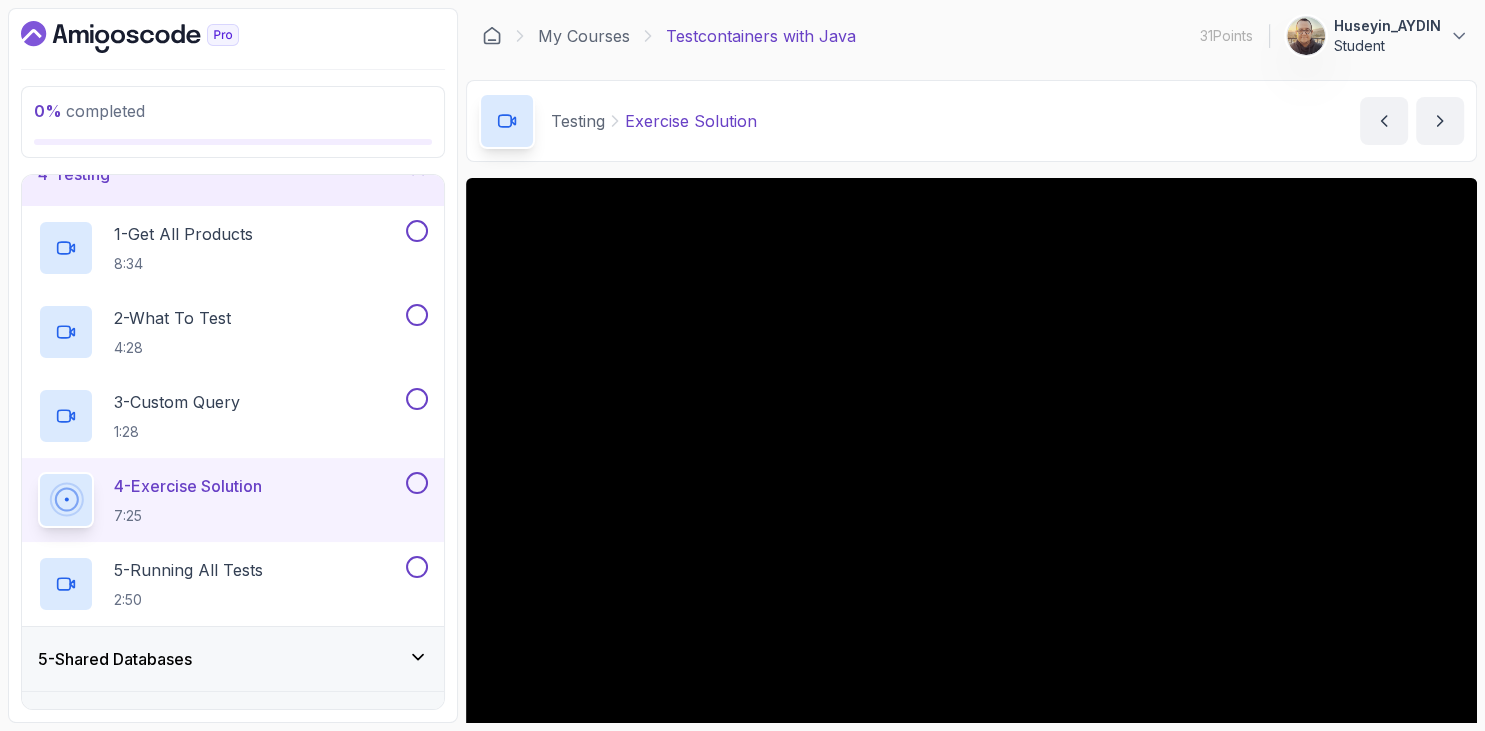 scroll, scrollTop: 115, scrollLeft: 0, axis: vertical 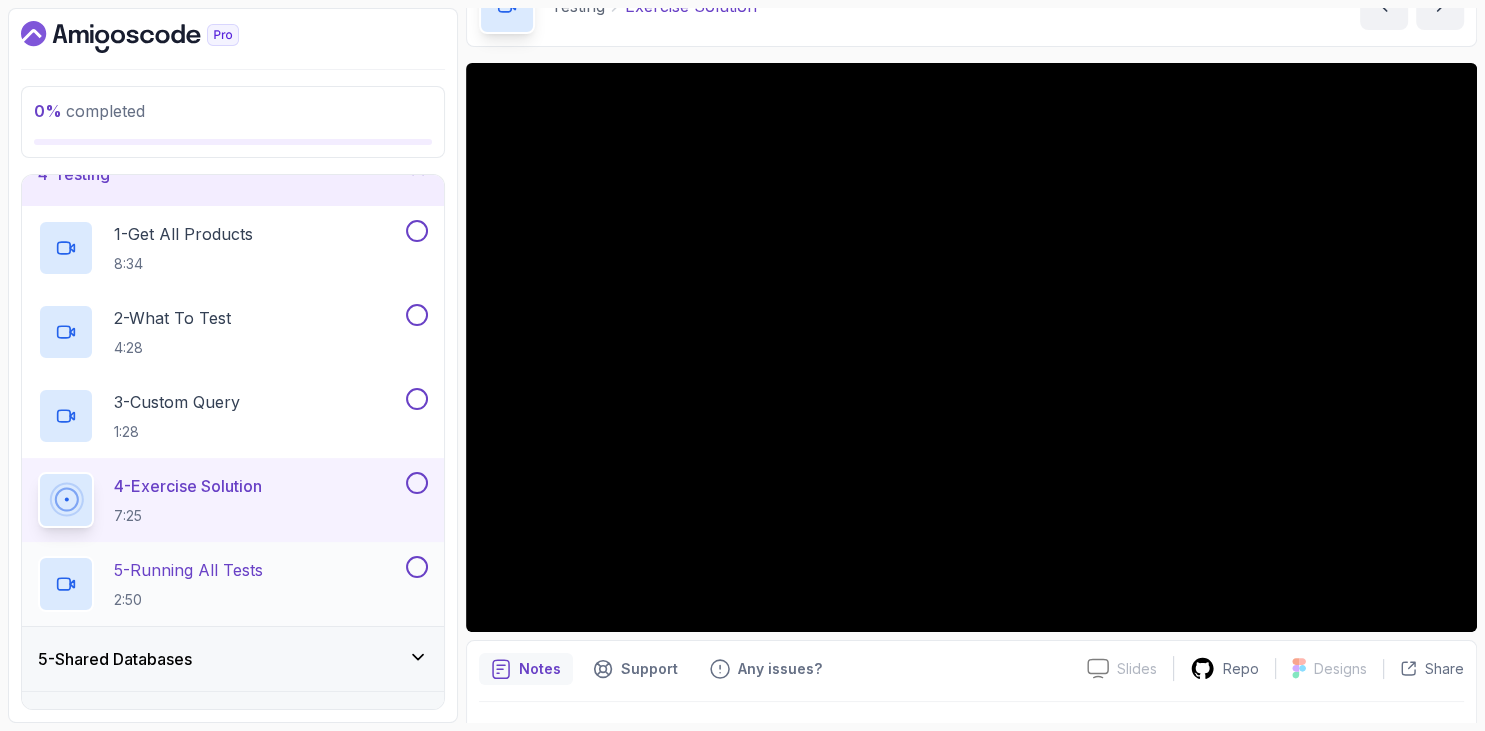 click on "5  -  Running All Tests" at bounding box center [188, 570] 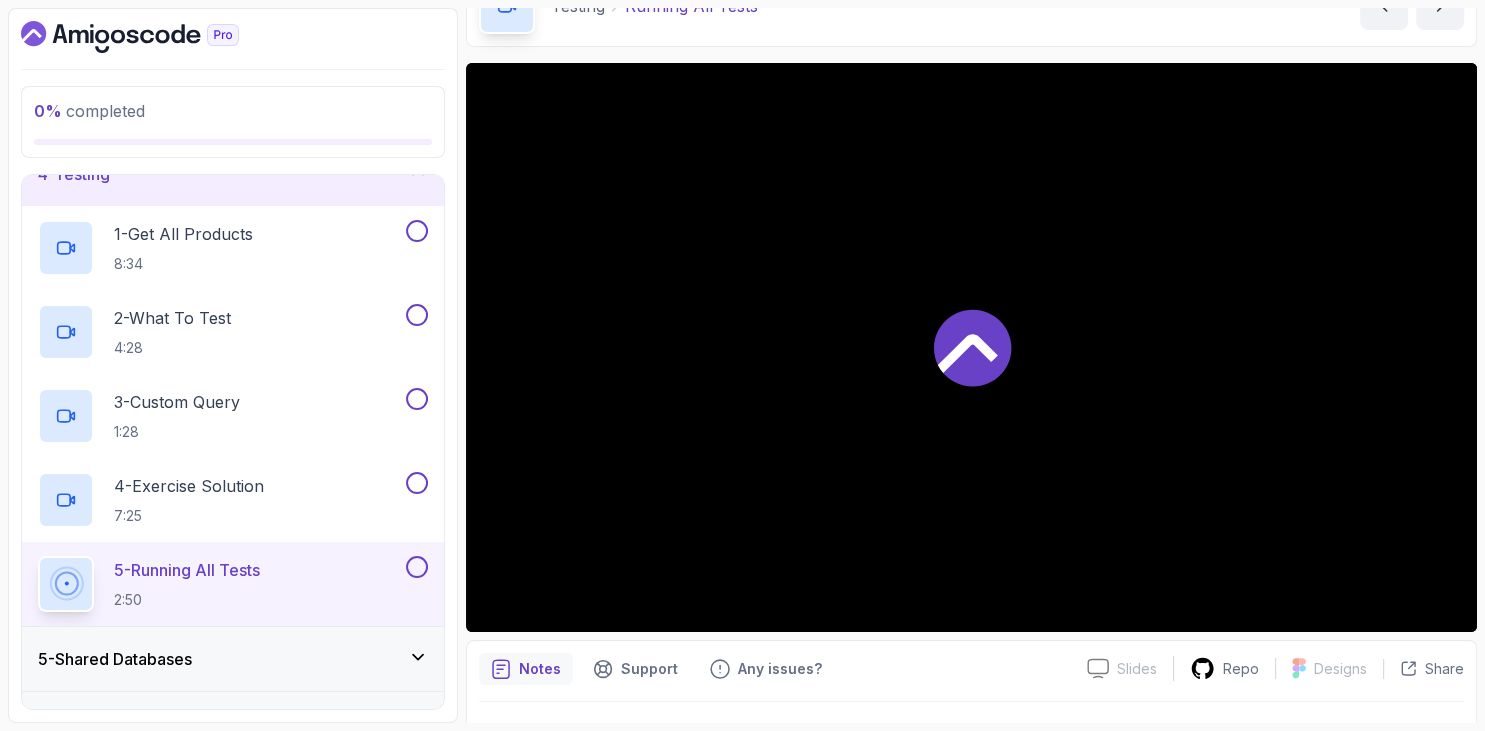 click at bounding box center [233, 37] 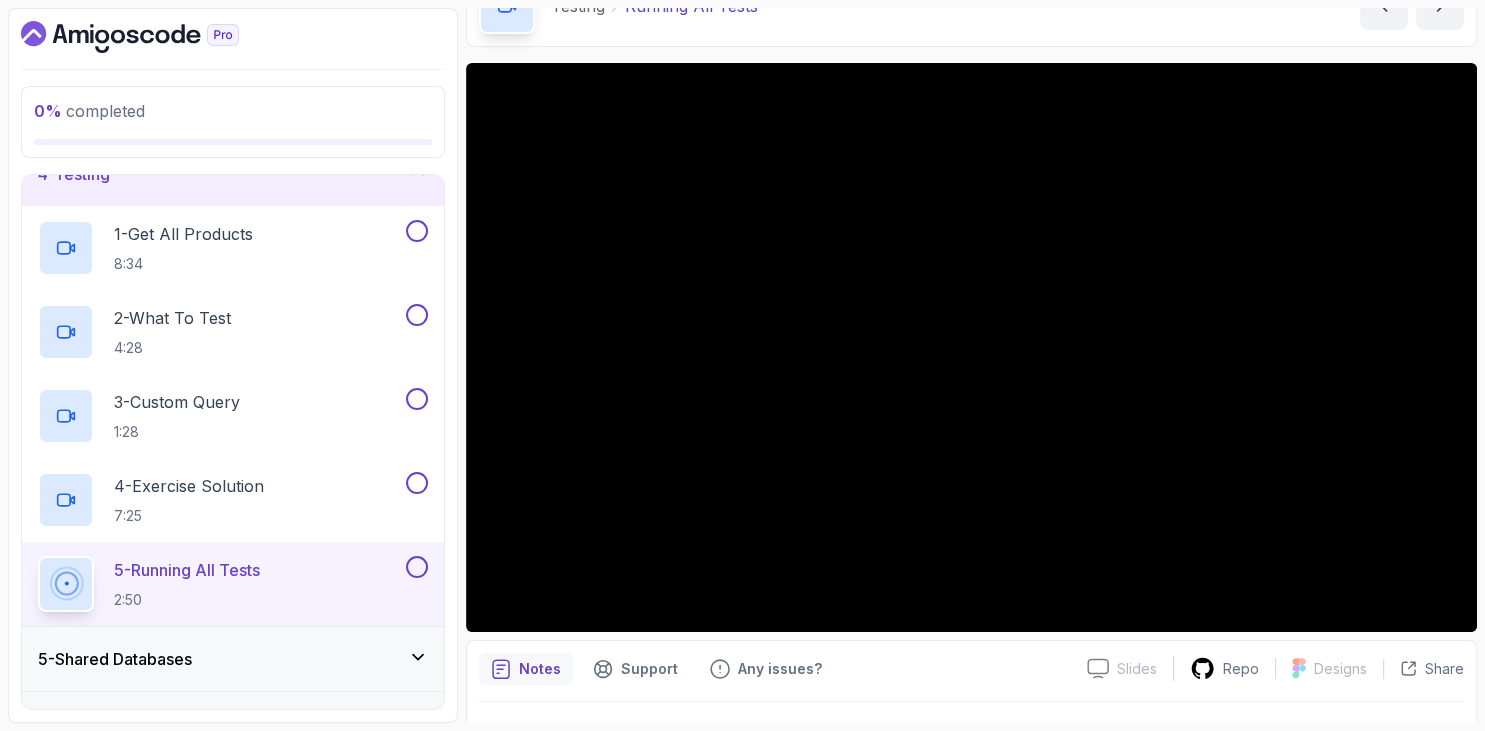 scroll, scrollTop: 162, scrollLeft: 0, axis: vertical 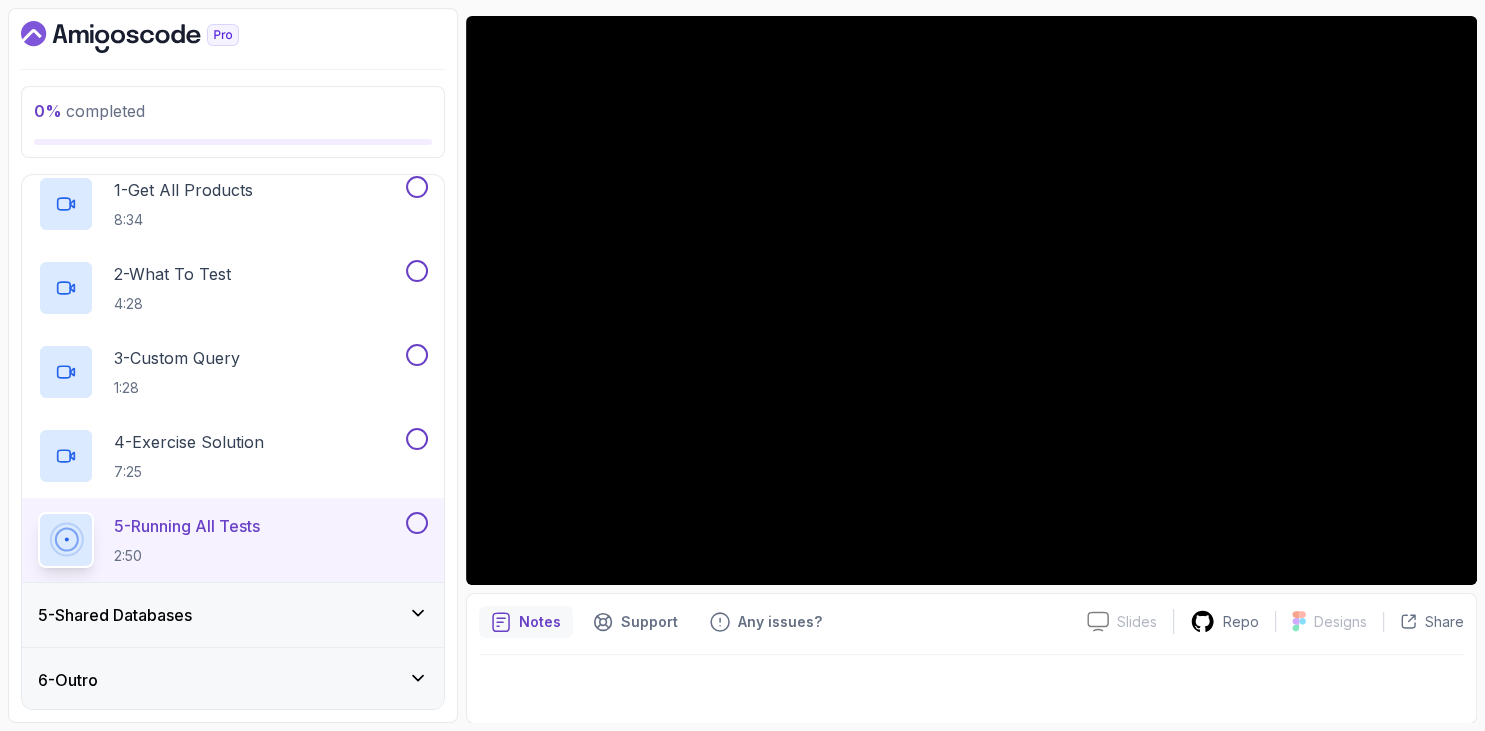 click on "5  -  Shared Databases" at bounding box center [115, 615] 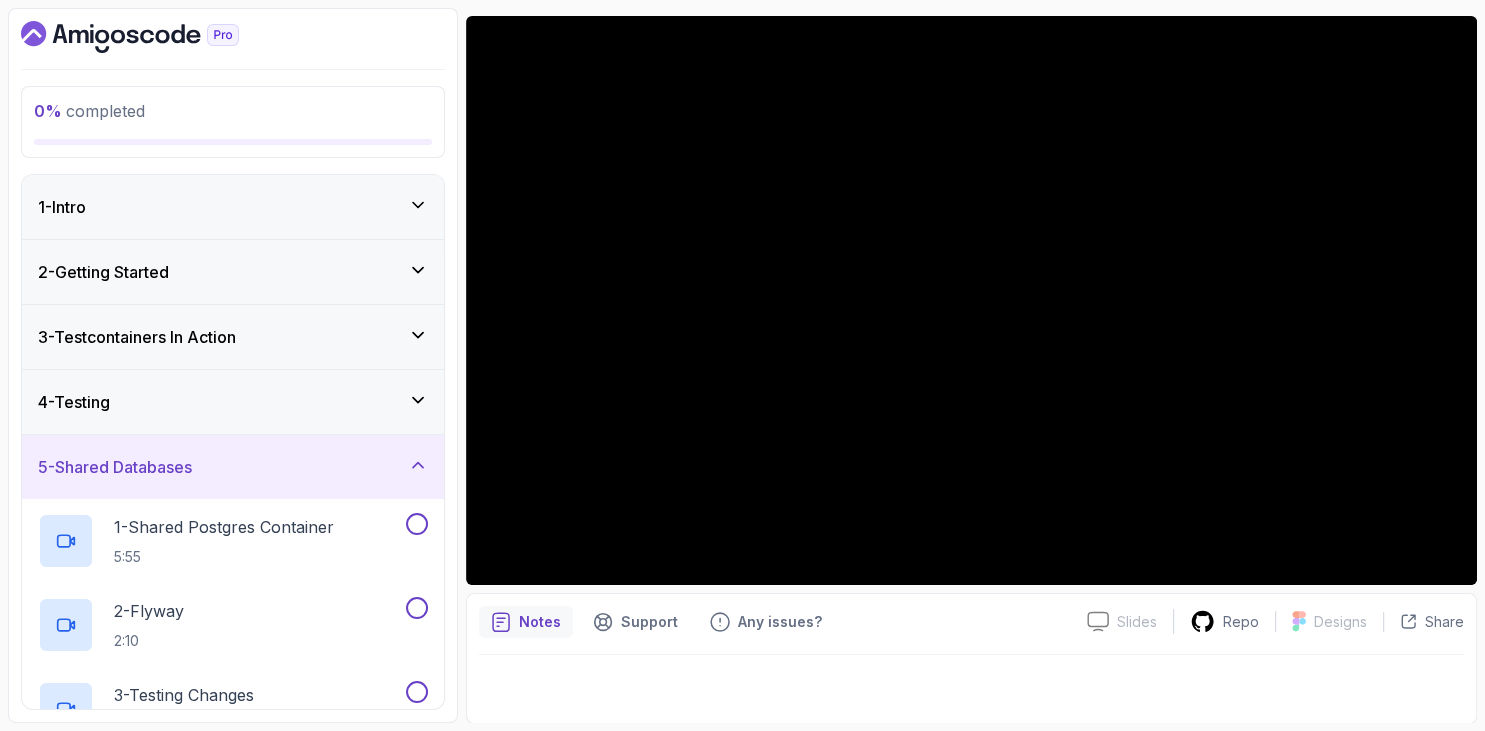 scroll, scrollTop: 105, scrollLeft: 0, axis: vertical 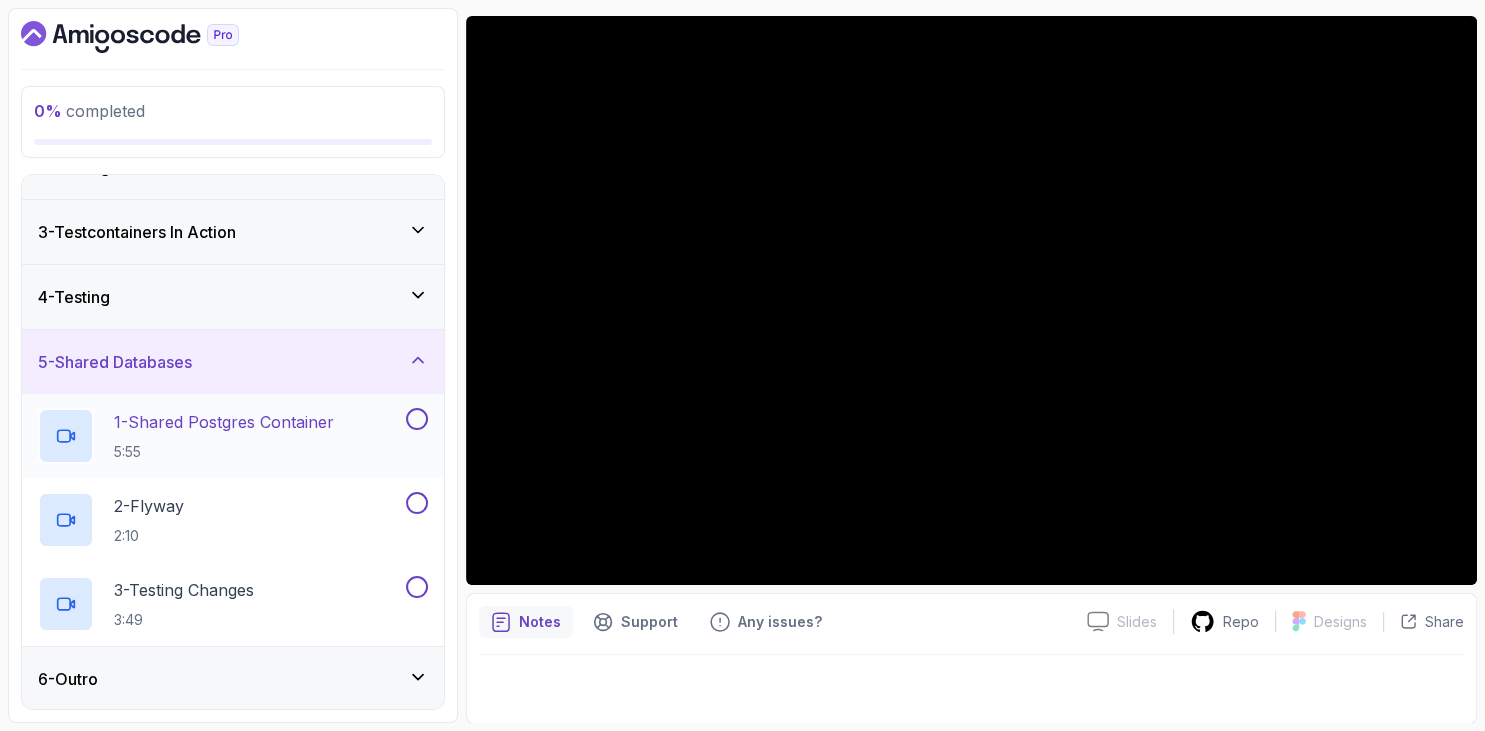 click on "1  -  Shared Postgres Container" at bounding box center [224, 422] 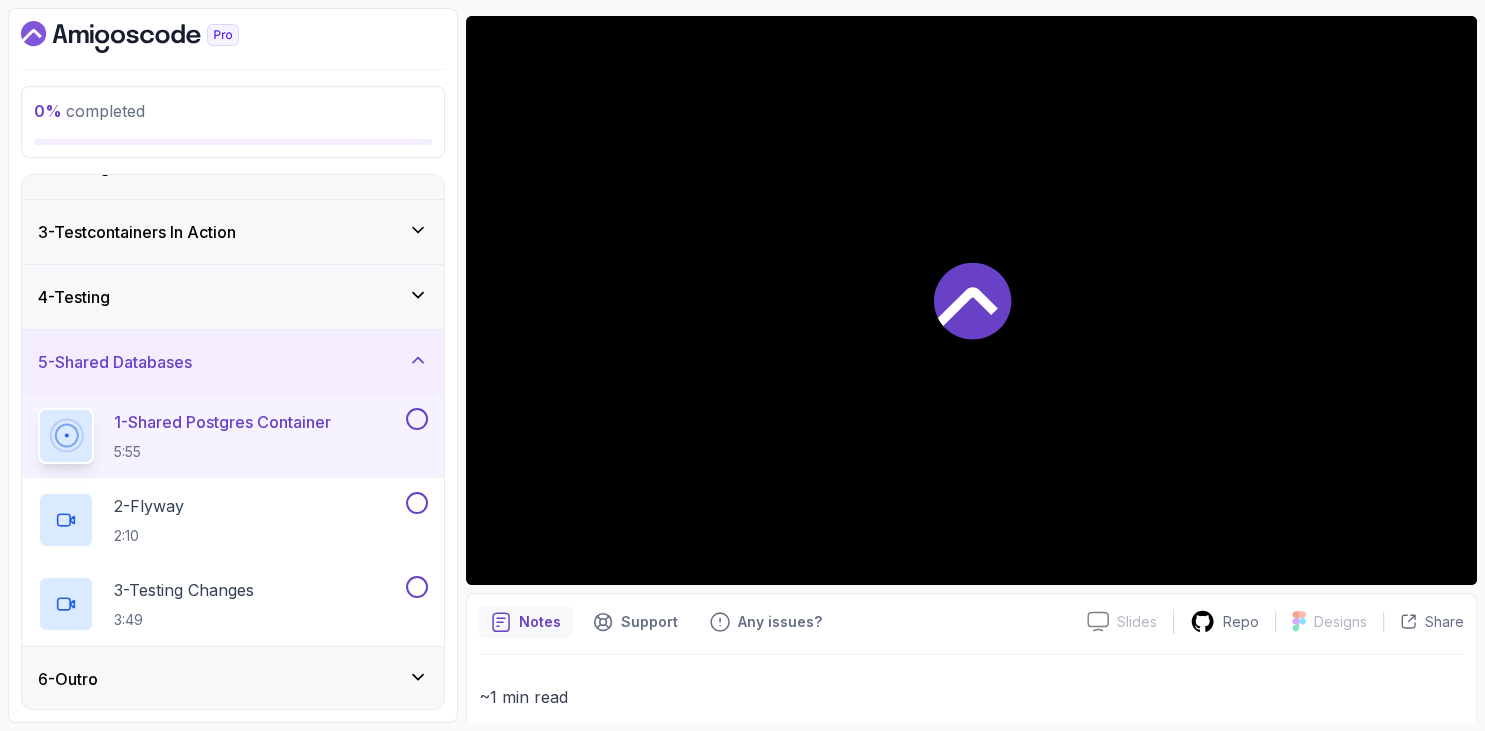click on "0 % completed 1  -  Intro 2  -  Getting Started 3  -  Testcontainers In Action 4  -  Testing 5  -  Shared Databases 1  -  Shared Postgres Container 5:55 2  -  Flyway 2:10 3  -  Testing Changes 3:49 6  -  Outro" at bounding box center [233, 365] 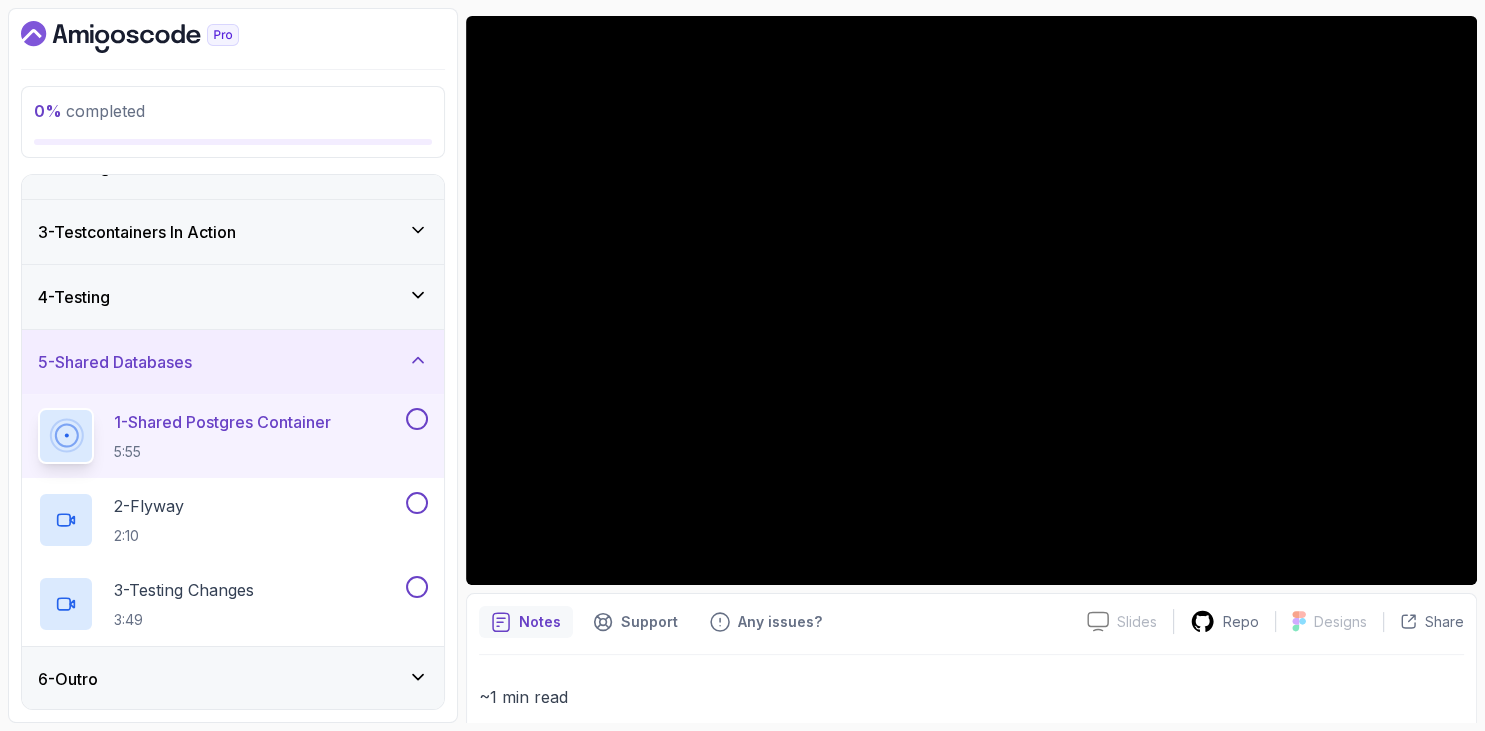 scroll, scrollTop: 622, scrollLeft: 0, axis: vertical 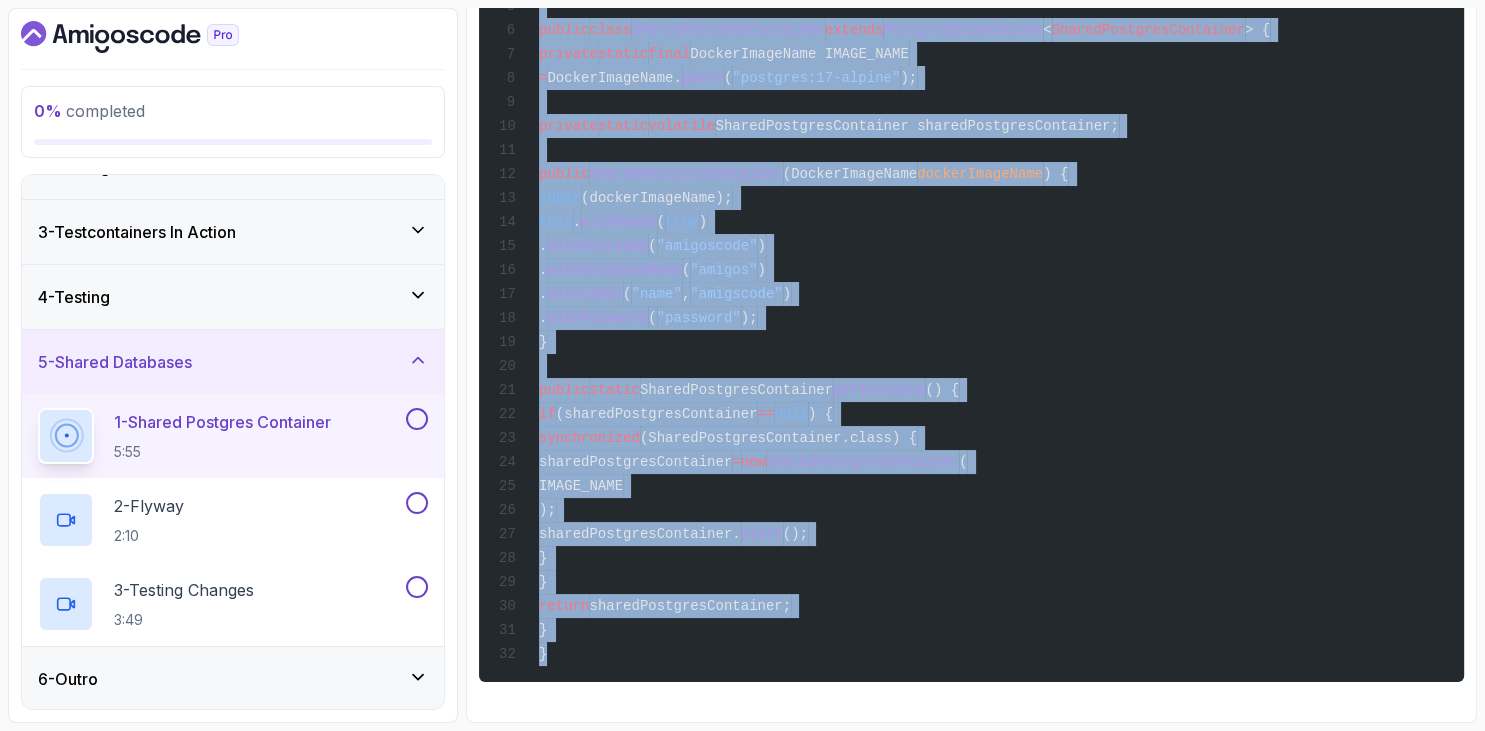 drag, startPoint x: 483, startPoint y: 286, endPoint x: 698, endPoint y: 655, distance: 427.06674 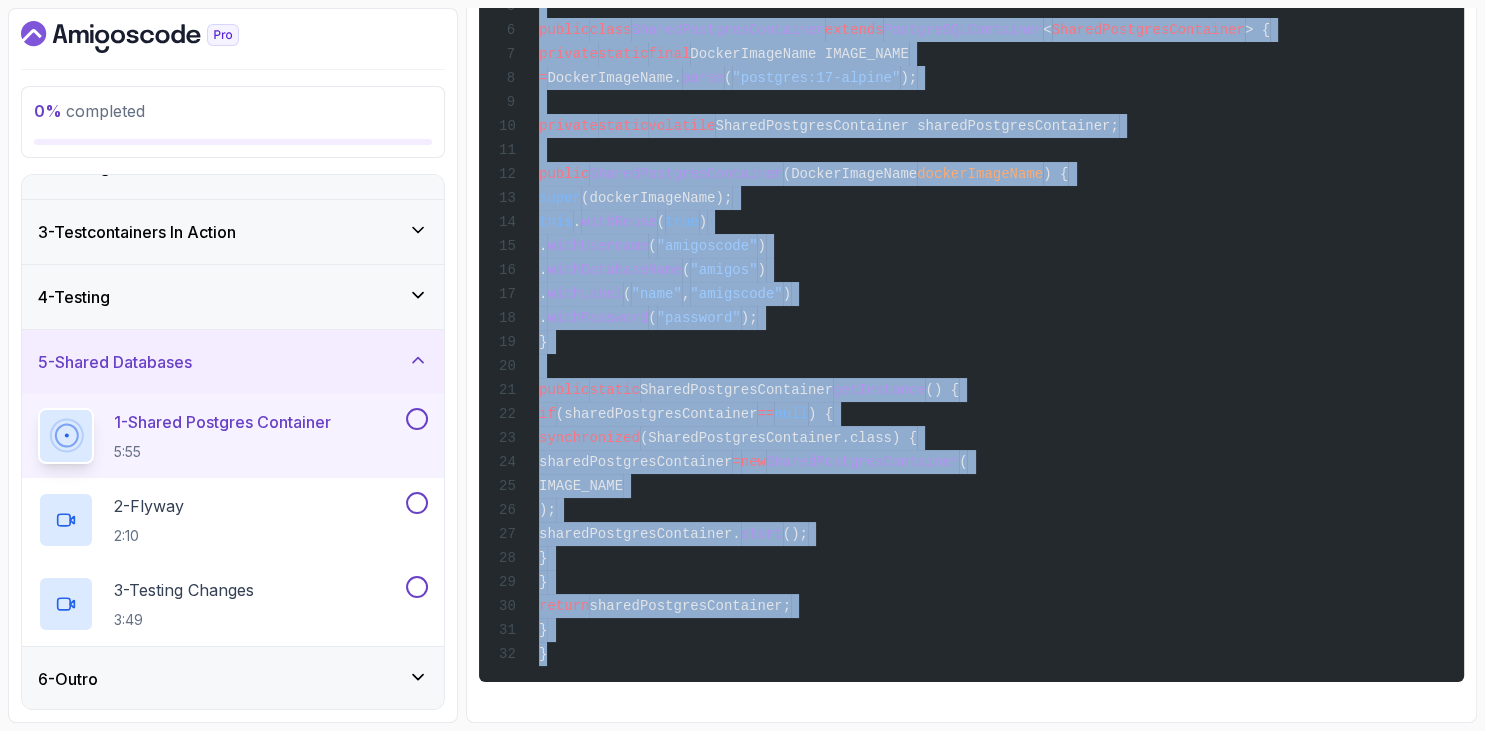 click on "~1 min read Code
package  com.amigoscode;
import  org.testcontainers.containers.PostgreSQLContainer;
import  org.testcontainers.utility.DockerImageName;
public  class  SharedPostgresContainer  extends  PostgreSQLContainer < SharedPostgresContainer > {
private  static  final  DockerImageName IMAGE_NAME
=  DockerImageName. parse ( "postgres:17-alpine" );
private  static  volatile  SharedPostgresContainer sharedPostgresContainer;
public  SharedPostgresContainer (DockerImageName  dockerImageName ) {
super (dockerImageName);
this . withReuse ( true )
. withUsername ( "amigoscode" )
. withDatabaseName ( "amigos" )
. withLabel ( "name" ,  "amigscode" )
. withPassword ( "password" );
}
public  static  SharedPostgresContainer  getInstance () {
if (sharedPostgresContainer  ==  null ) {
synchronized  (SharedPostgresContainer.class) {
=  new (" at bounding box center [971, 202] 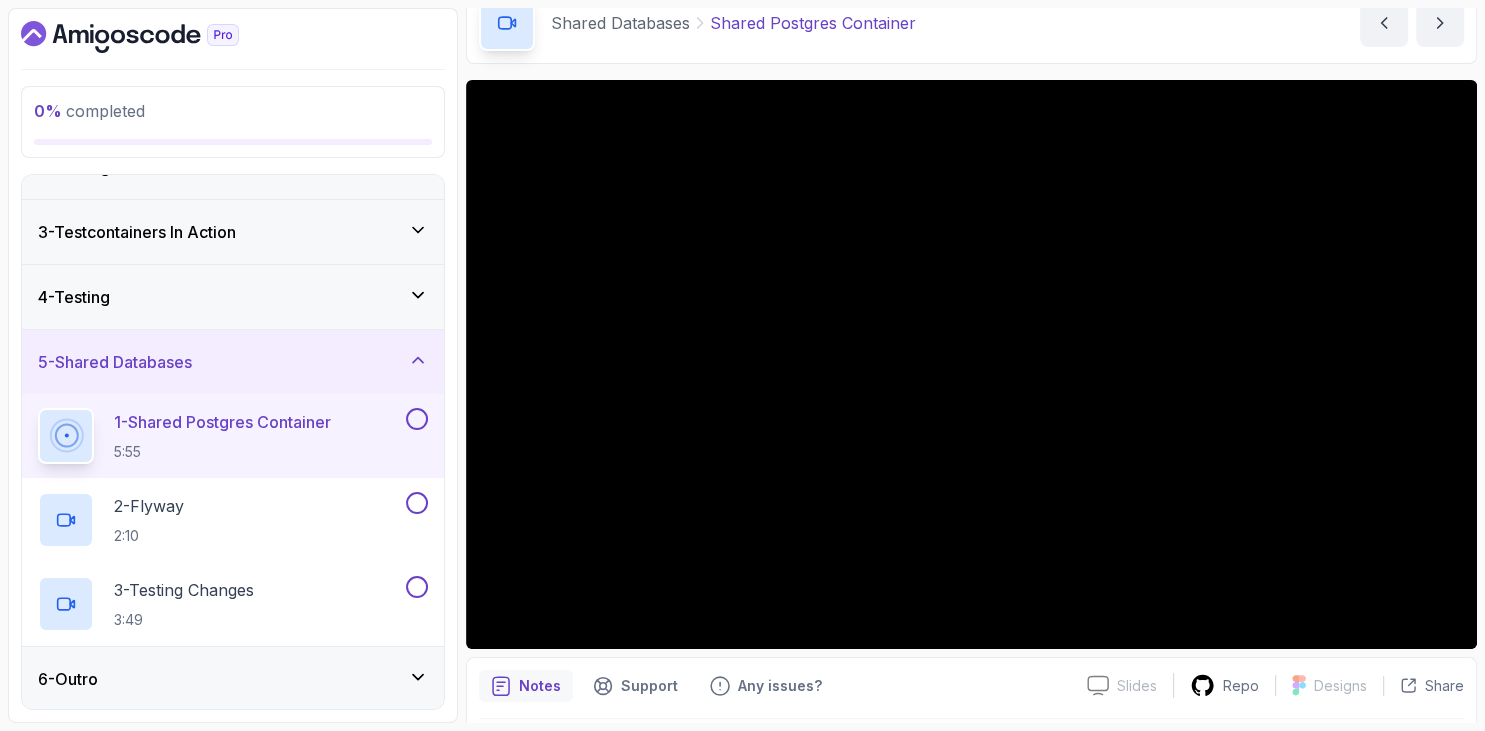 scroll, scrollTop: 213, scrollLeft: 0, axis: vertical 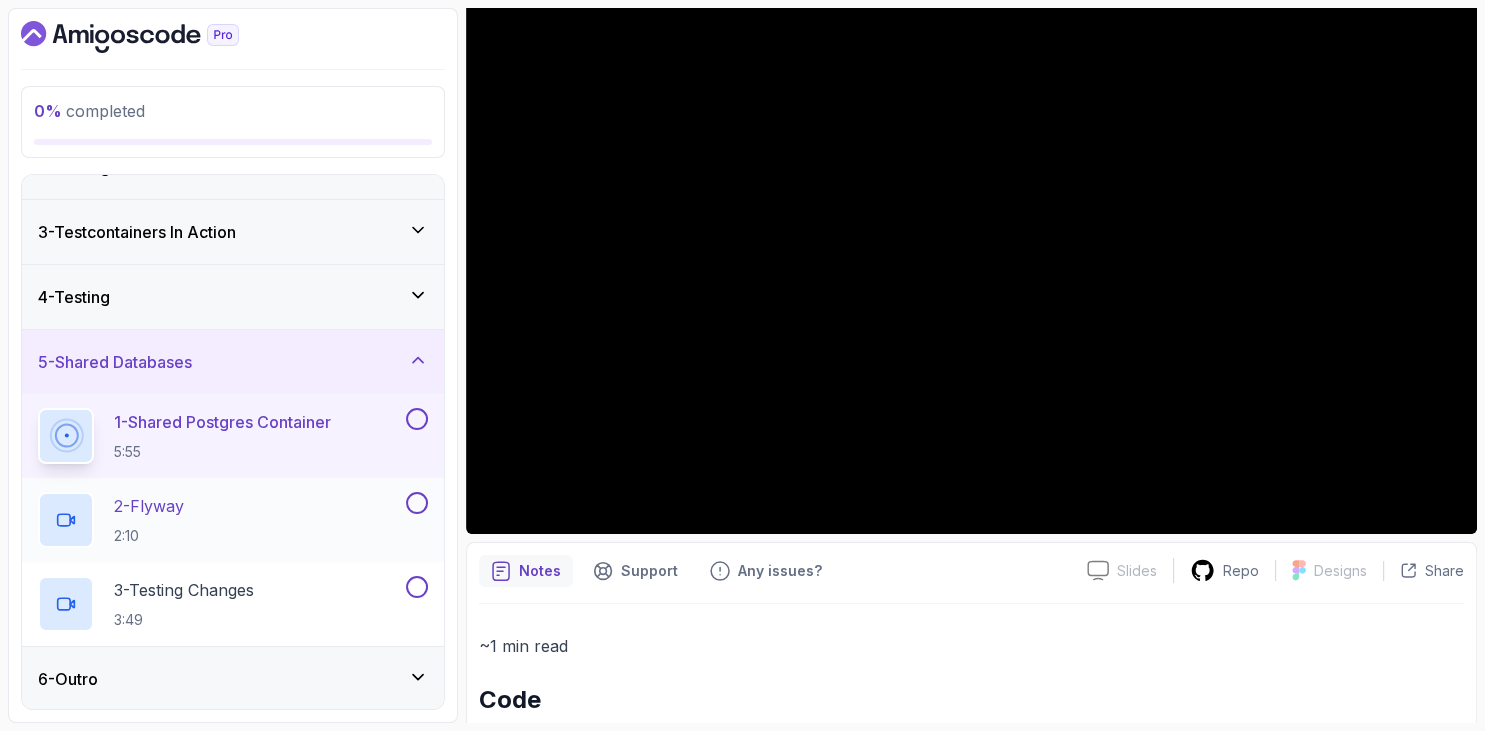 click on "2  -  Flyway 2:10" at bounding box center [220, 520] 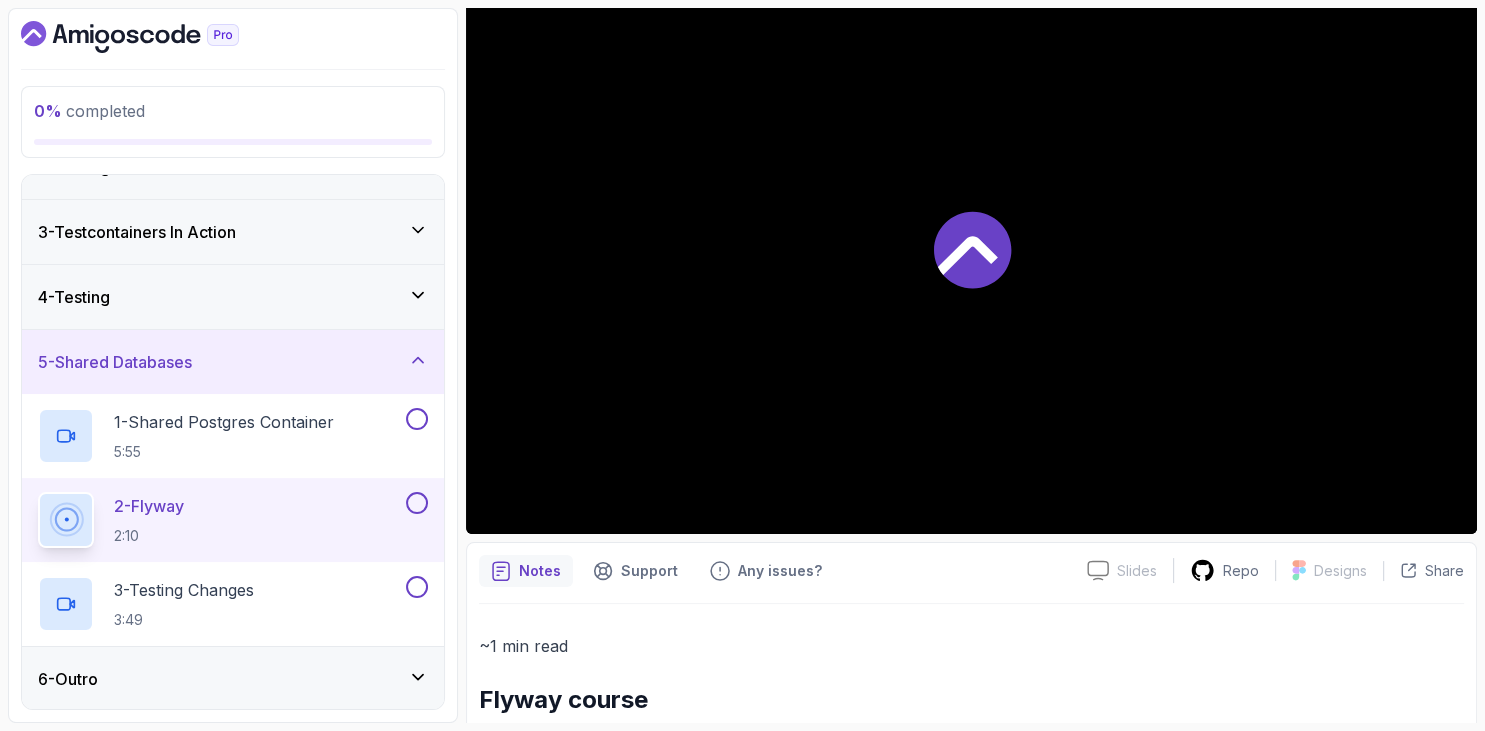click at bounding box center [233, 37] 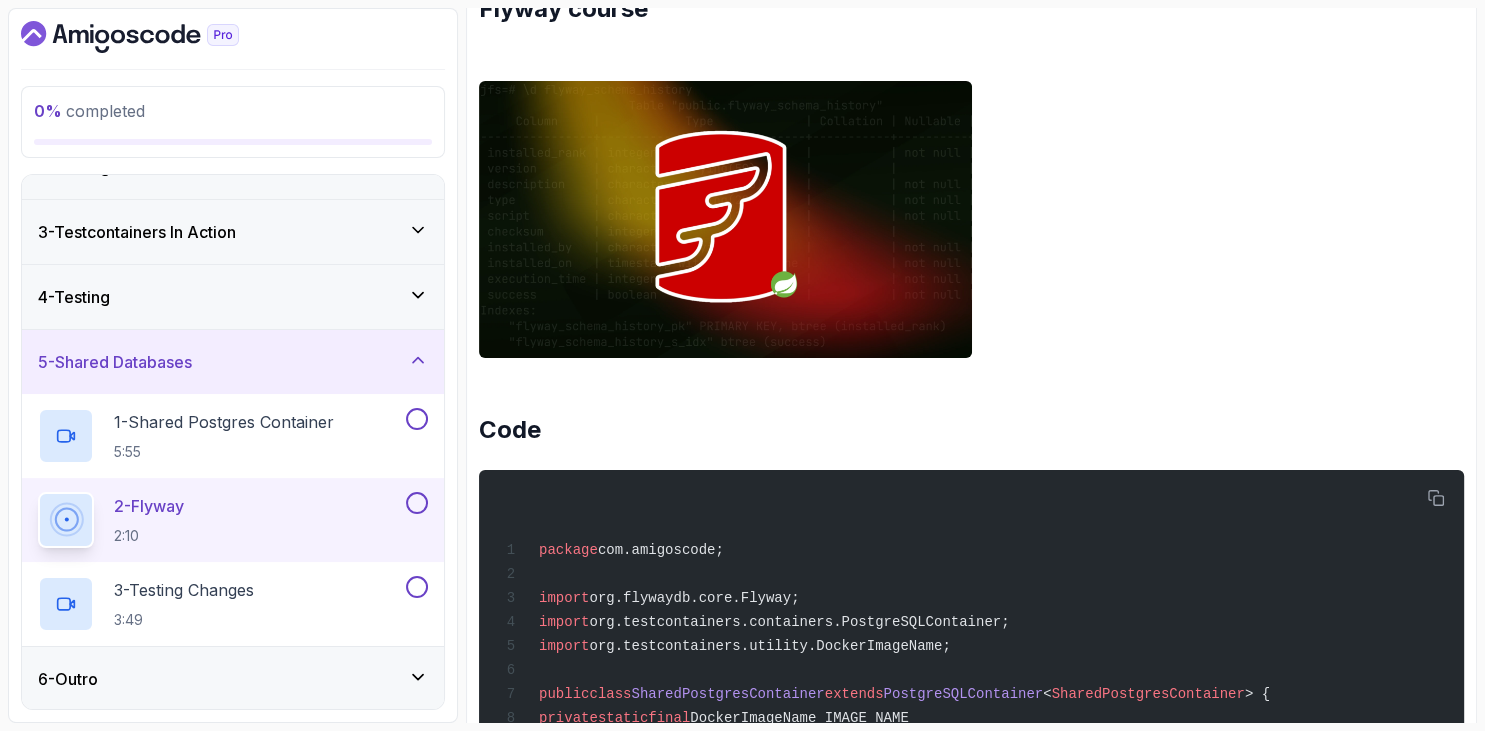 scroll, scrollTop: 558, scrollLeft: 0, axis: vertical 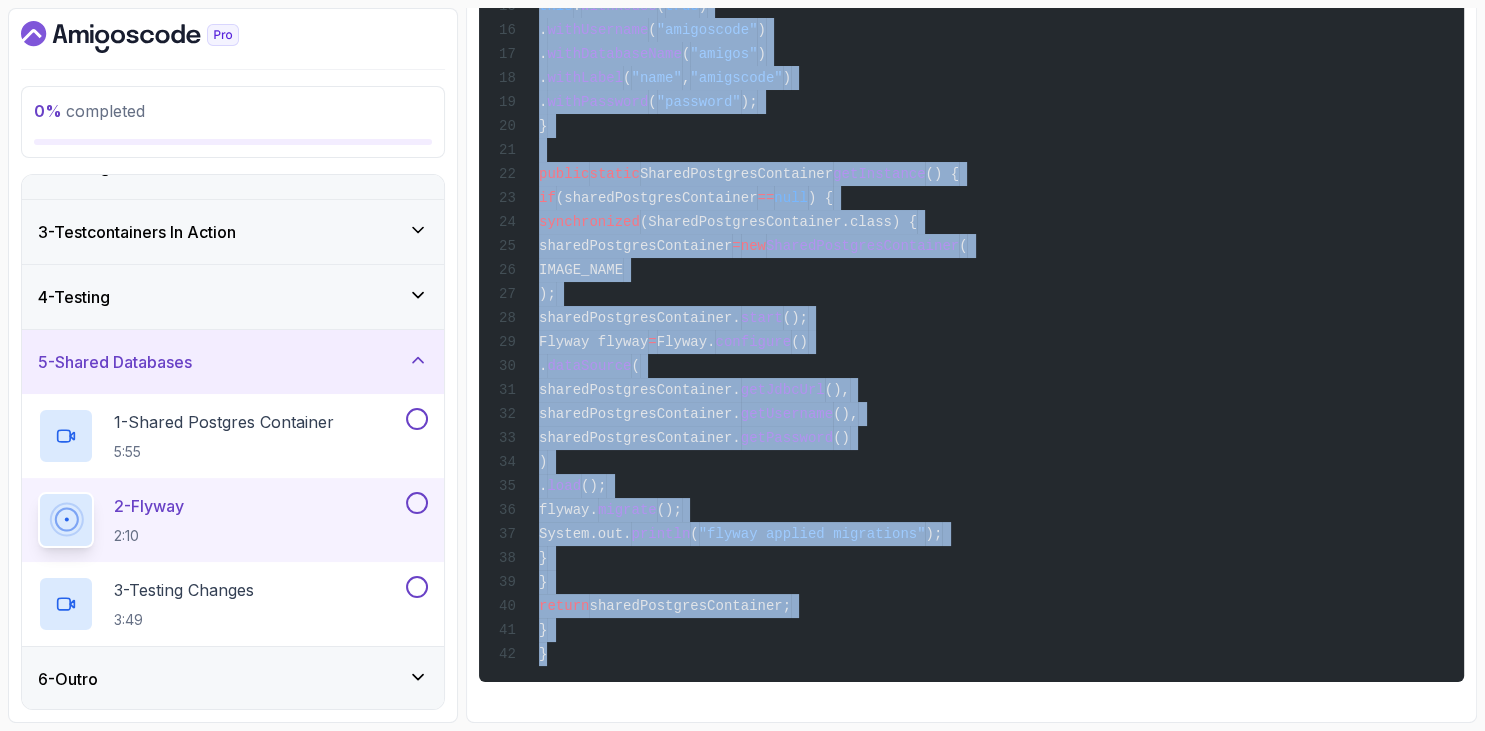 drag, startPoint x: 476, startPoint y: 353, endPoint x: 696, endPoint y: 372, distance: 220.81892 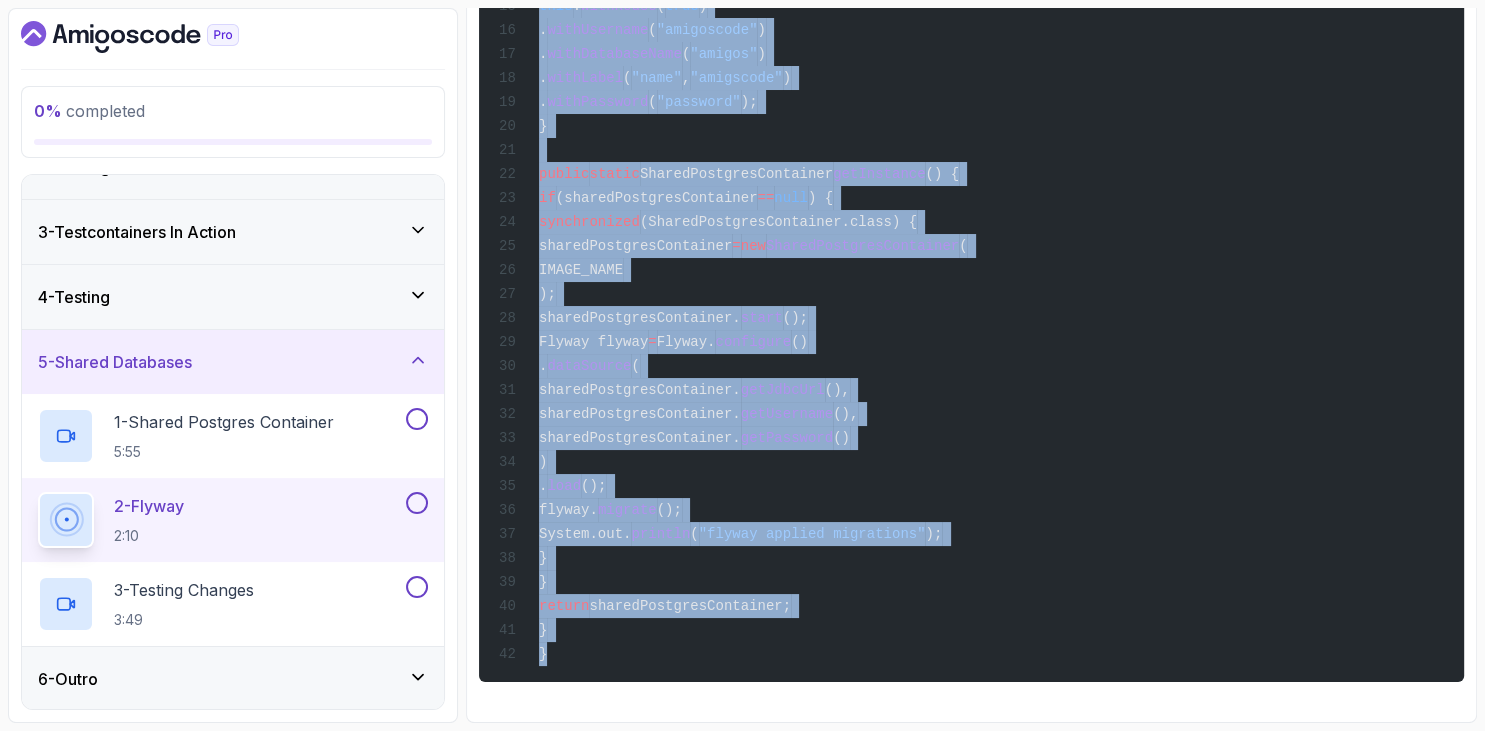 click on "sharedPostgresContainer." at bounding box center (640, 438) 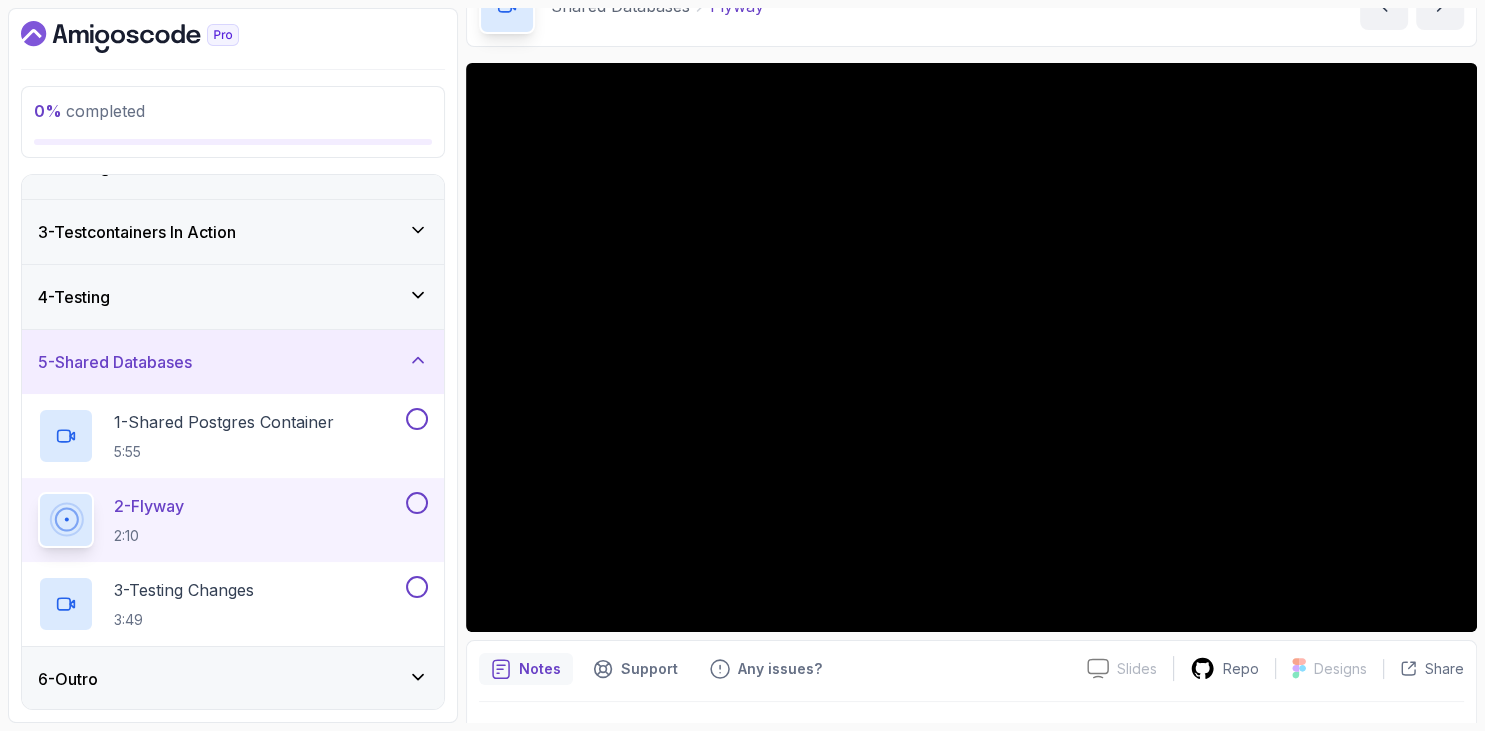 scroll, scrollTop: 0, scrollLeft: 0, axis: both 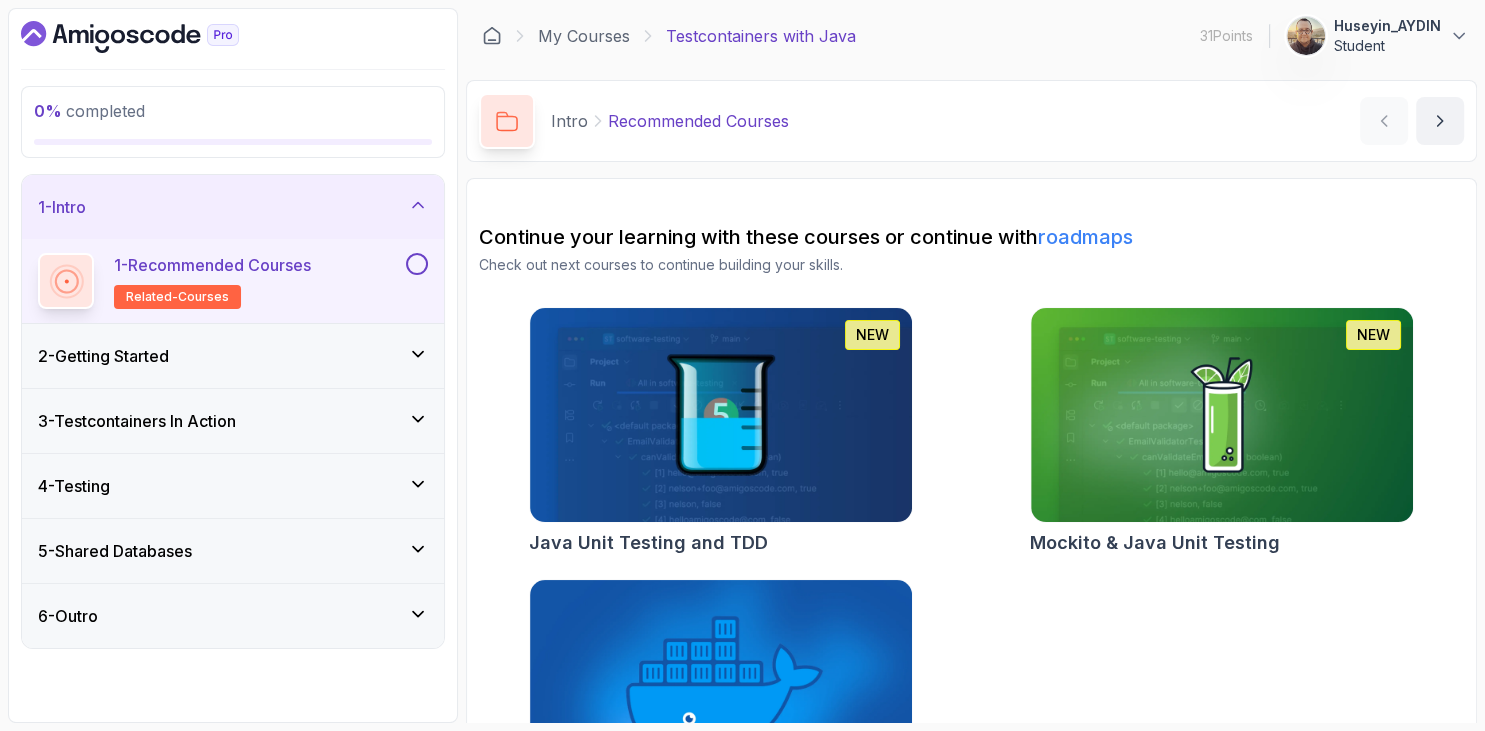click on "5  -  Shared Databases" at bounding box center (115, 551) 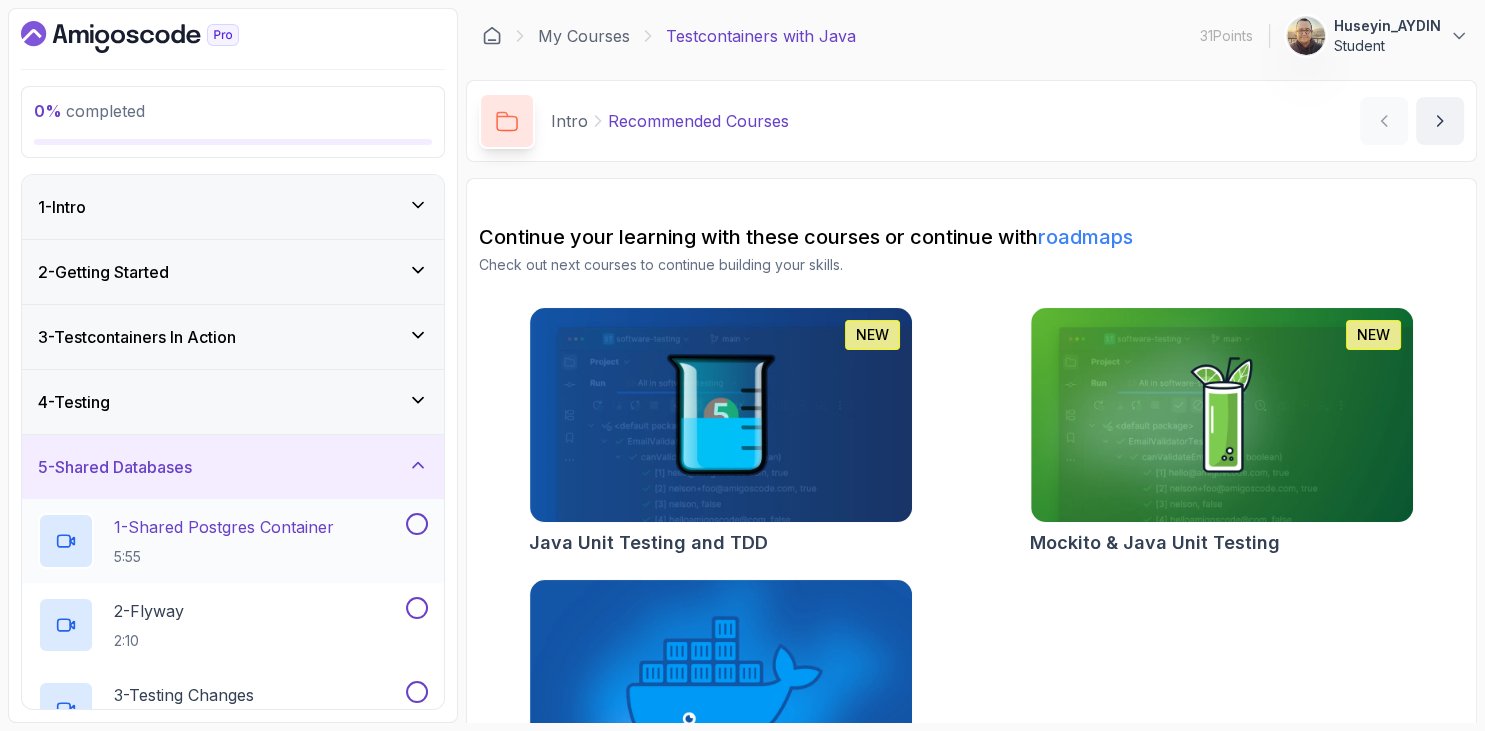scroll, scrollTop: 105, scrollLeft: 0, axis: vertical 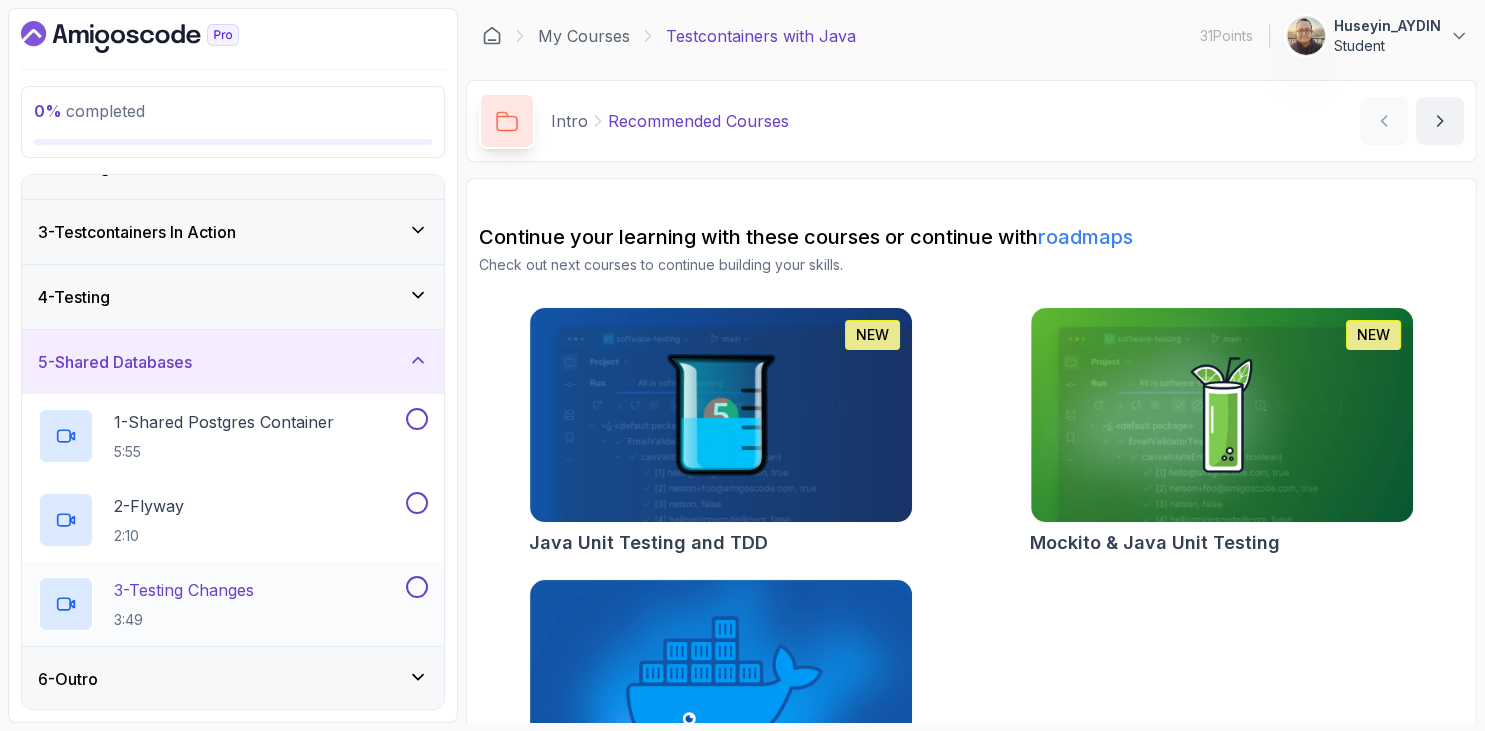 click on "3  -  Testing Changes" at bounding box center [184, 590] 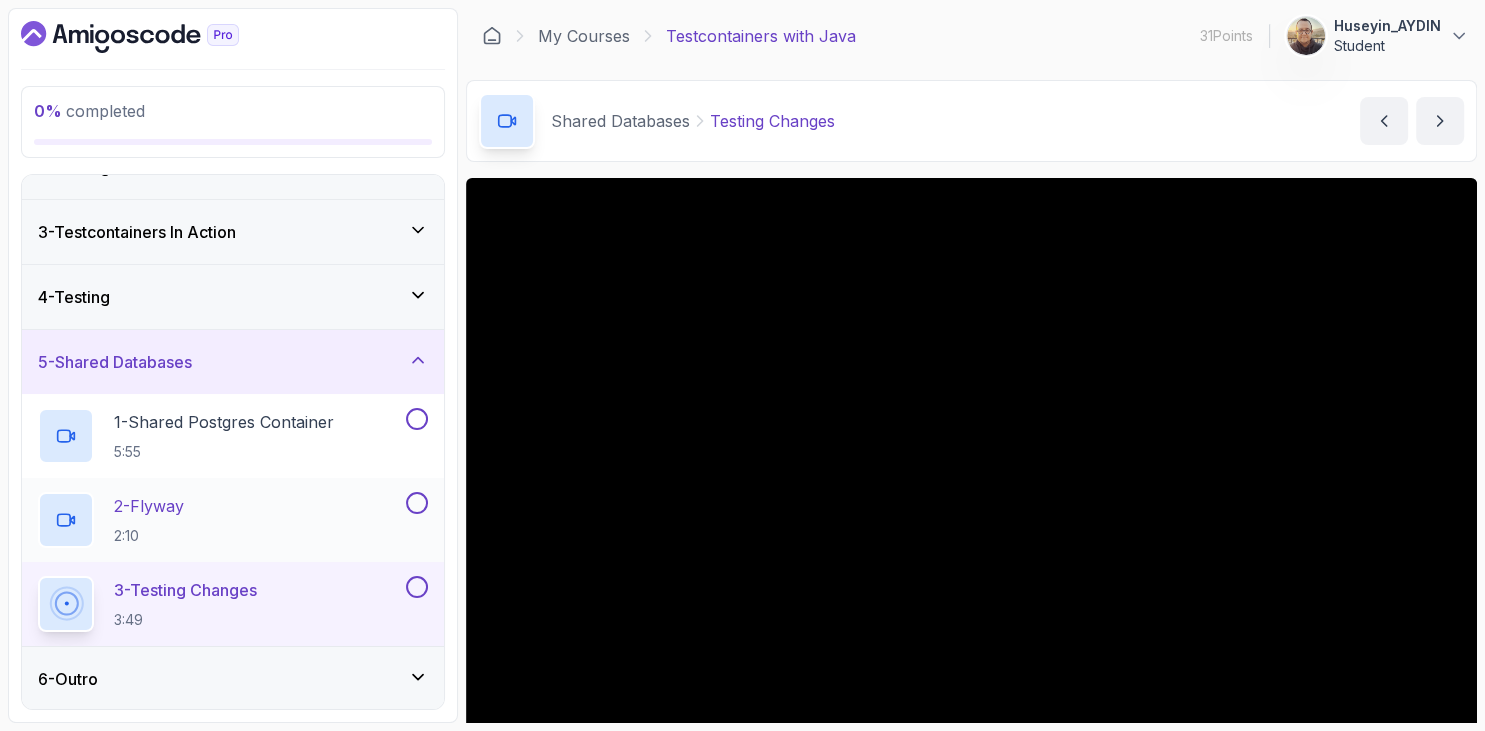 click on "2:10" at bounding box center (149, 536) 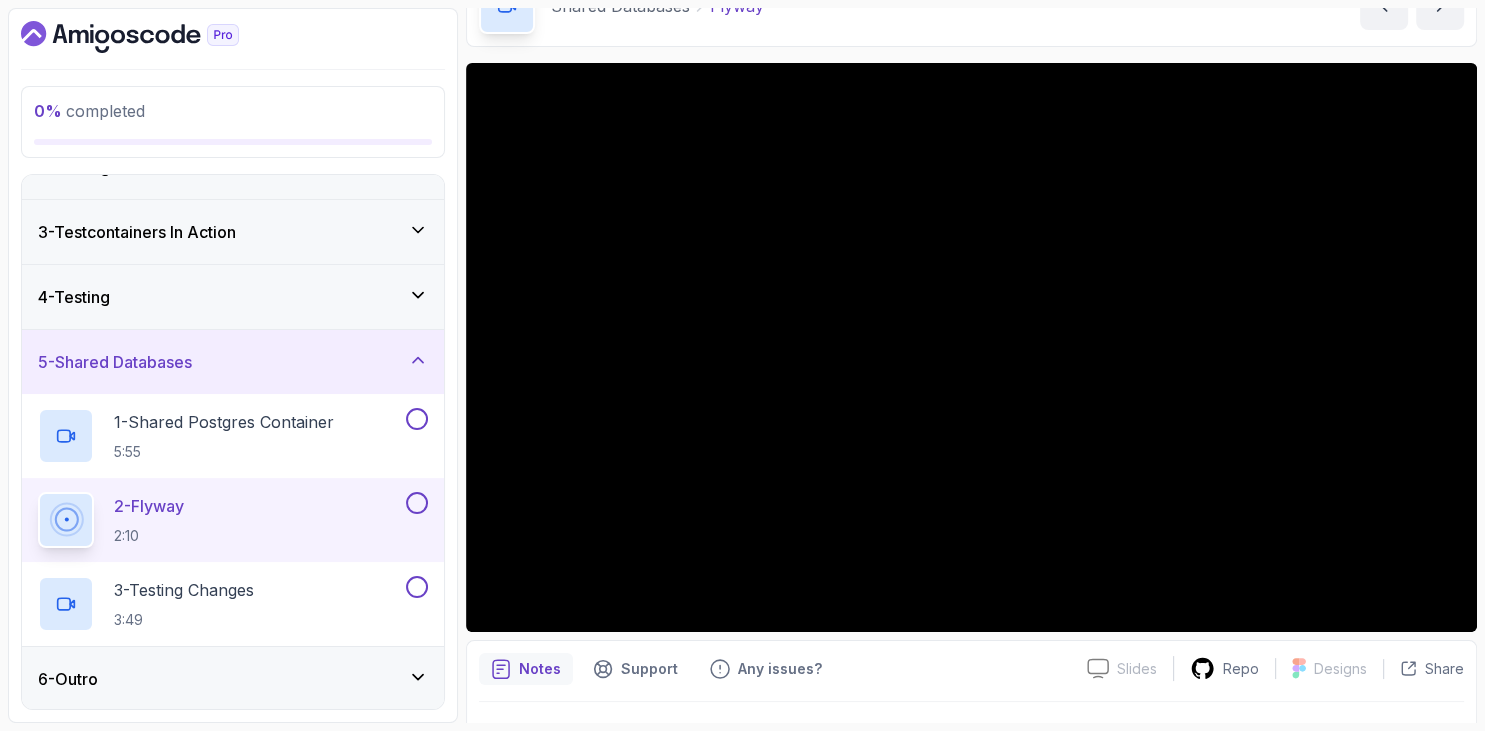 scroll, scrollTop: 230, scrollLeft: 0, axis: vertical 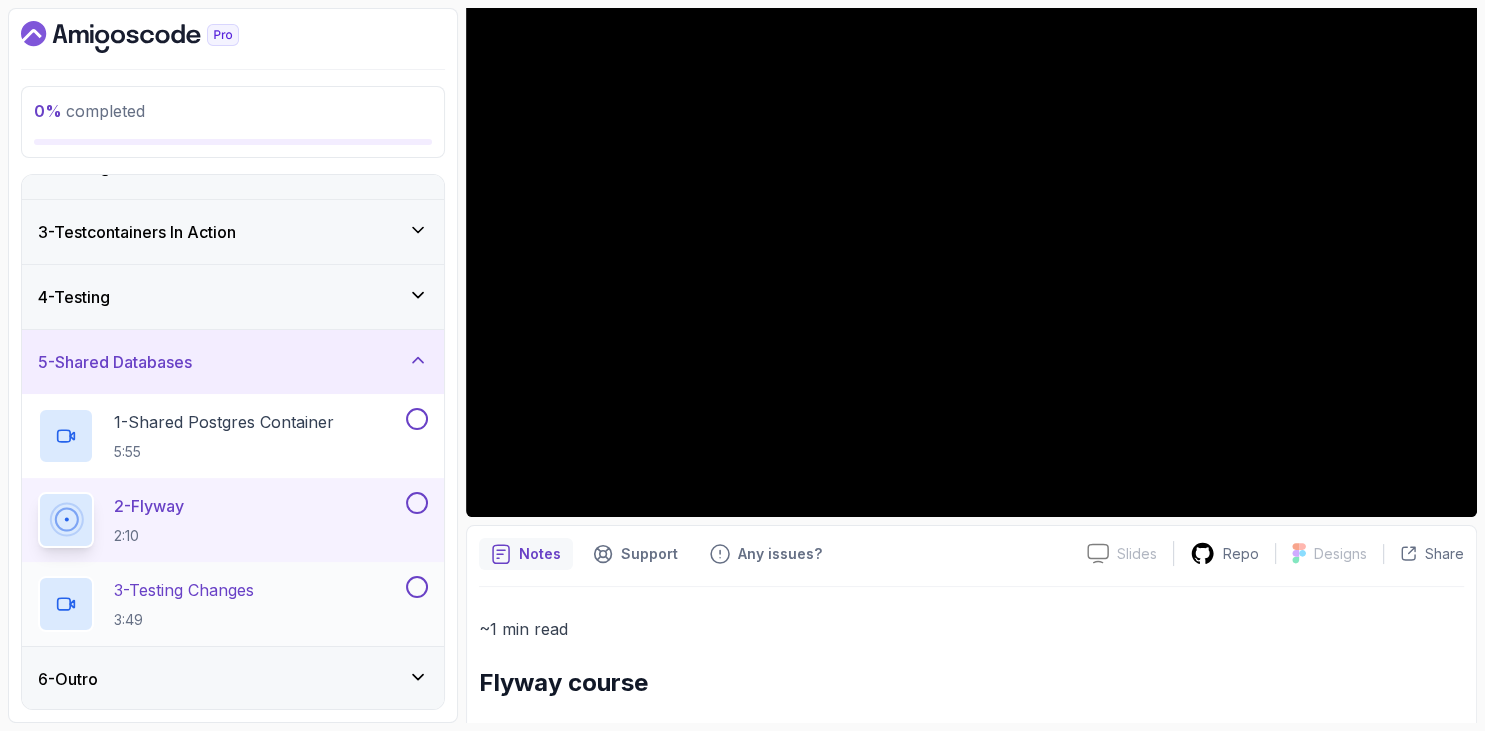 click on "3  -  Testing Changes 3:49" at bounding box center [184, 604] 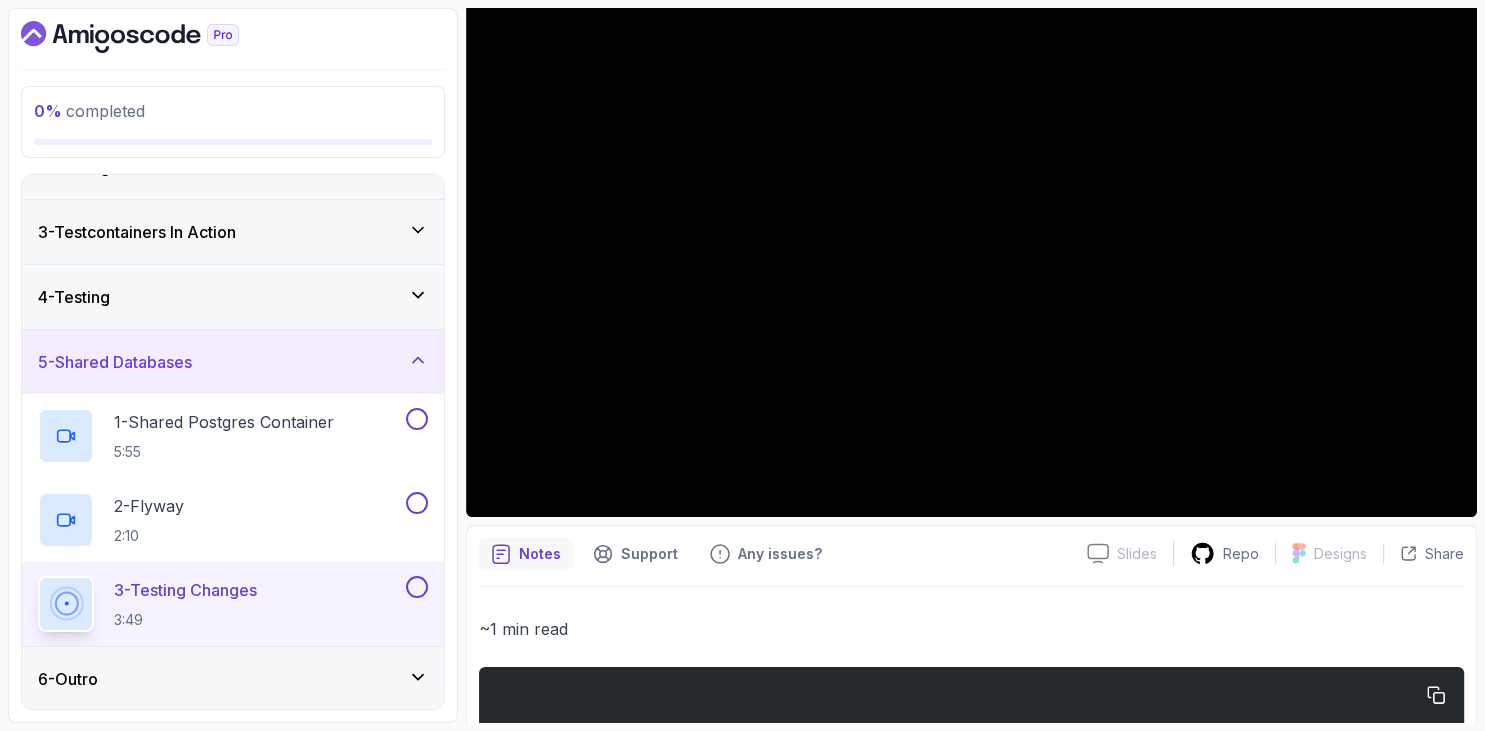 scroll, scrollTop: 444, scrollLeft: 0, axis: vertical 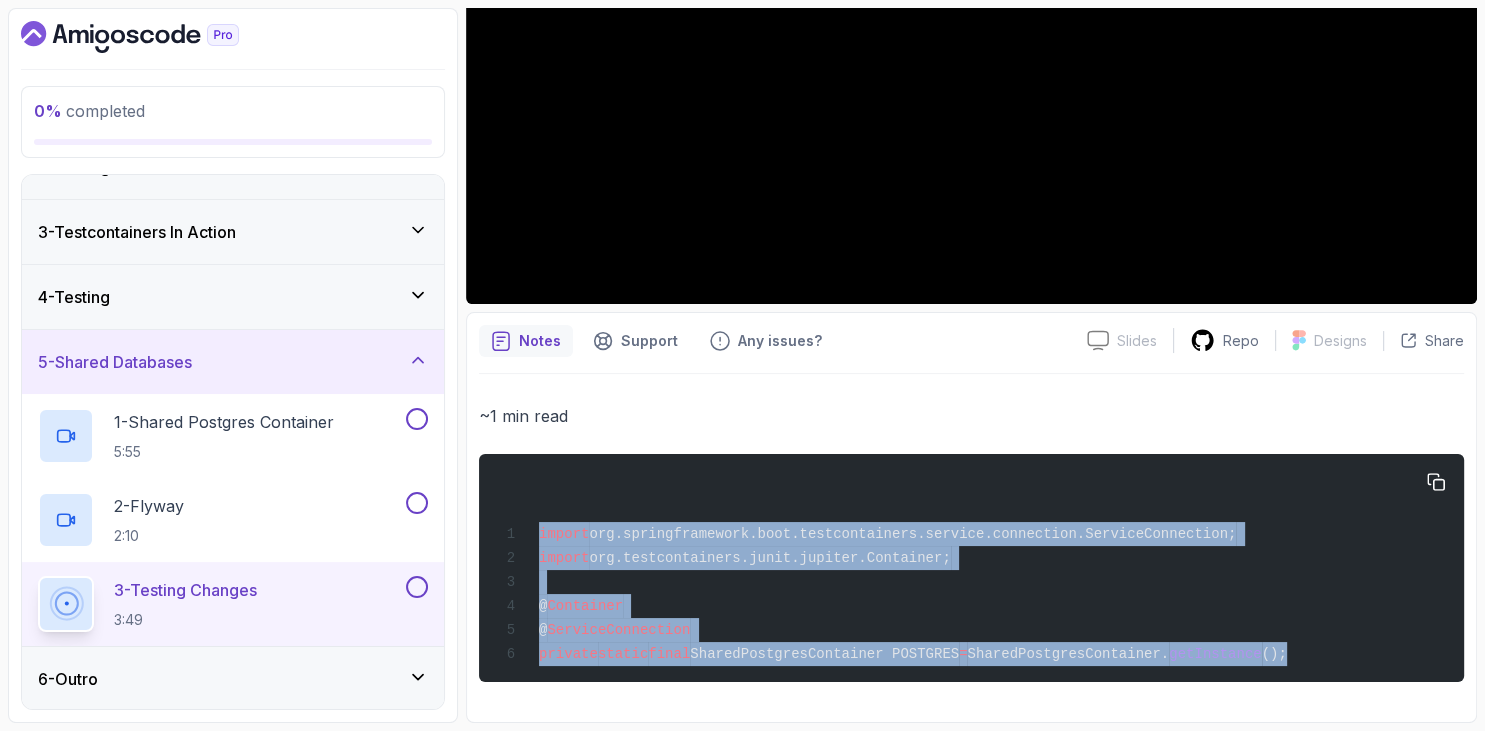 drag, startPoint x: 539, startPoint y: 533, endPoint x: 1050, endPoint y: 626, distance: 519.39386 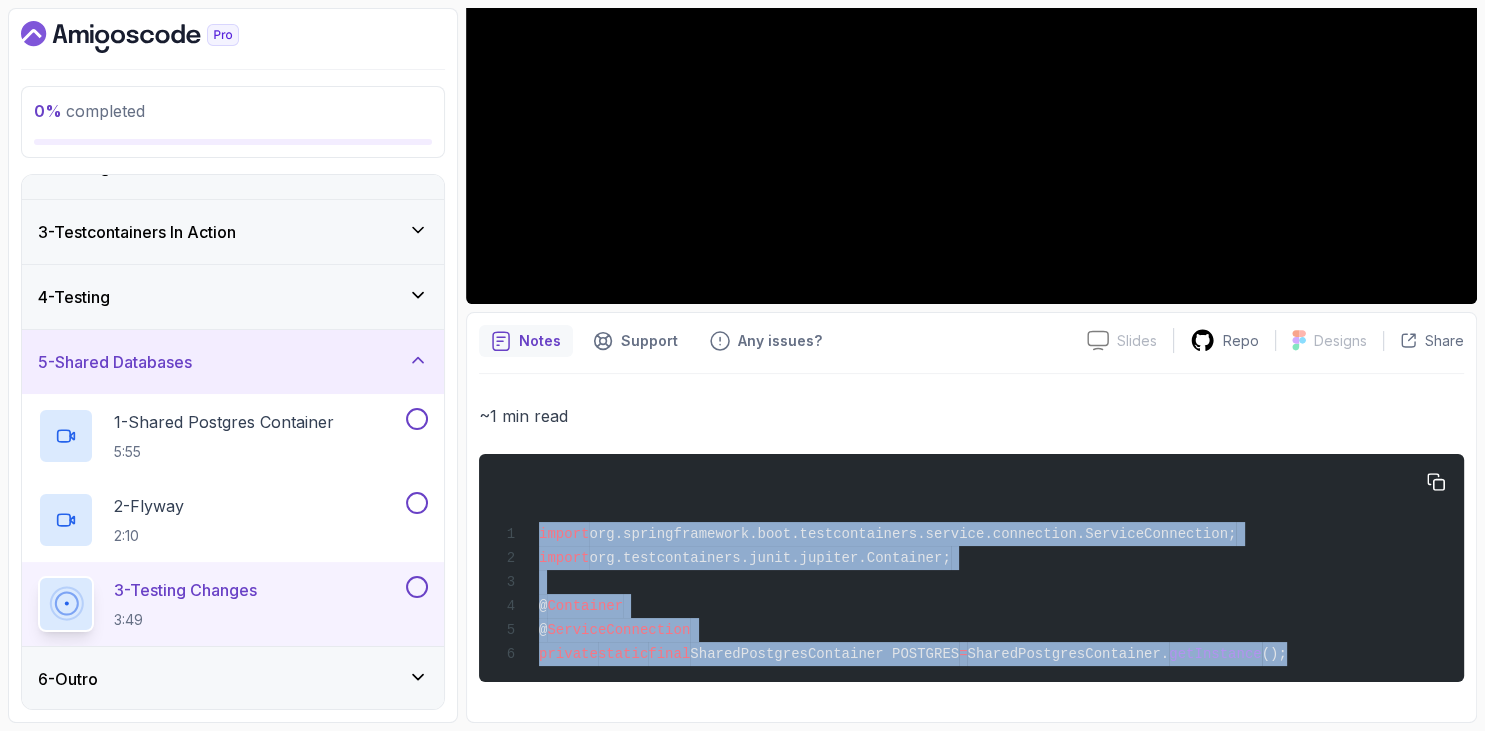 click on "import  org.springframework.boot.testcontainers.service.connection.ServiceConnection;
import  org.testcontainers.junit.jupiter.Container;
@ Container
@ ServiceConnection
private  static  final  SharedPostgresContainer POSTGRES  =  SharedPostgresContainer. getInstance ();" at bounding box center (971, 568) 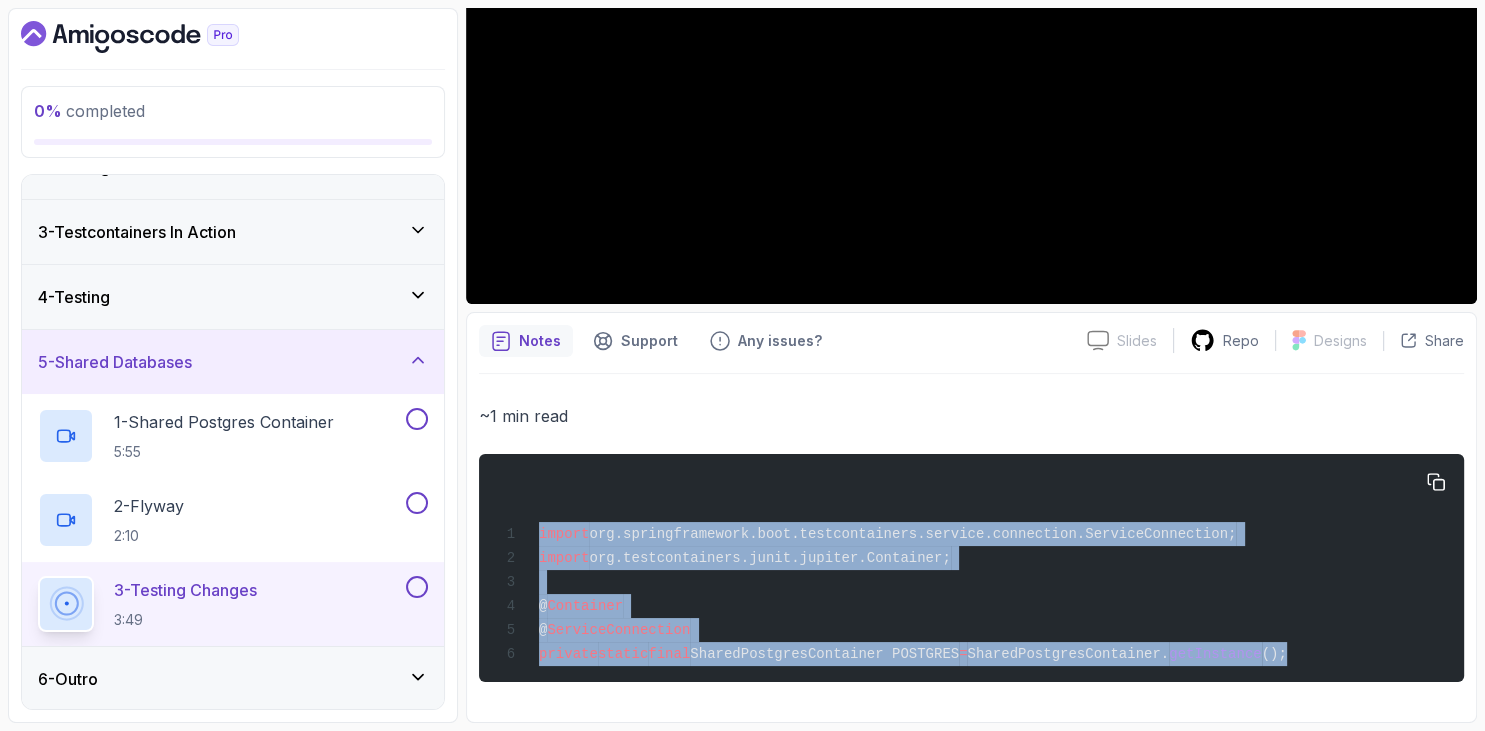 copy on "import  org.springframework.boot.testcontainers.service.connection.ServiceConnection;
import  org.testcontainers.junit.jupiter.Container;
@ Container
@ ServiceConnection
private  static  final  SharedPostgresContainer POSTGRES  =  SharedPostgresContainer. getInstance ();" 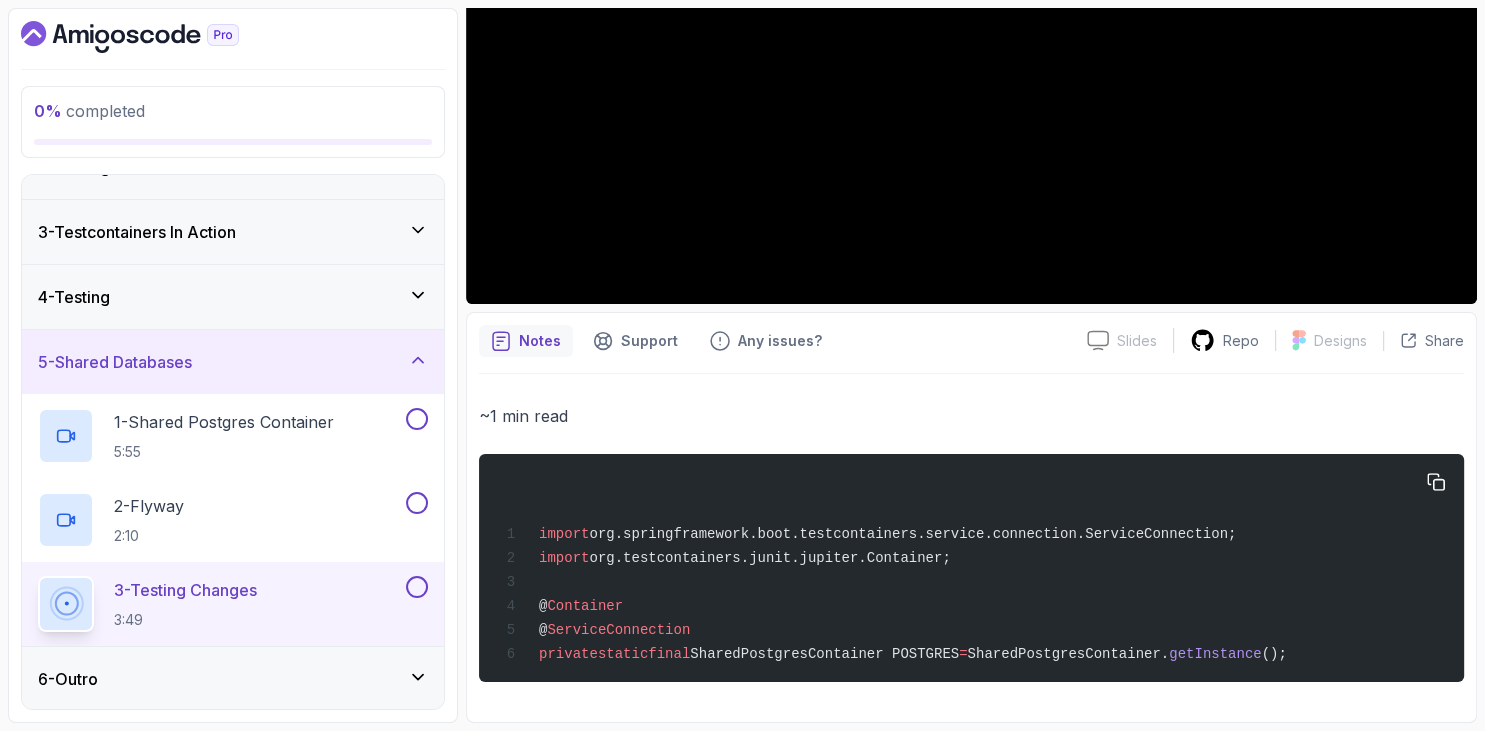 click on "import  org.springframework.boot.testcontainers.service.connection.ServiceConnection;
import  org.testcontainers.junit.jupiter.Container;
@ Container
@ ServiceConnection
private  static  final  SharedPostgresContainer POSTGRES  =  SharedPostgresContainer. getInstance ();" at bounding box center (971, 568) 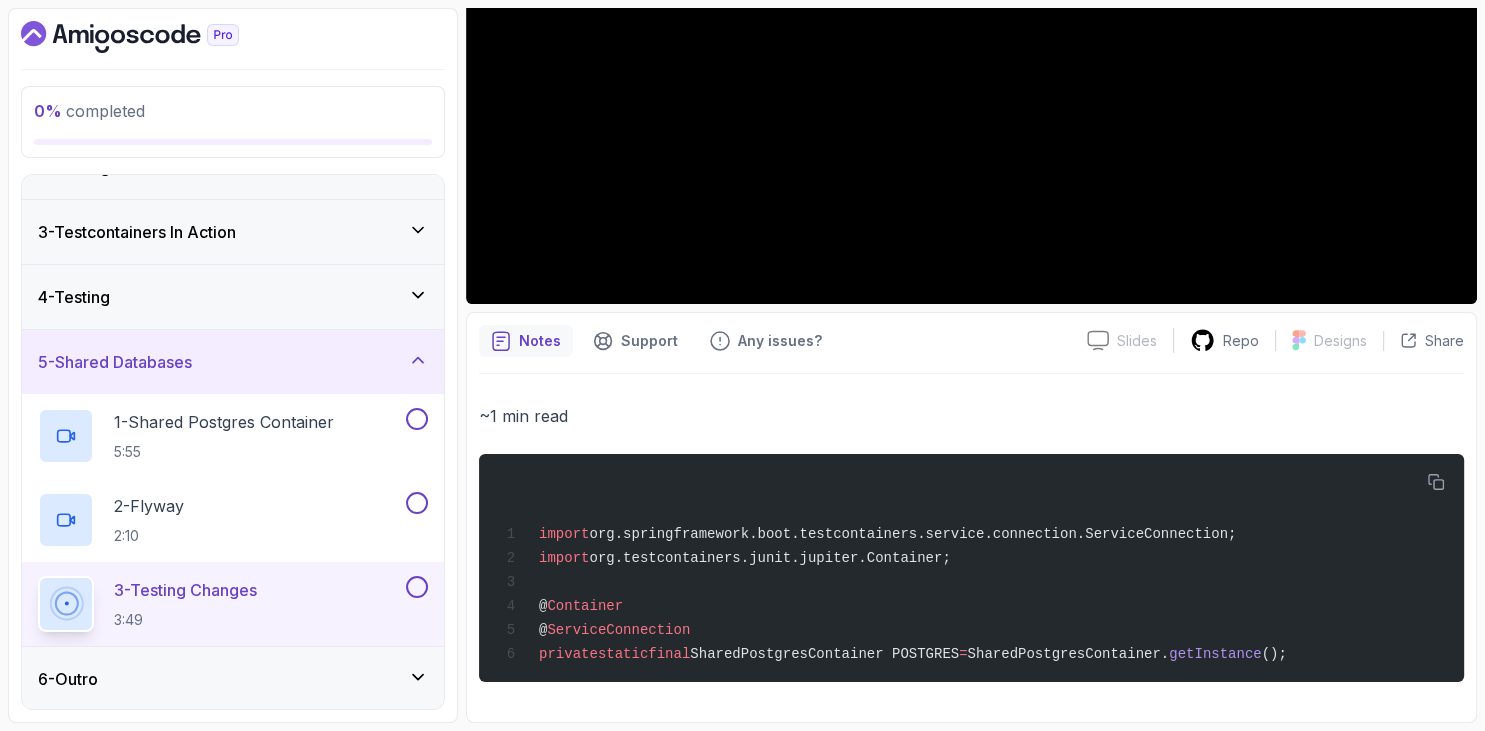 scroll, scrollTop: 214, scrollLeft: 0, axis: vertical 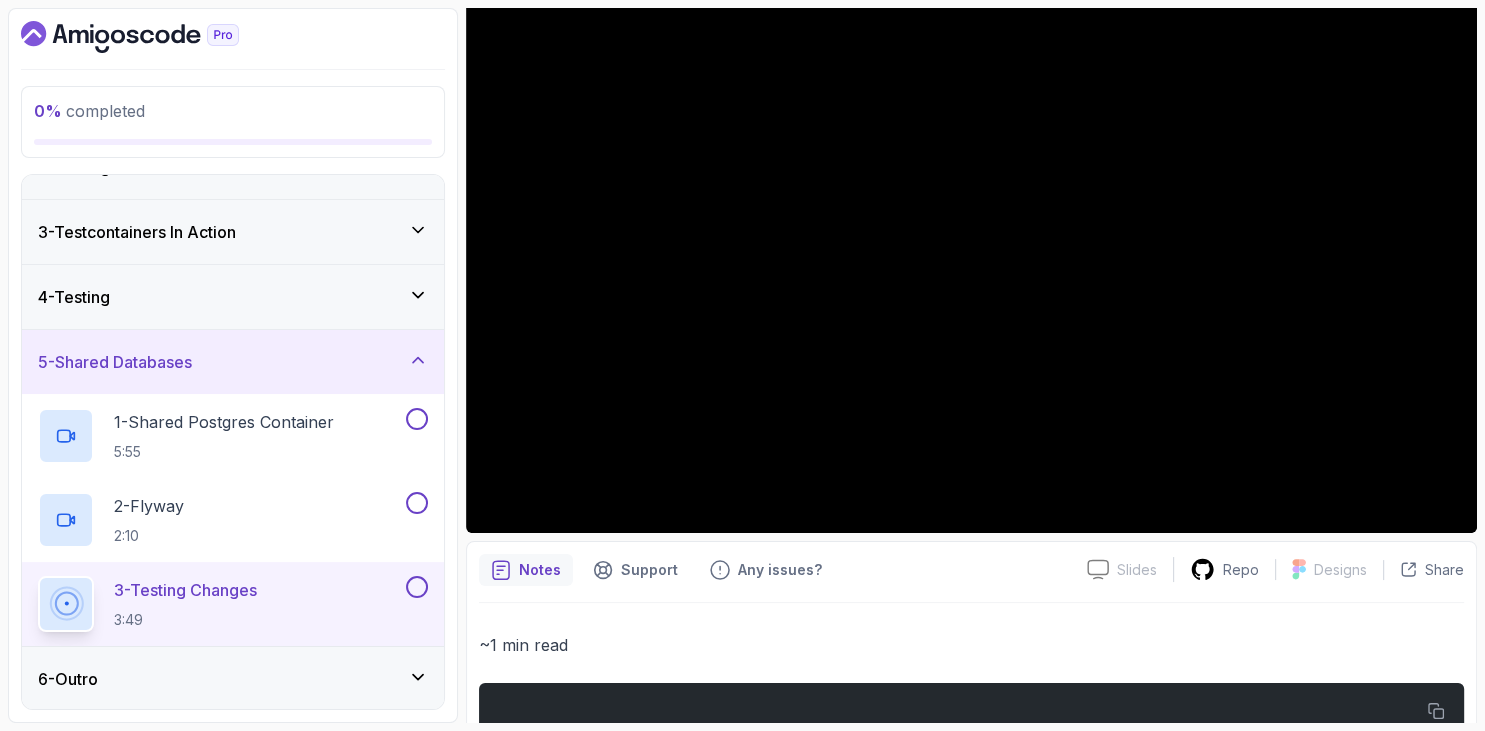 click on "6  -  Outro" at bounding box center [233, 679] 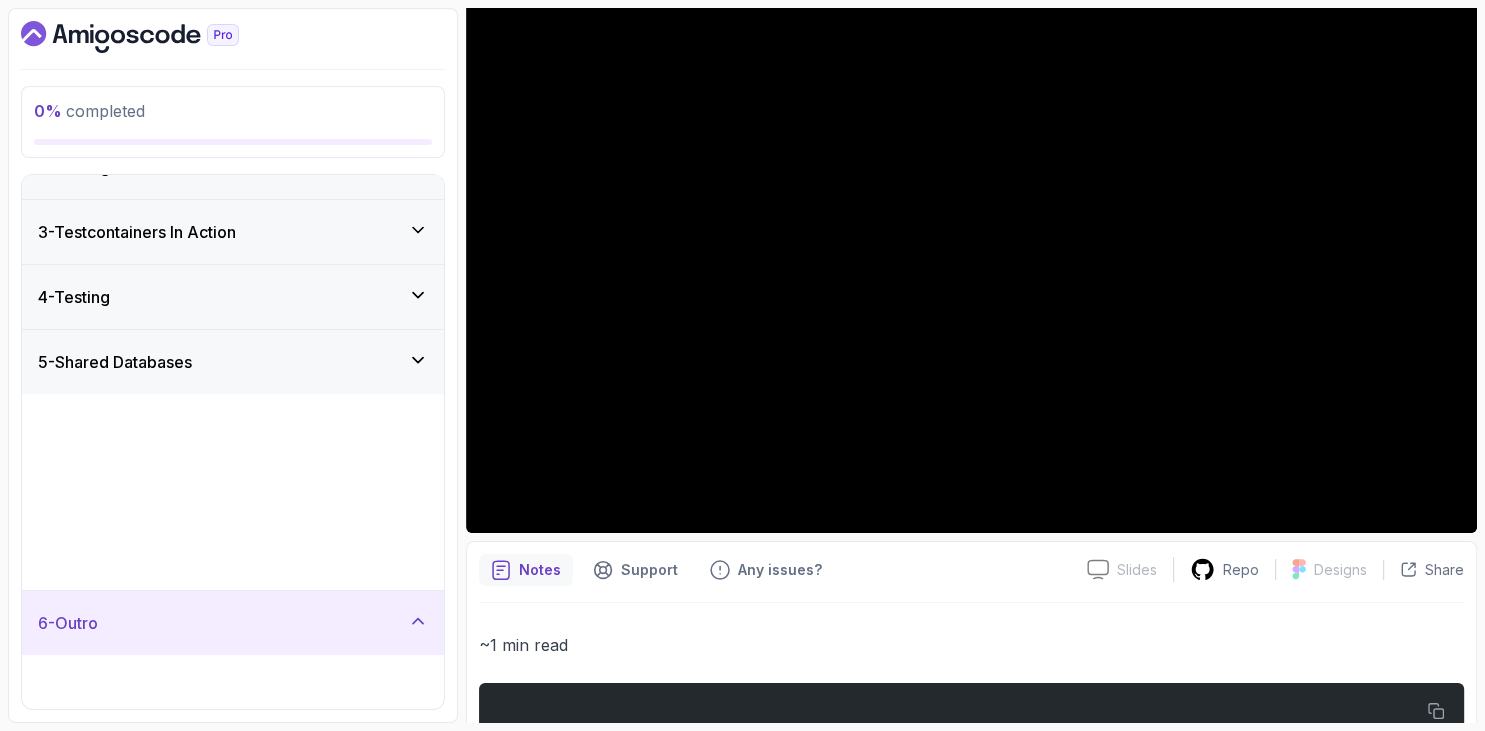 scroll, scrollTop: 0, scrollLeft: 0, axis: both 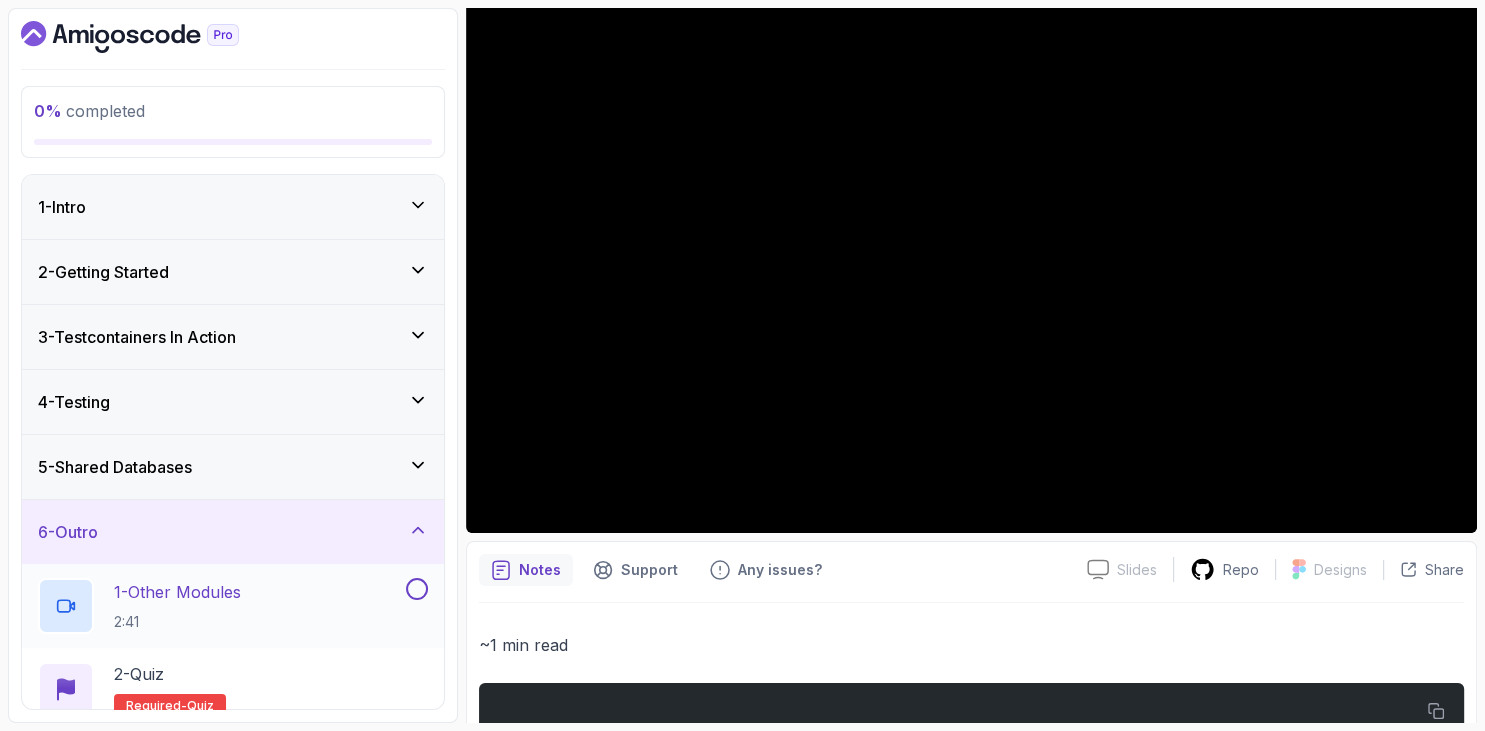 click on "1  -  Other Modules" at bounding box center [177, 592] 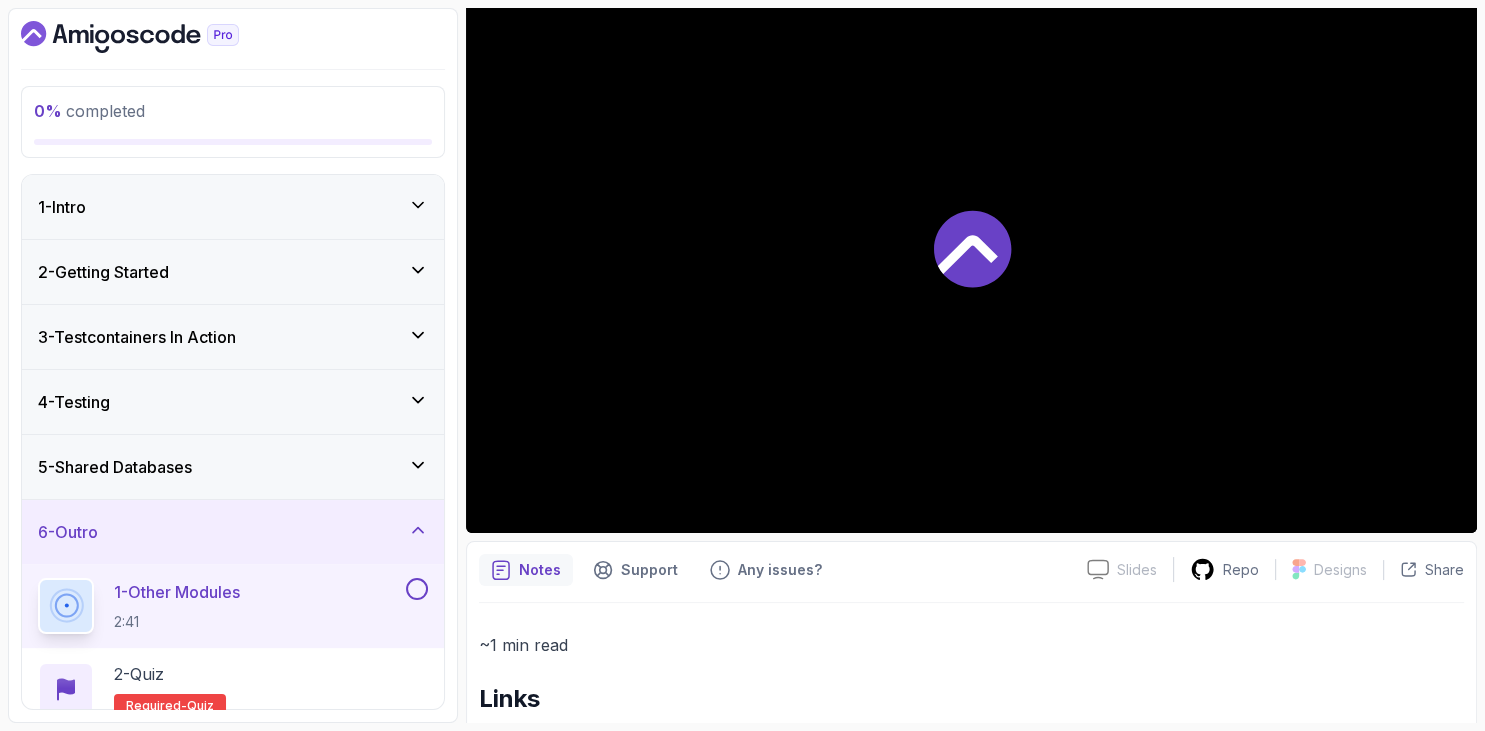 scroll, scrollTop: 188, scrollLeft: 0, axis: vertical 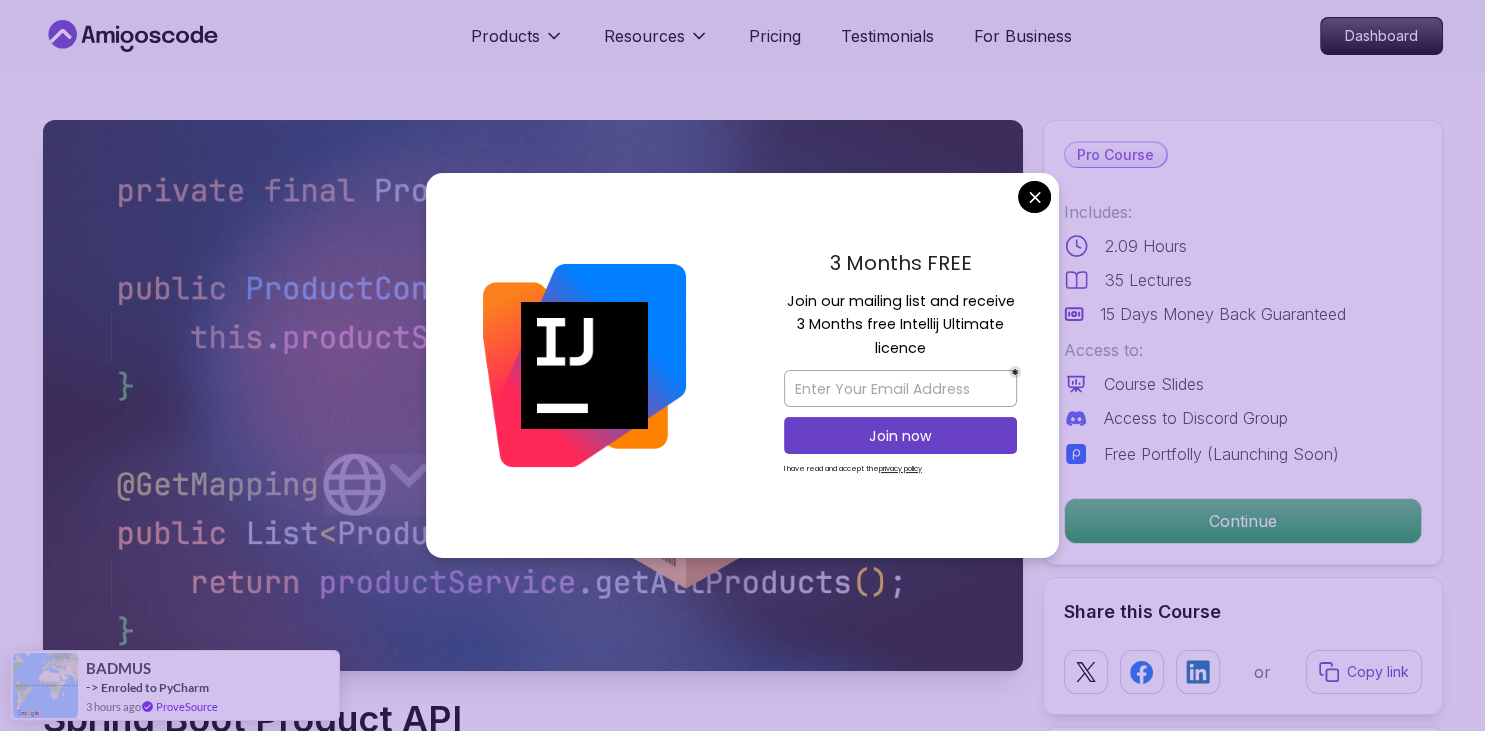click on "Products Resources Pricing Testimonials For Business Dashboard Products Resources Pricing Testimonials For Business Dashboard Spring Boot Product API Build a fully functional Product API from scratch with Spring Boot. Mama Samba Braima Djalo  /   Instructor Pro Course Includes: 2.09 Hours 35 Lectures 15 Days Money Back Guaranteed Access to: Course Slides Access to Discord Group Free Portfolly (Launching Soon) Continue Share this Course or Copy link Got a Team of 5 or More? With one subscription, give your entire team access to all courses and features. Check our Business Plan Mama Samba Braima Djalo  /   Instructor What you will build java spring-boot spring-data-jpa Database Integration - Set up a database, connect it to your Spring Boot application, and model your data using Java classes with annotations like `@Entity`, `@Table`, and `@Id`. RESTful Endpoints - Build endpoints to handle CRUD operations, including creating, reading, updating, and deleting products. Build Your Own Spring Boot Product API" at bounding box center [742, 3478] 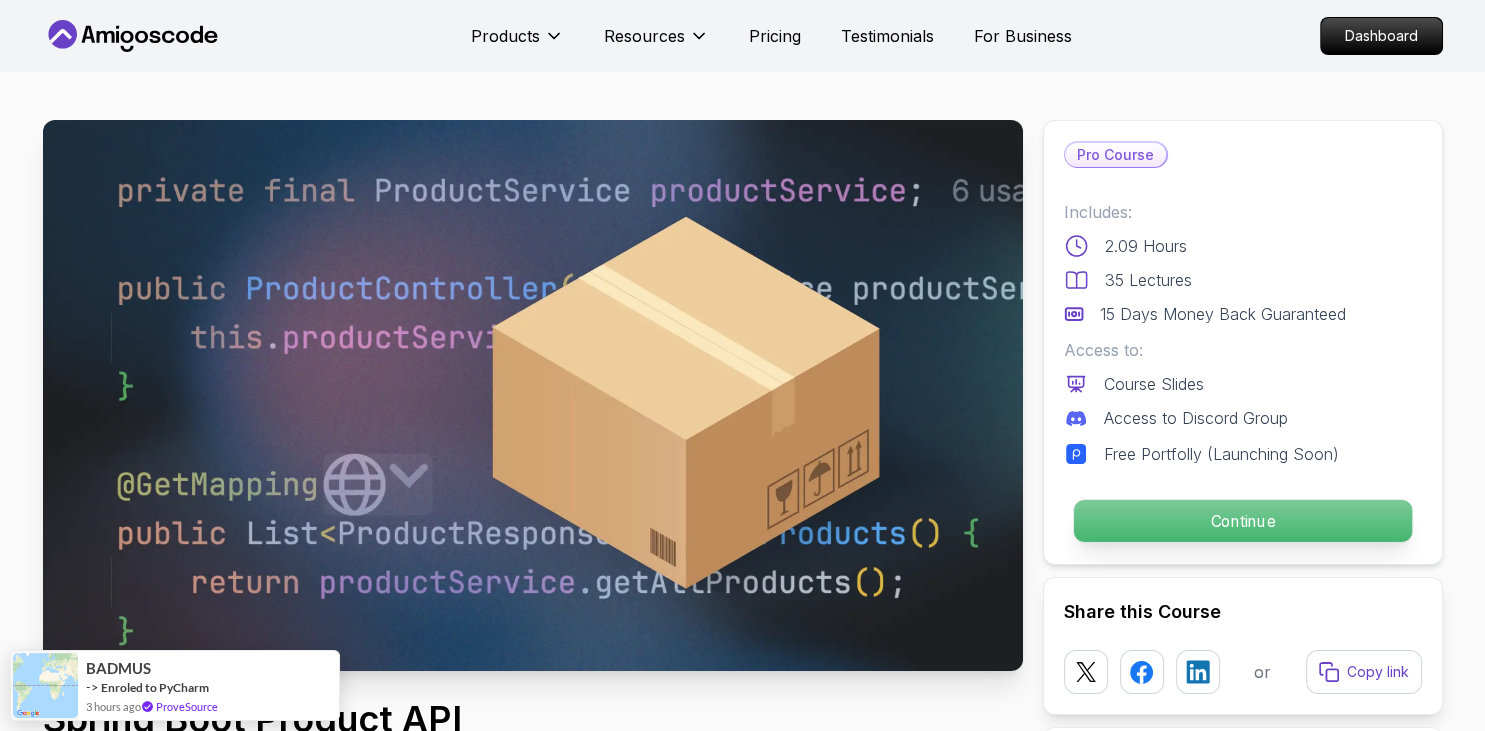 click on "Continue" at bounding box center (1242, 521) 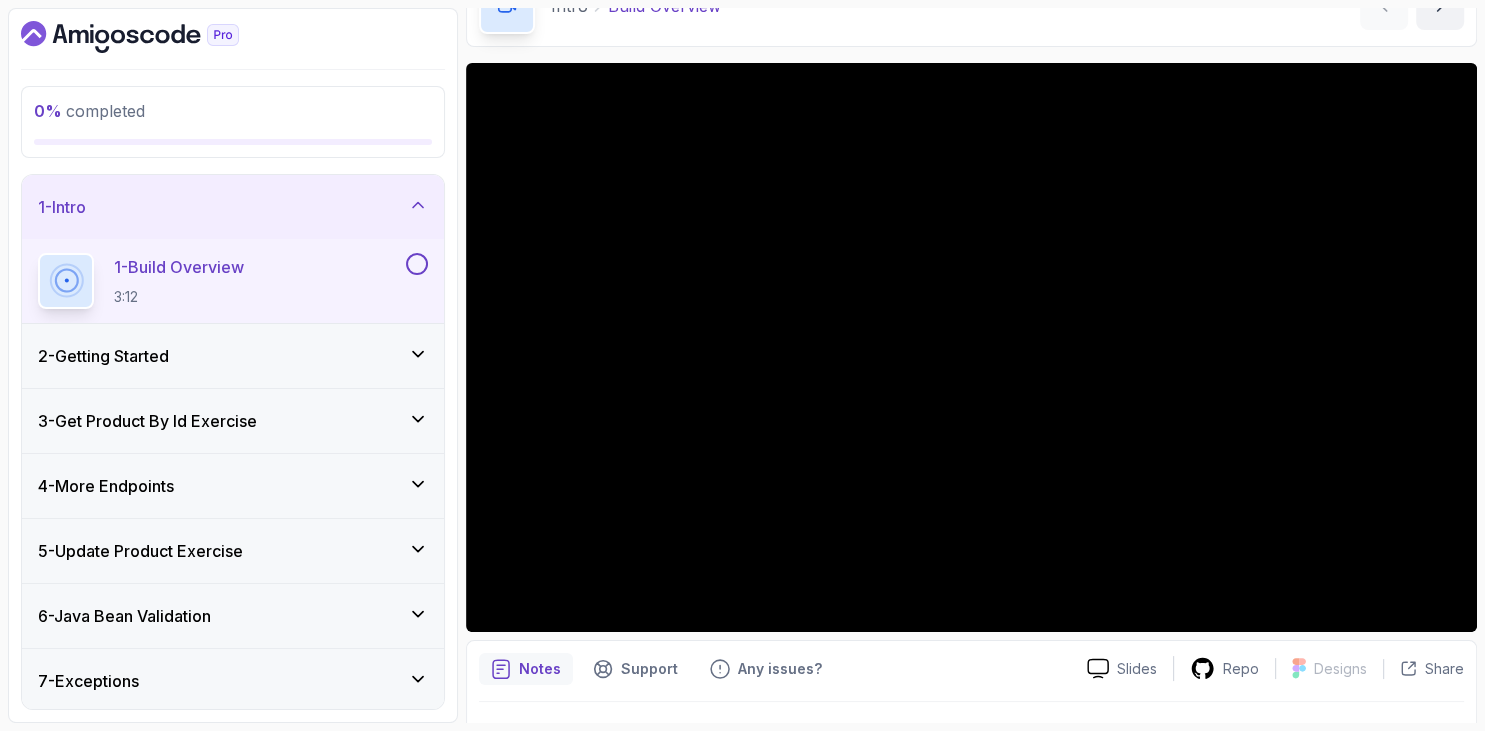 scroll, scrollTop: 162, scrollLeft: 0, axis: vertical 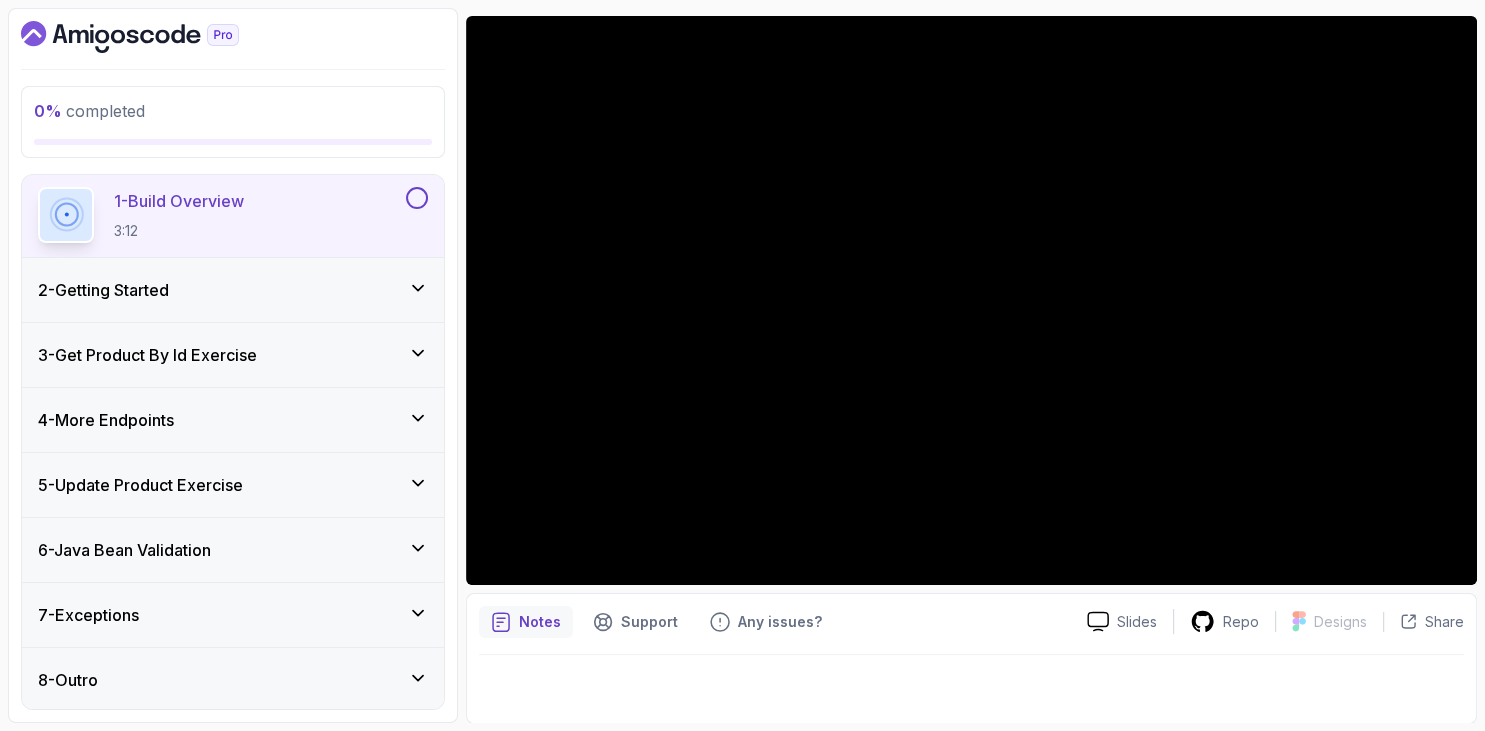 click on "2  -  Getting Started" at bounding box center [233, 290] 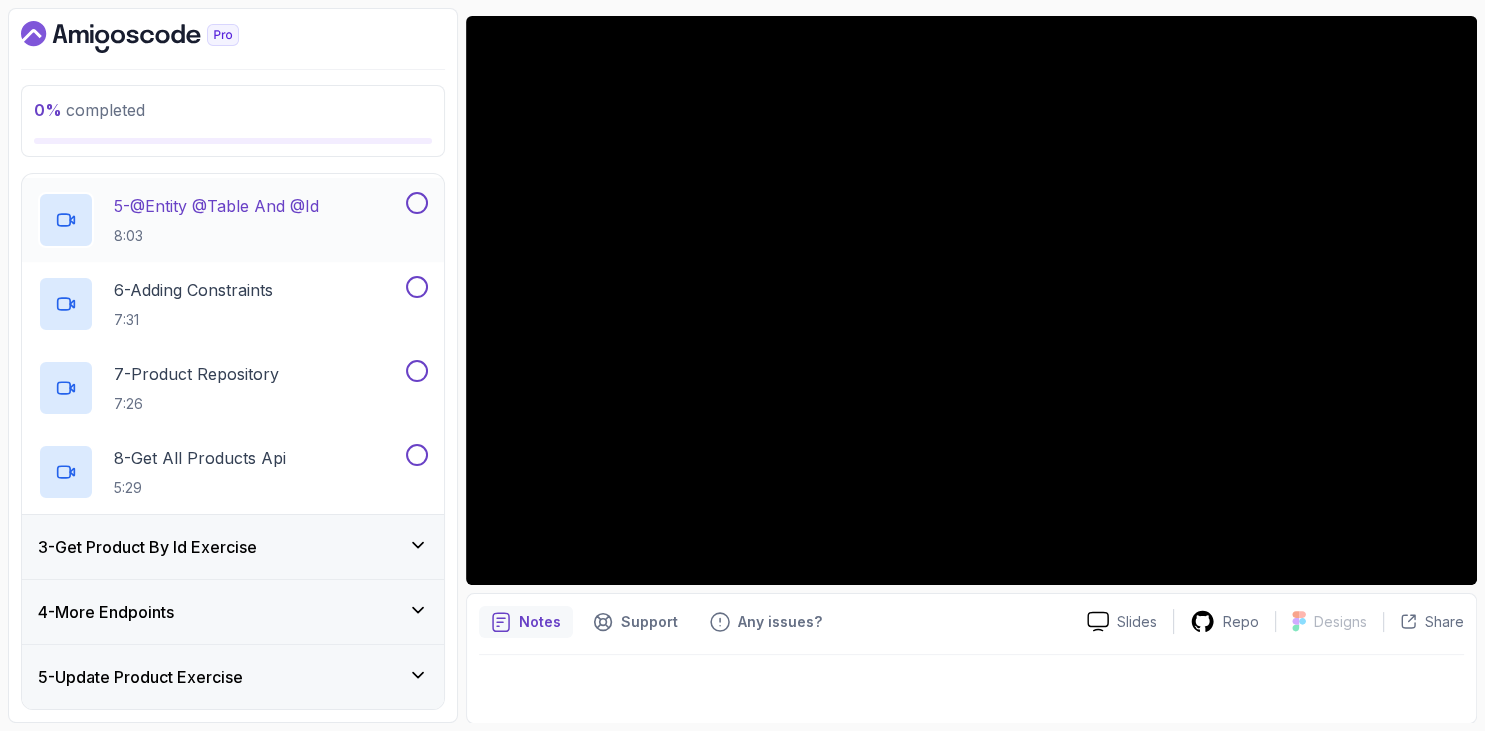scroll, scrollTop: 0, scrollLeft: 0, axis: both 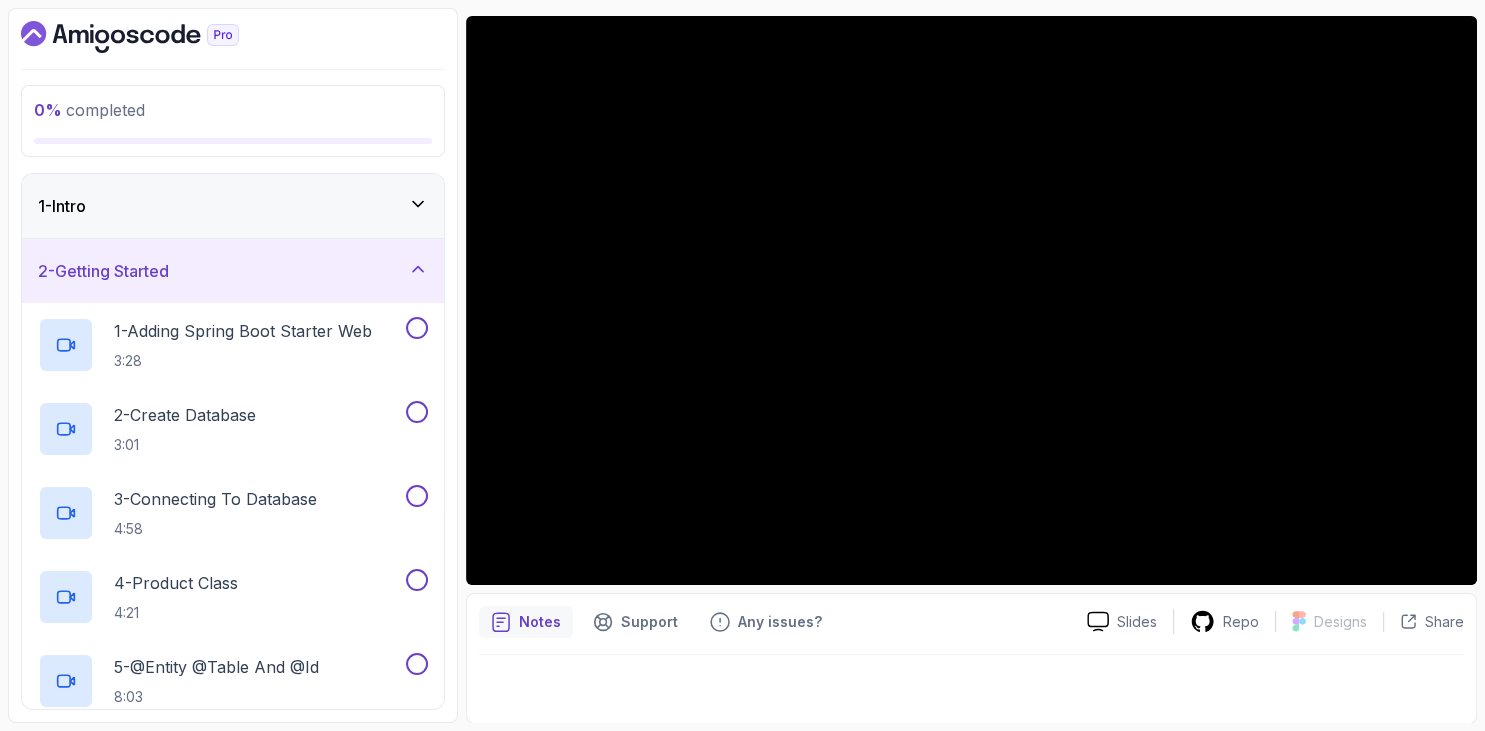 click on "2  -  Getting Started" at bounding box center [233, 271] 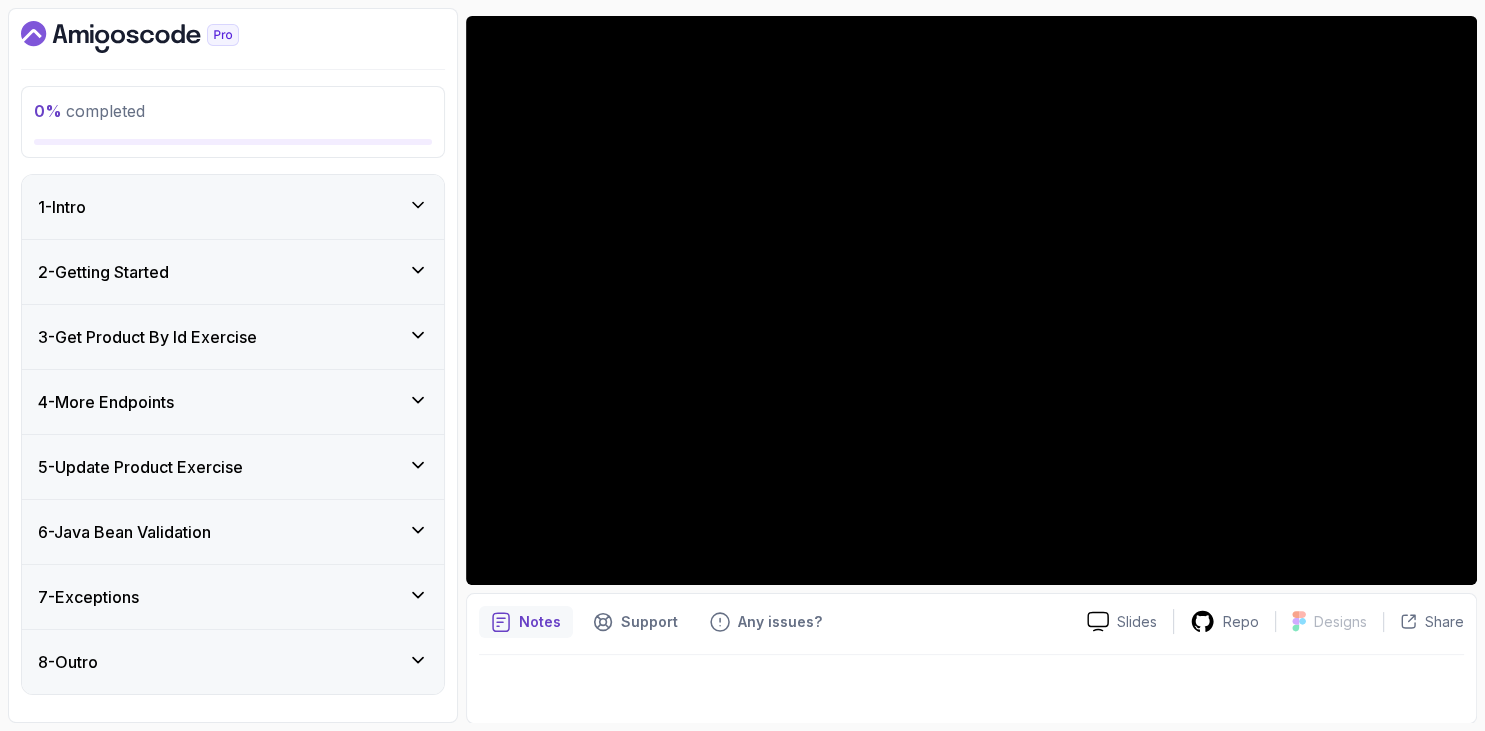 click at bounding box center (233, 37) 